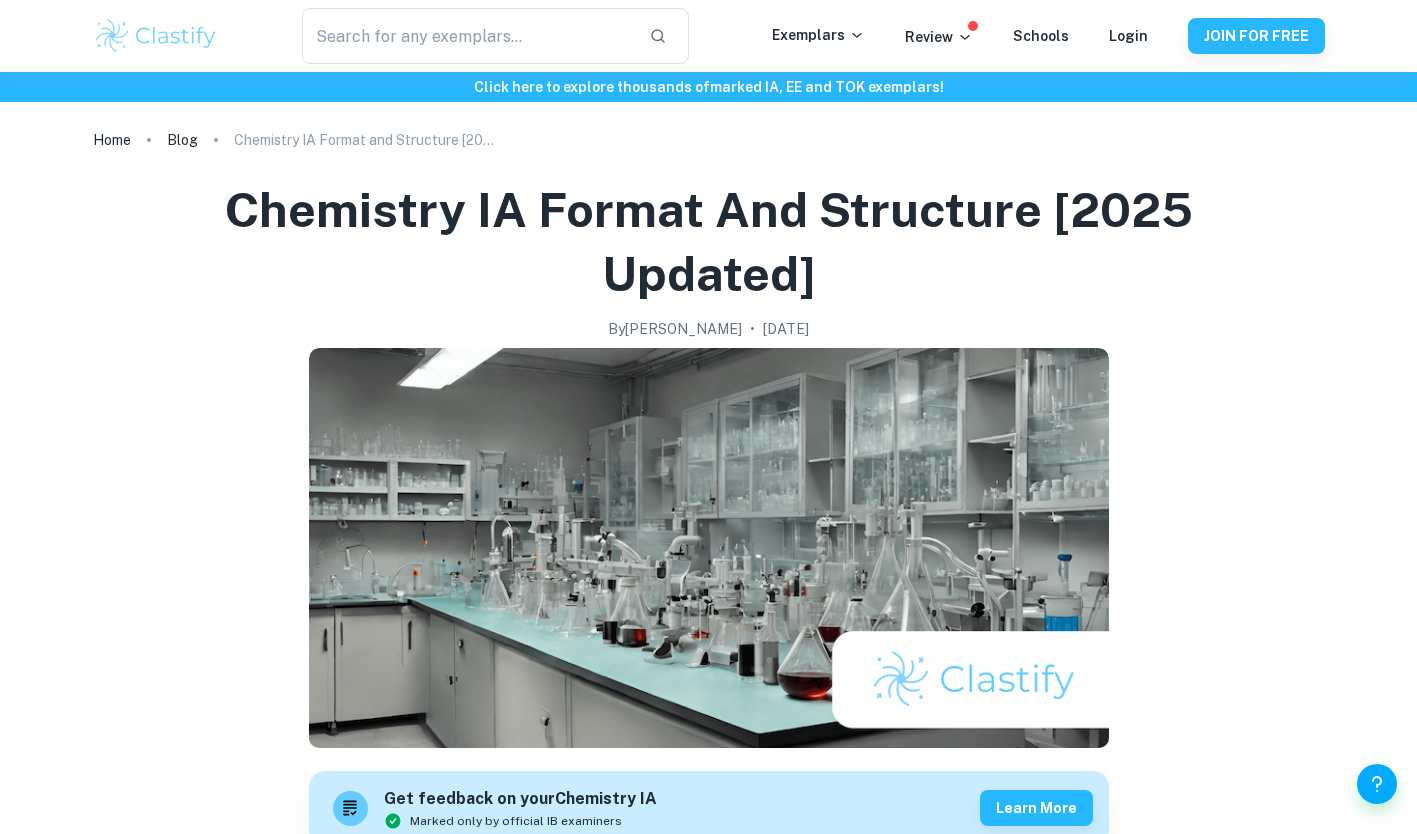 scroll, scrollTop: 2683, scrollLeft: 0, axis: vertical 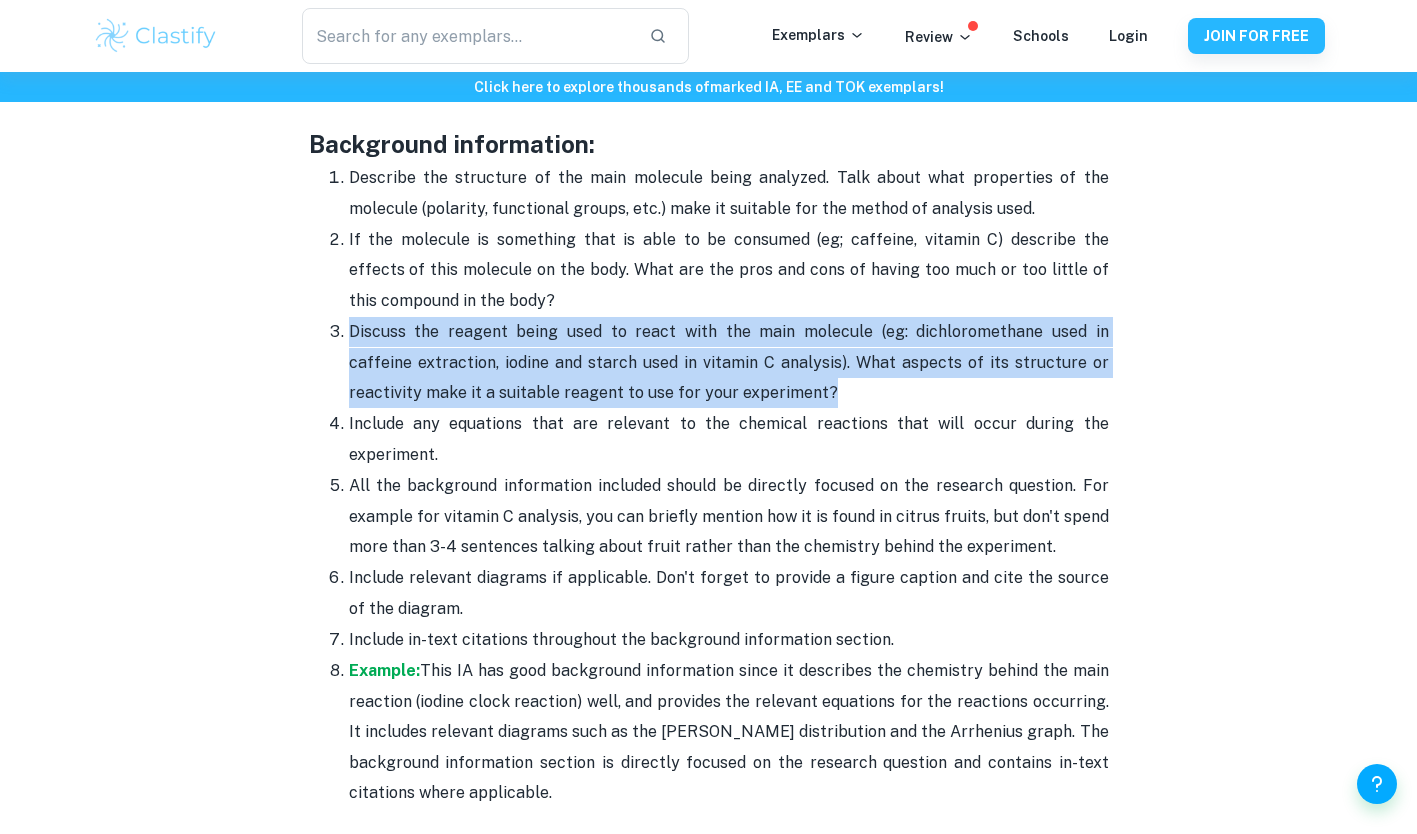 drag, startPoint x: 348, startPoint y: 330, endPoint x: 746, endPoint y: 389, distance: 402.34937 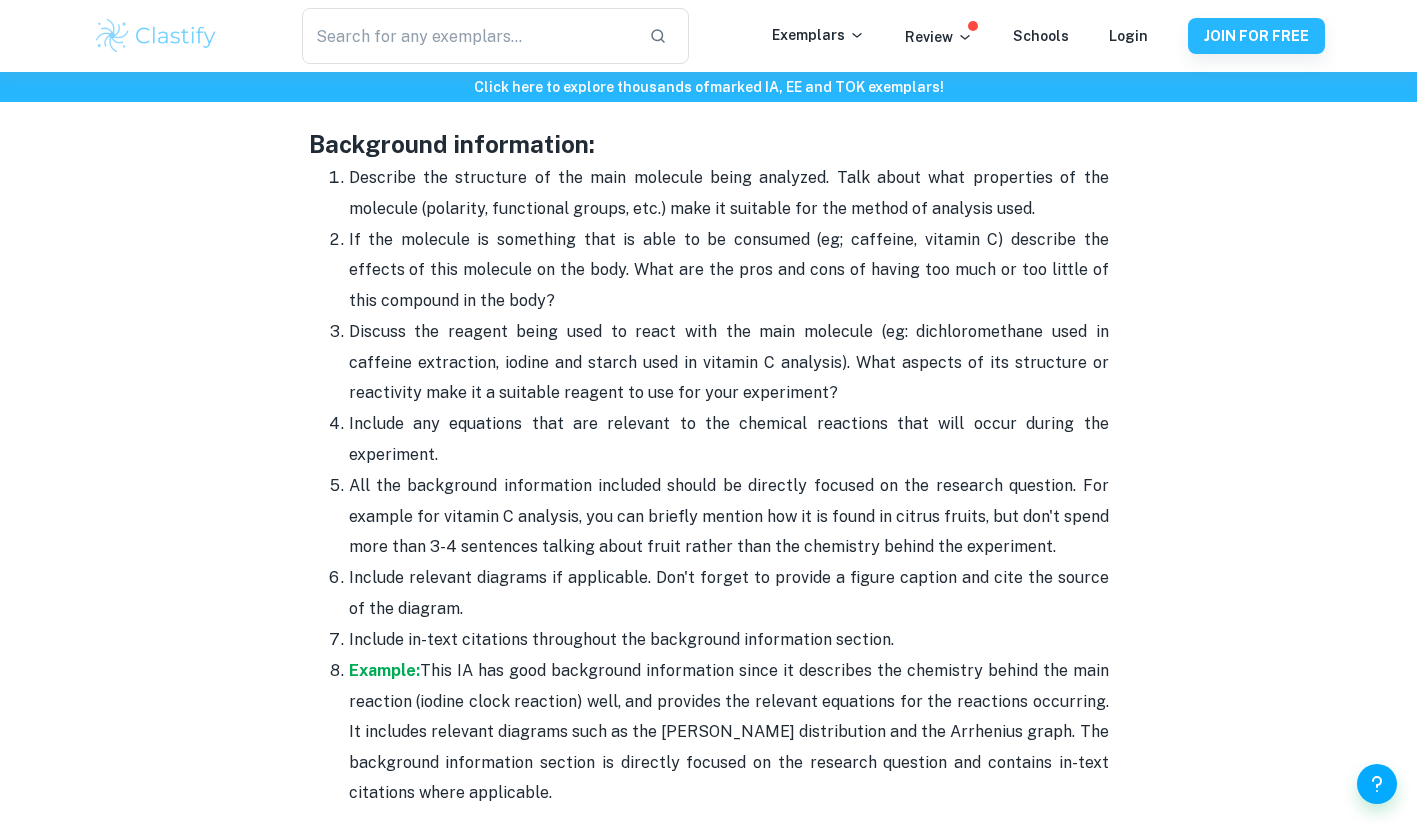 click on "Include relevant diagrams if applicable. Don't forget to provide a figure caption and cite the source of the diagram." at bounding box center [729, 593] 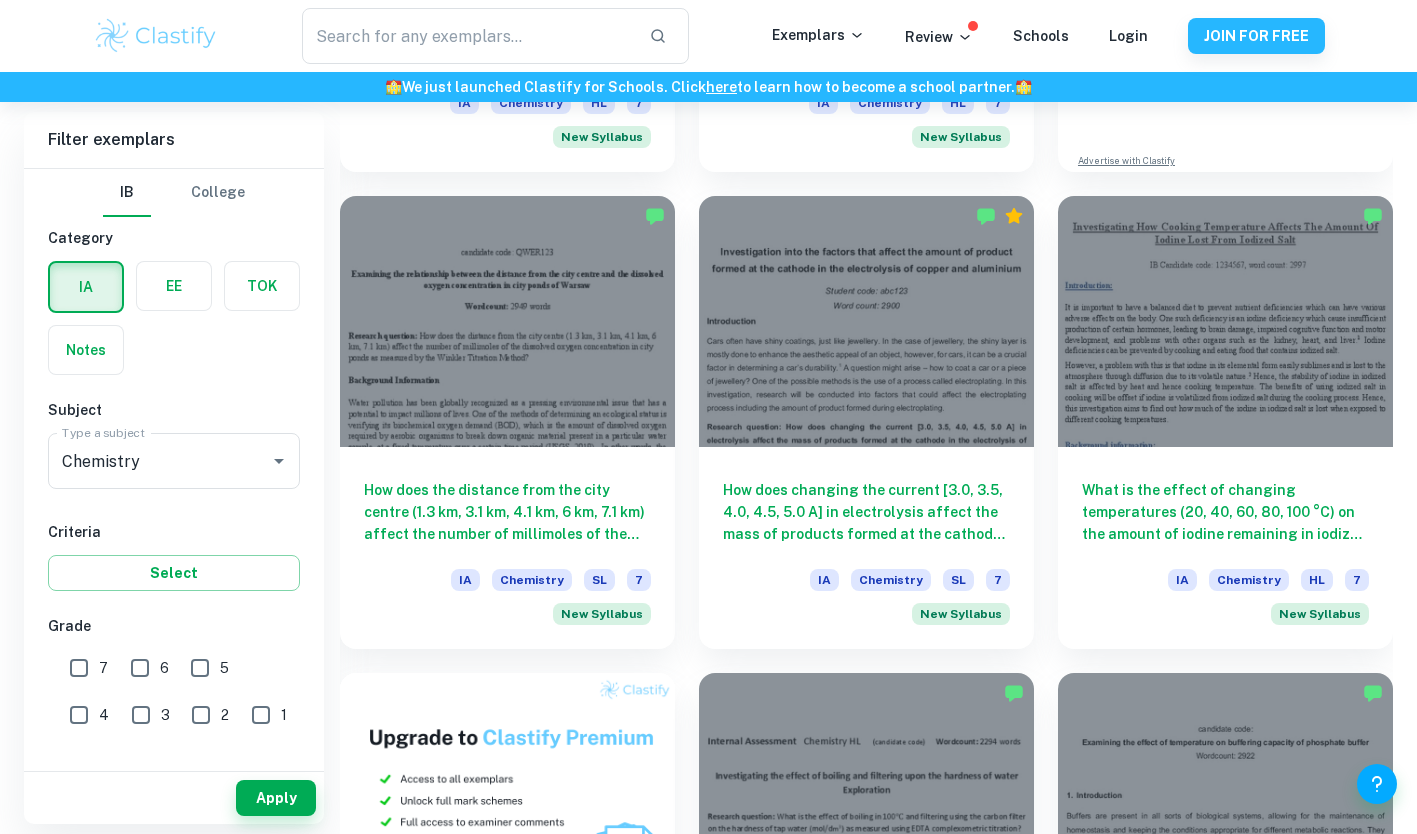scroll, scrollTop: 1010, scrollLeft: 0, axis: vertical 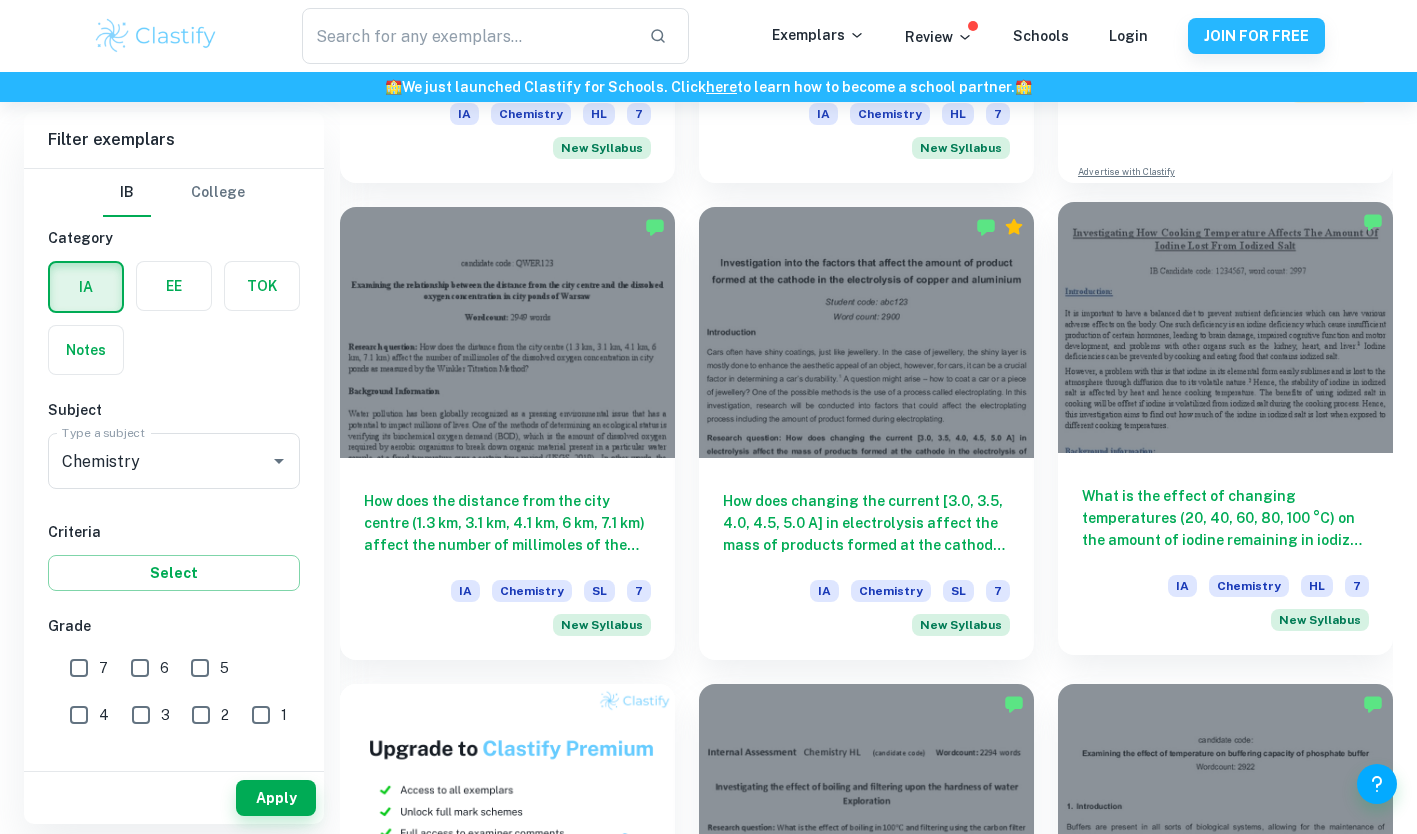 click at bounding box center (1225, 327) 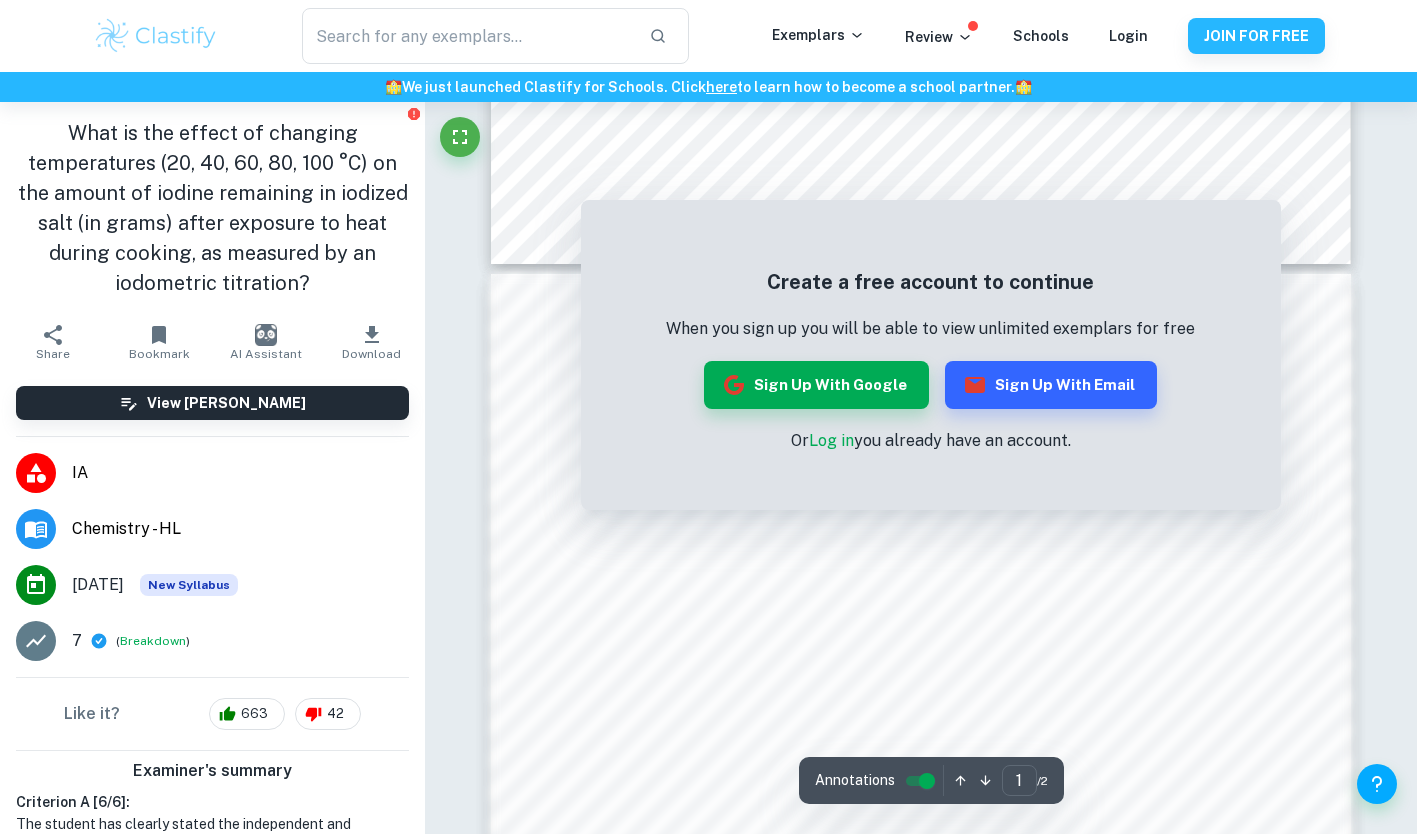 scroll, scrollTop: 963, scrollLeft: 0, axis: vertical 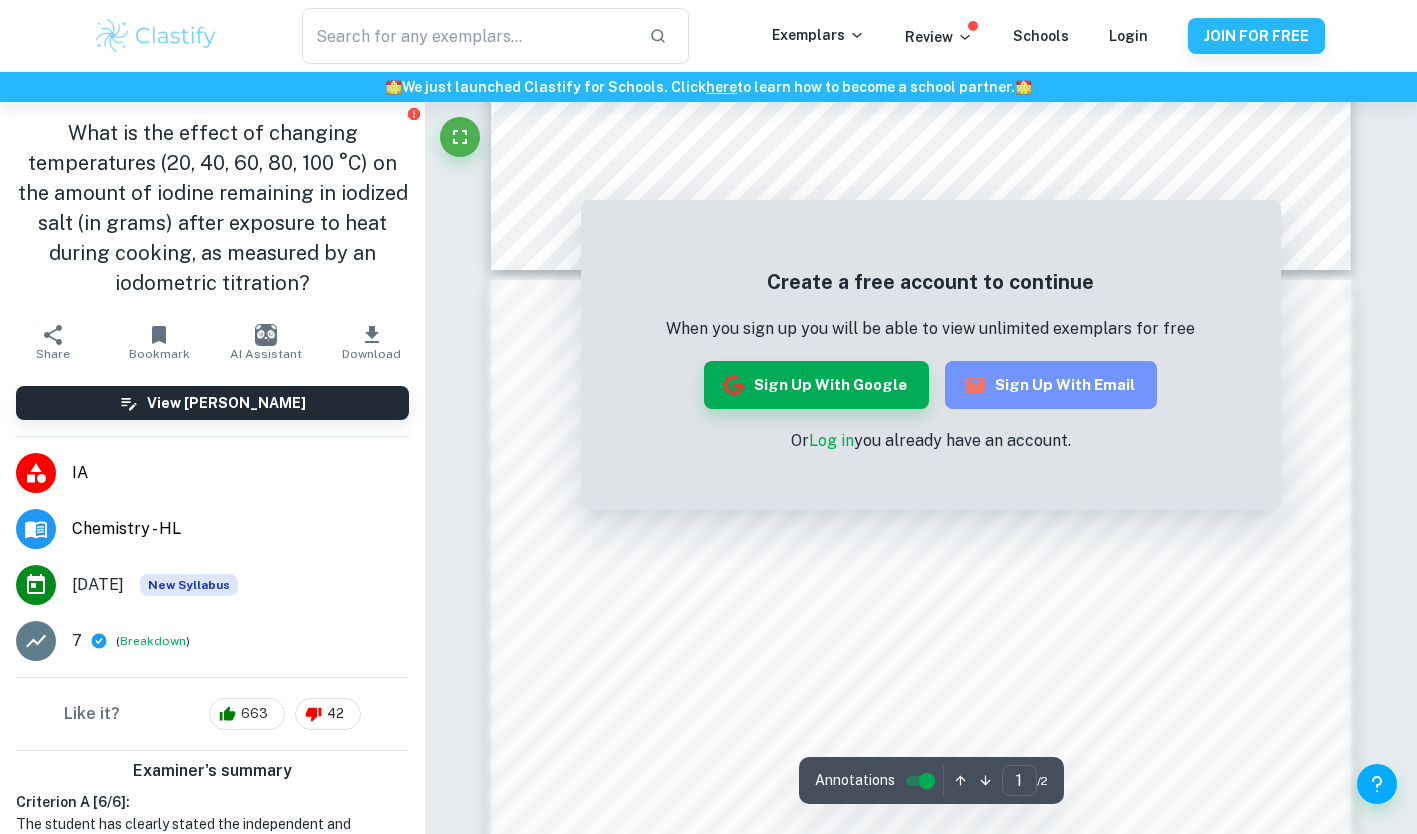 click on "Sign up with Email" at bounding box center [1051, 385] 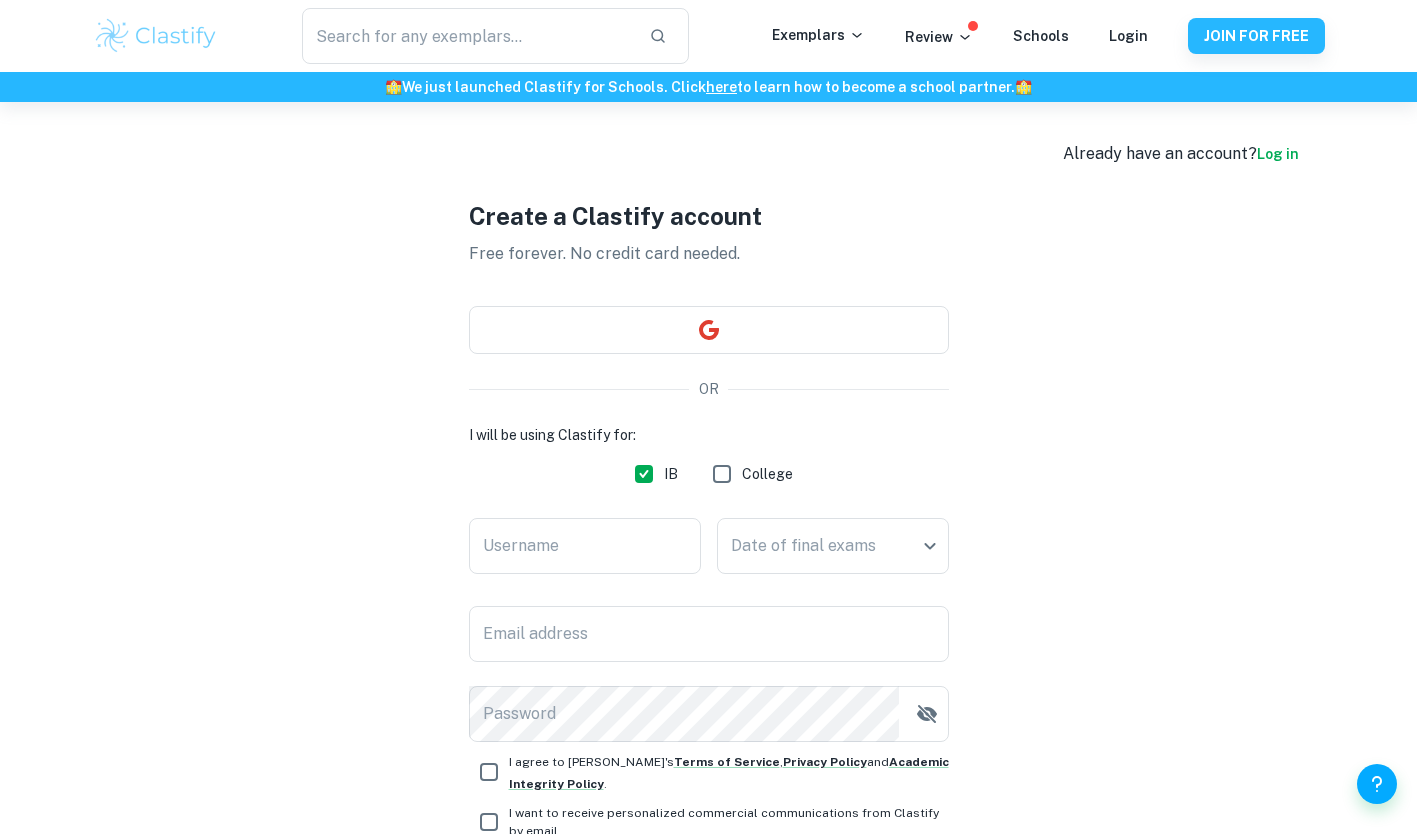 click on "[GEOGRAPHIC_DATA]" at bounding box center [709, 474] 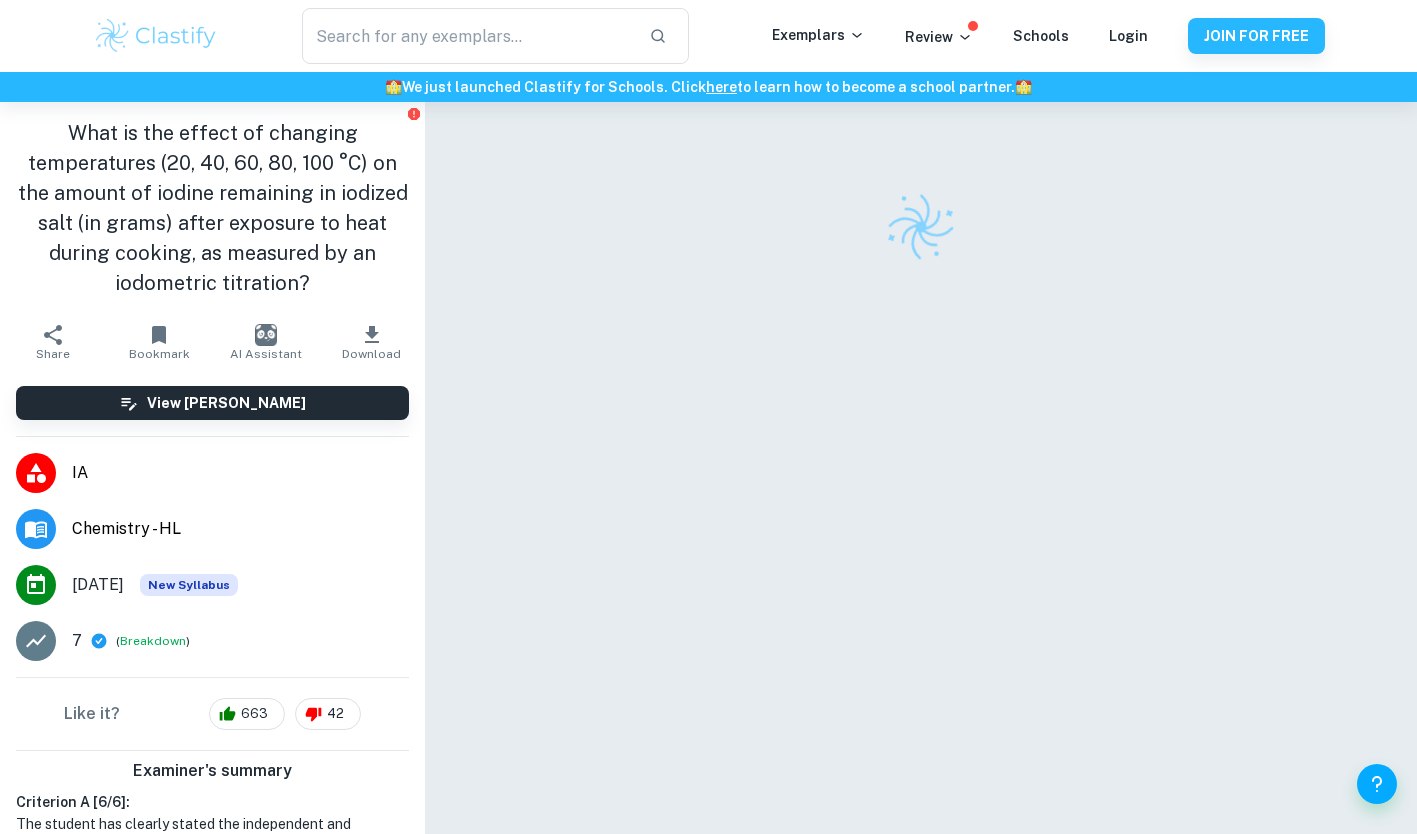 scroll, scrollTop: 102, scrollLeft: 0, axis: vertical 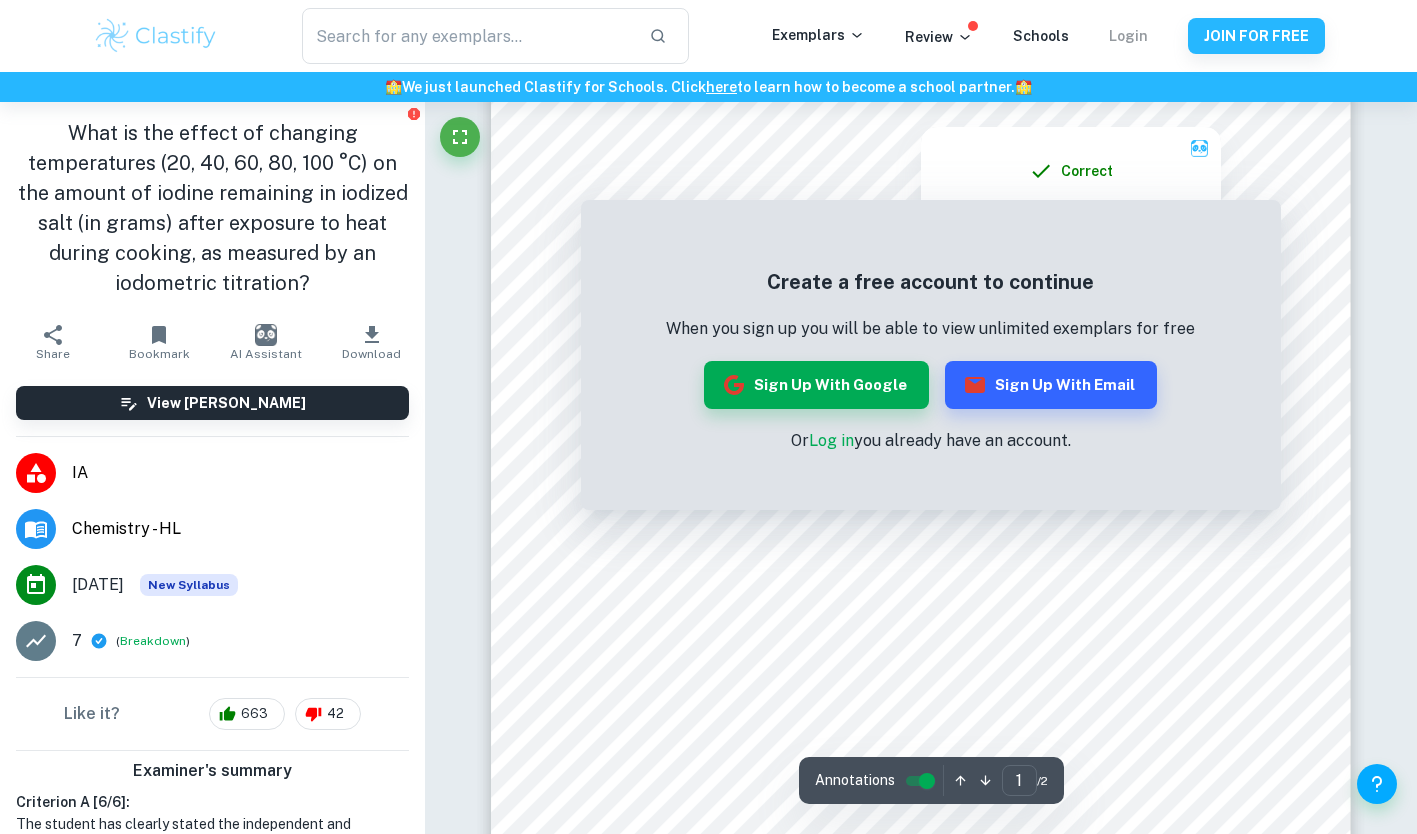 click on "Login" at bounding box center (1128, 36) 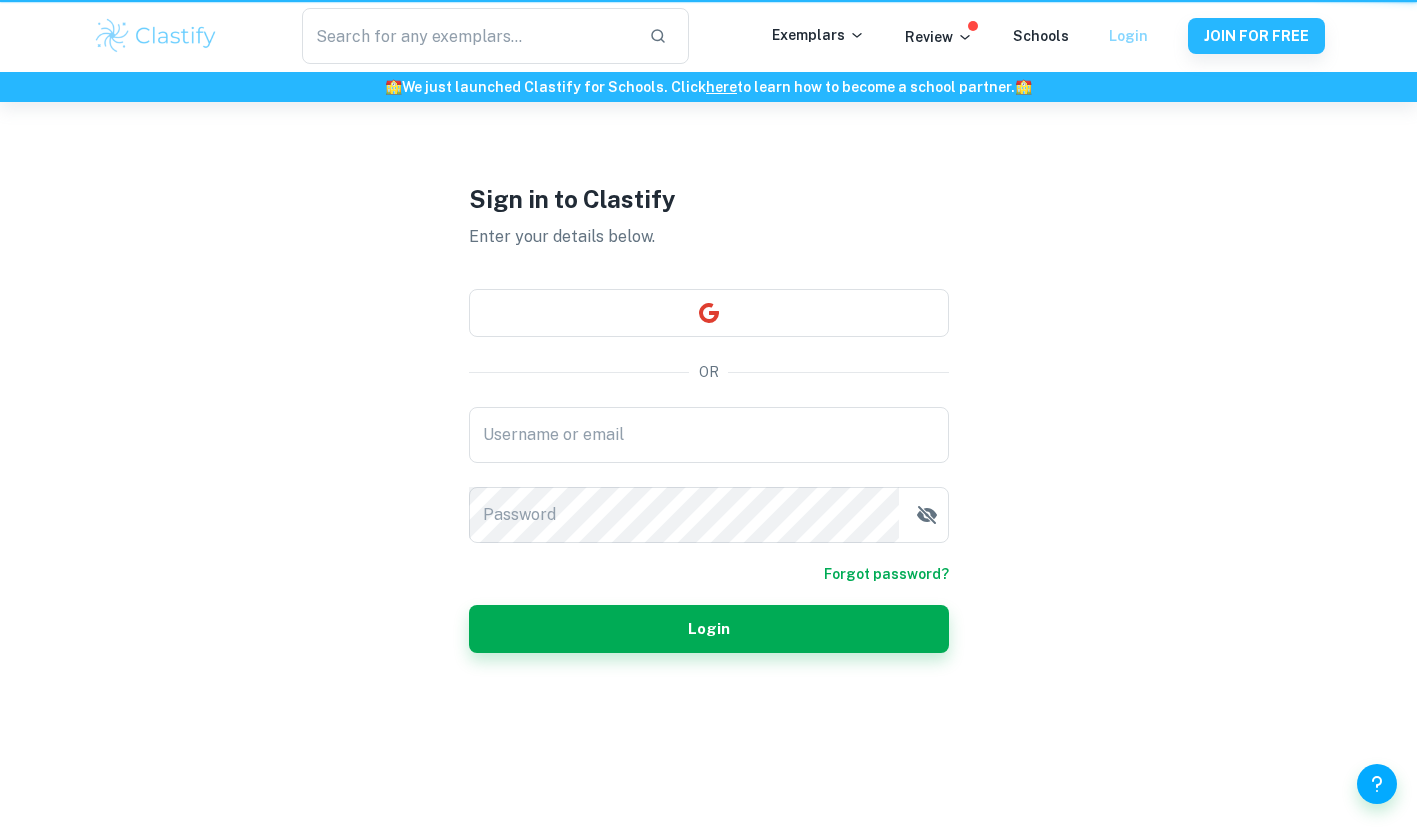 scroll, scrollTop: 0, scrollLeft: 0, axis: both 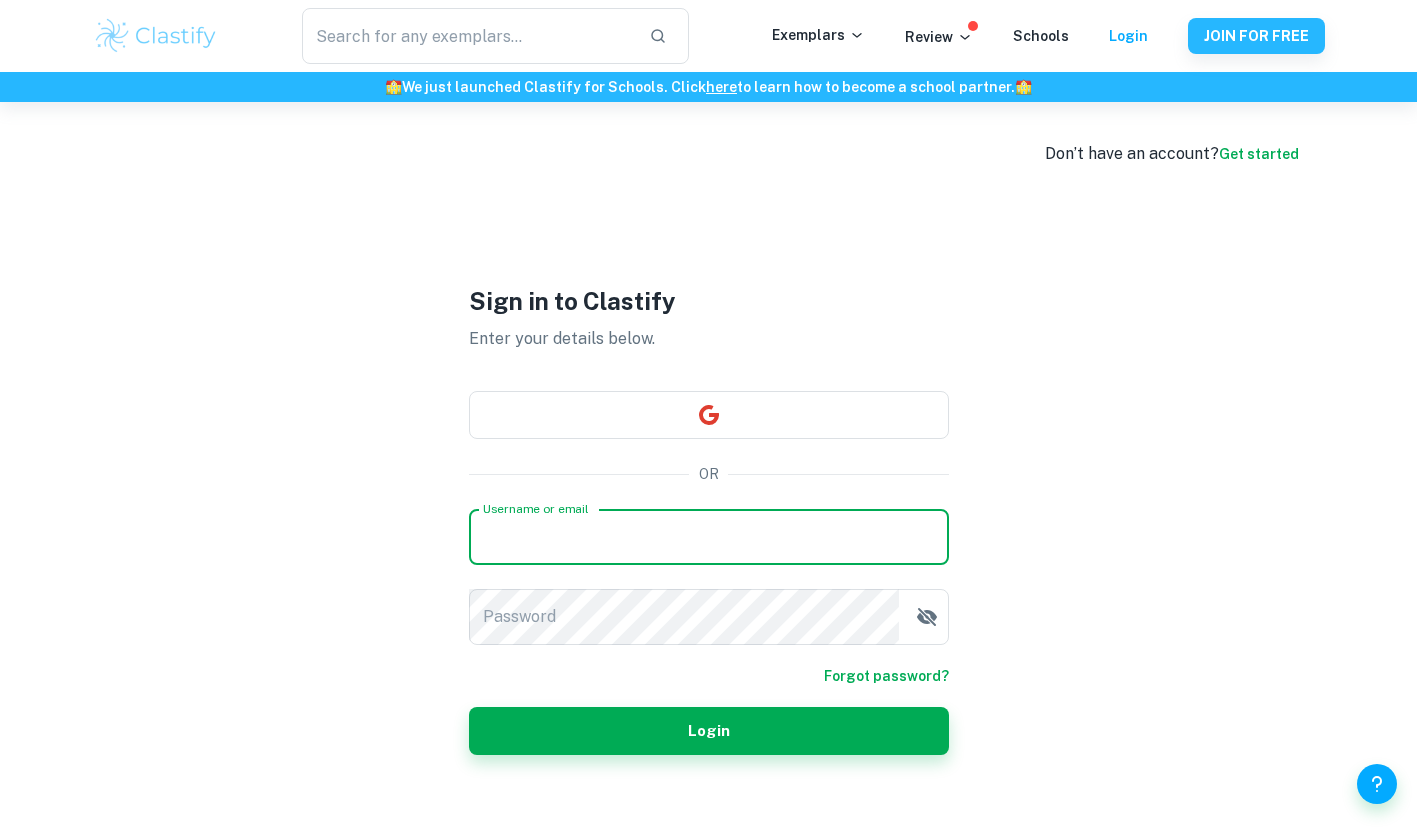 click on "Username or email" at bounding box center (709, 537) 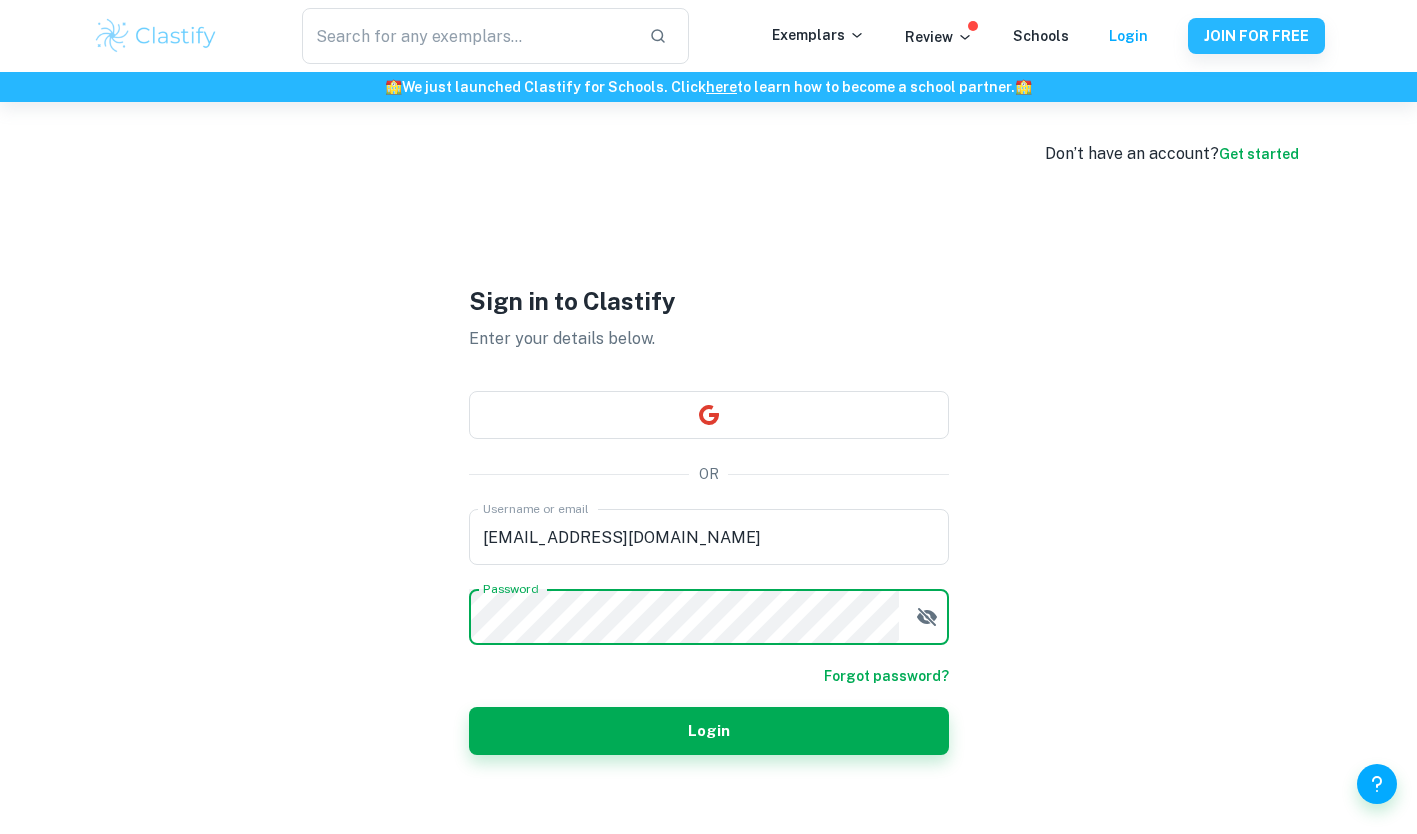 click on "Login" at bounding box center (709, 731) 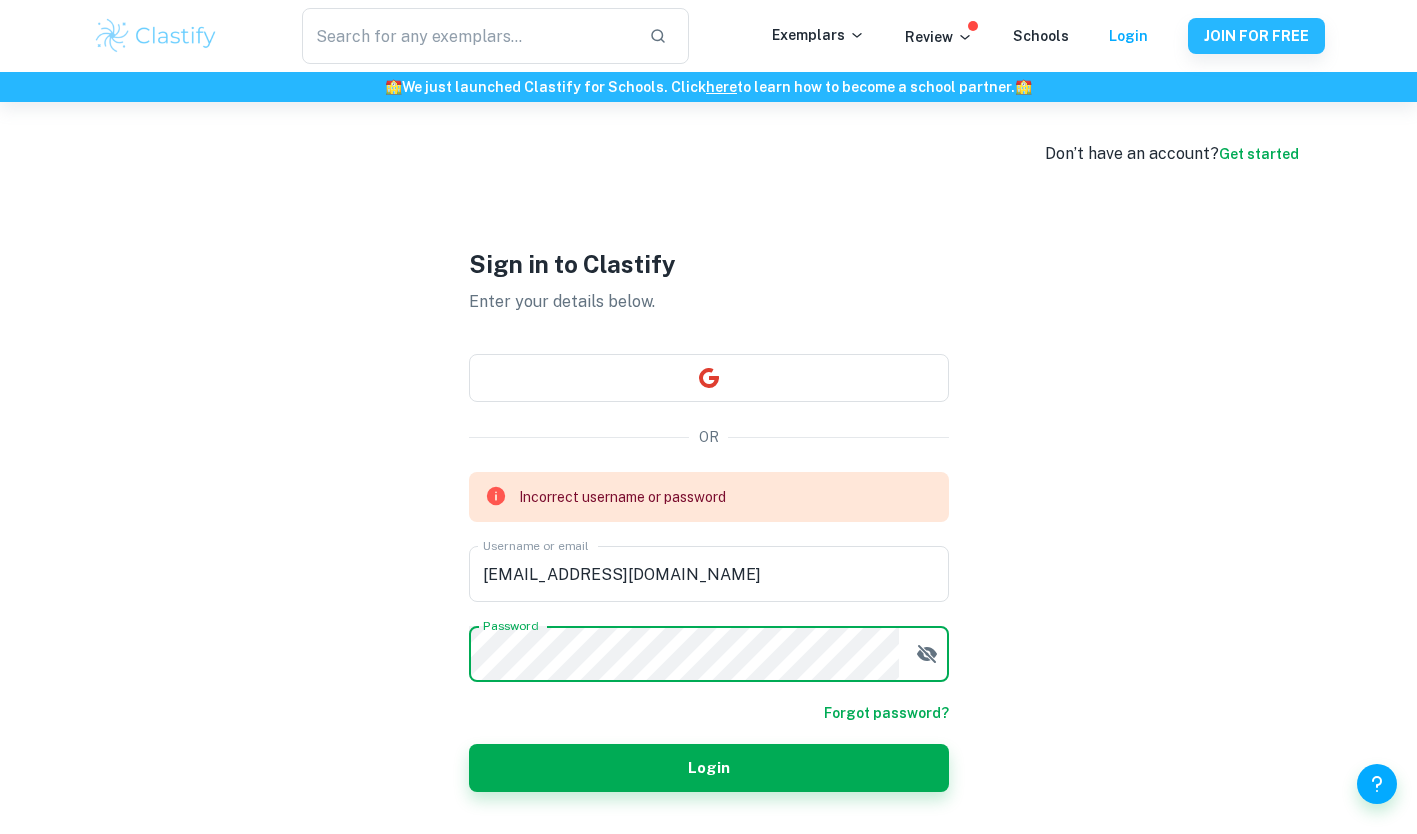 click on "Get started" at bounding box center (1259, 154) 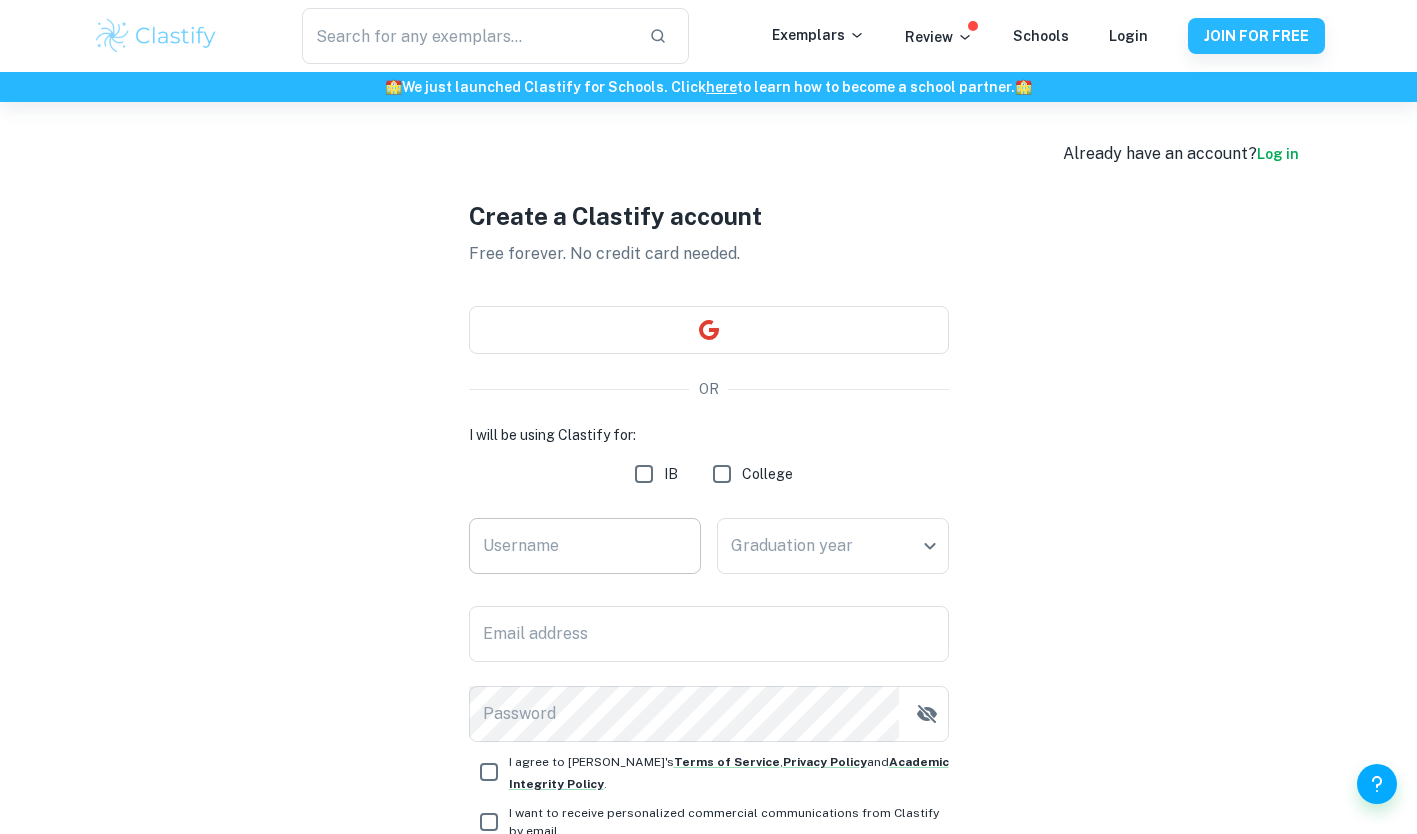 click on "Username" at bounding box center [585, 546] 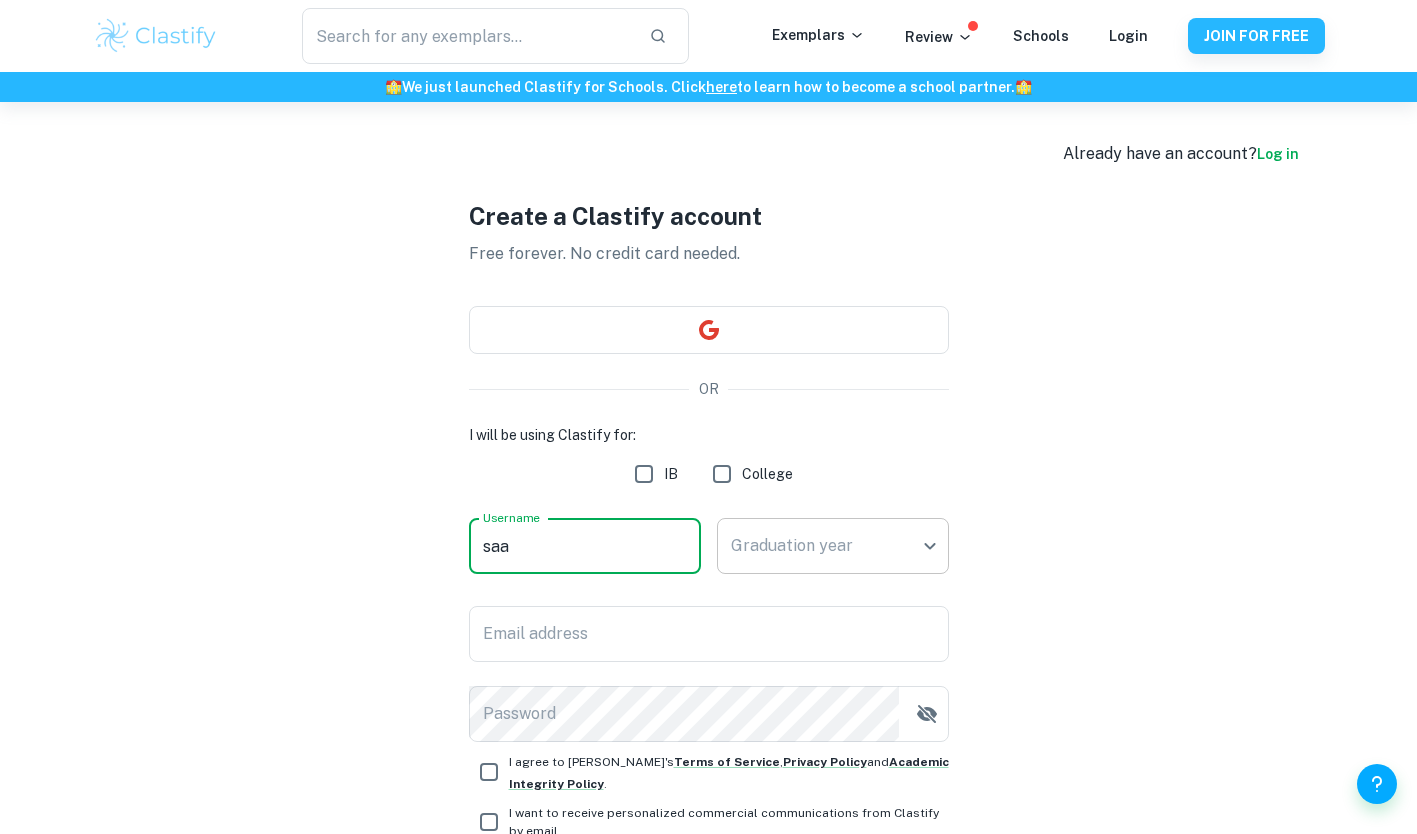 type on "saa" 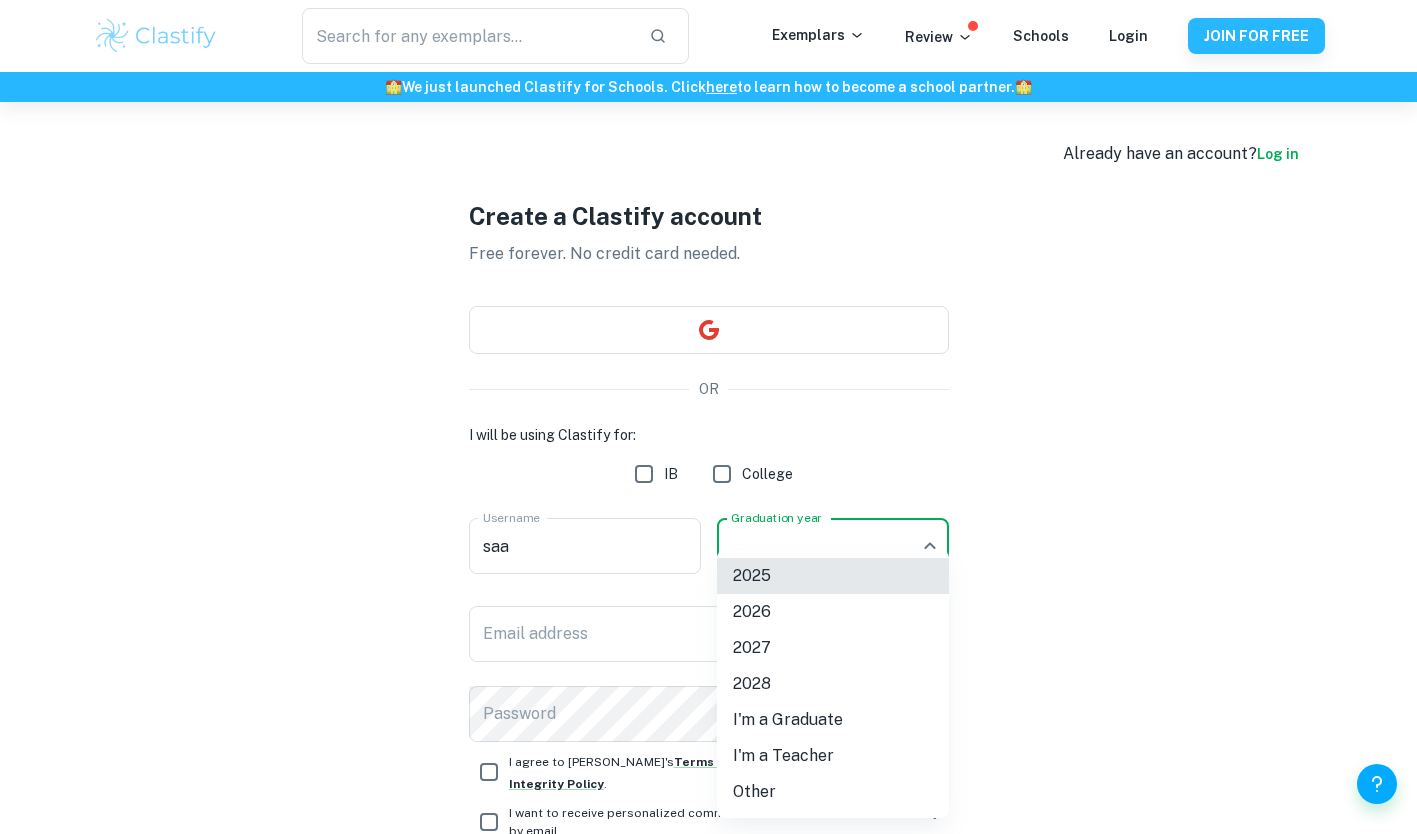 click on "2026" at bounding box center [833, 612] 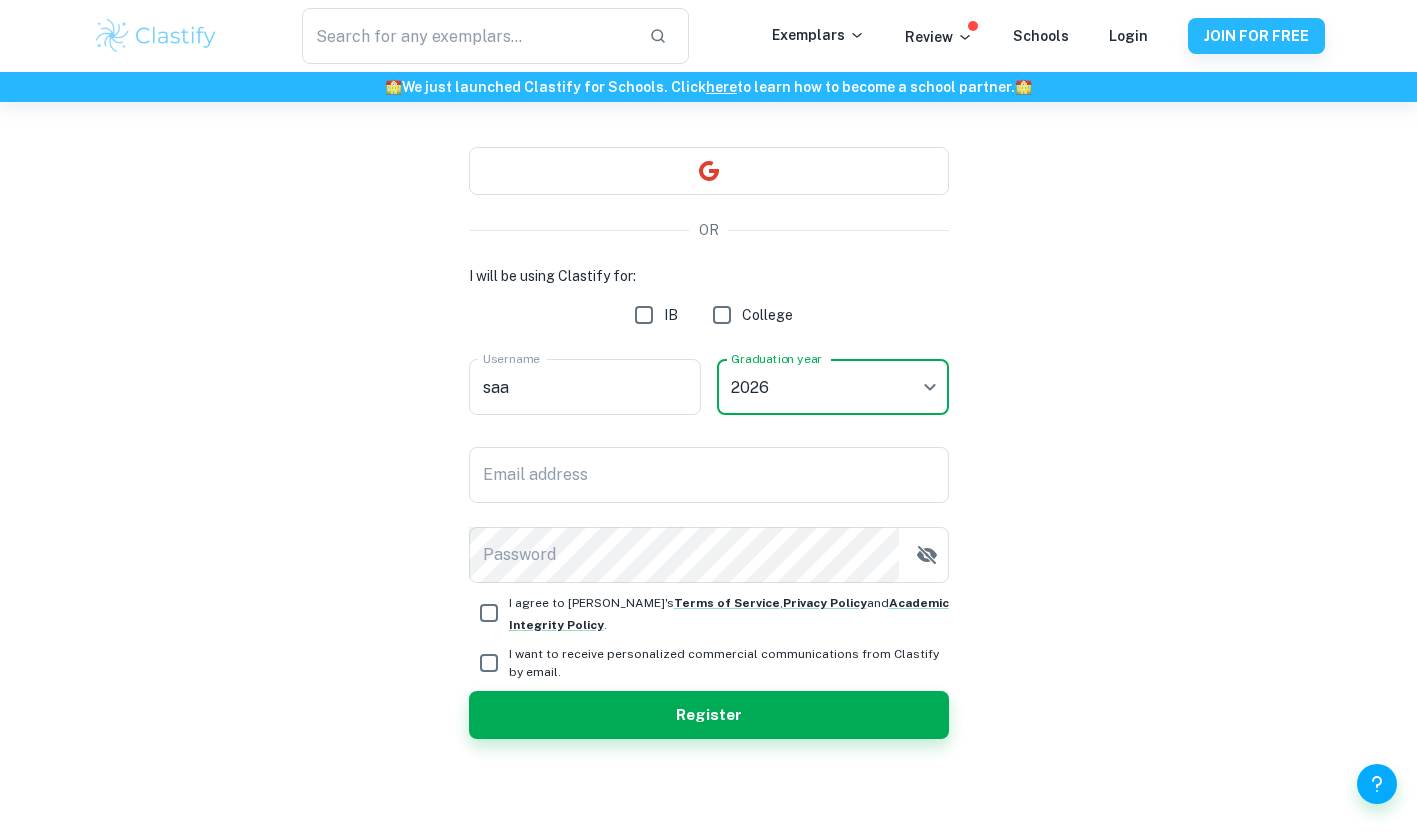 scroll, scrollTop: 160, scrollLeft: 0, axis: vertical 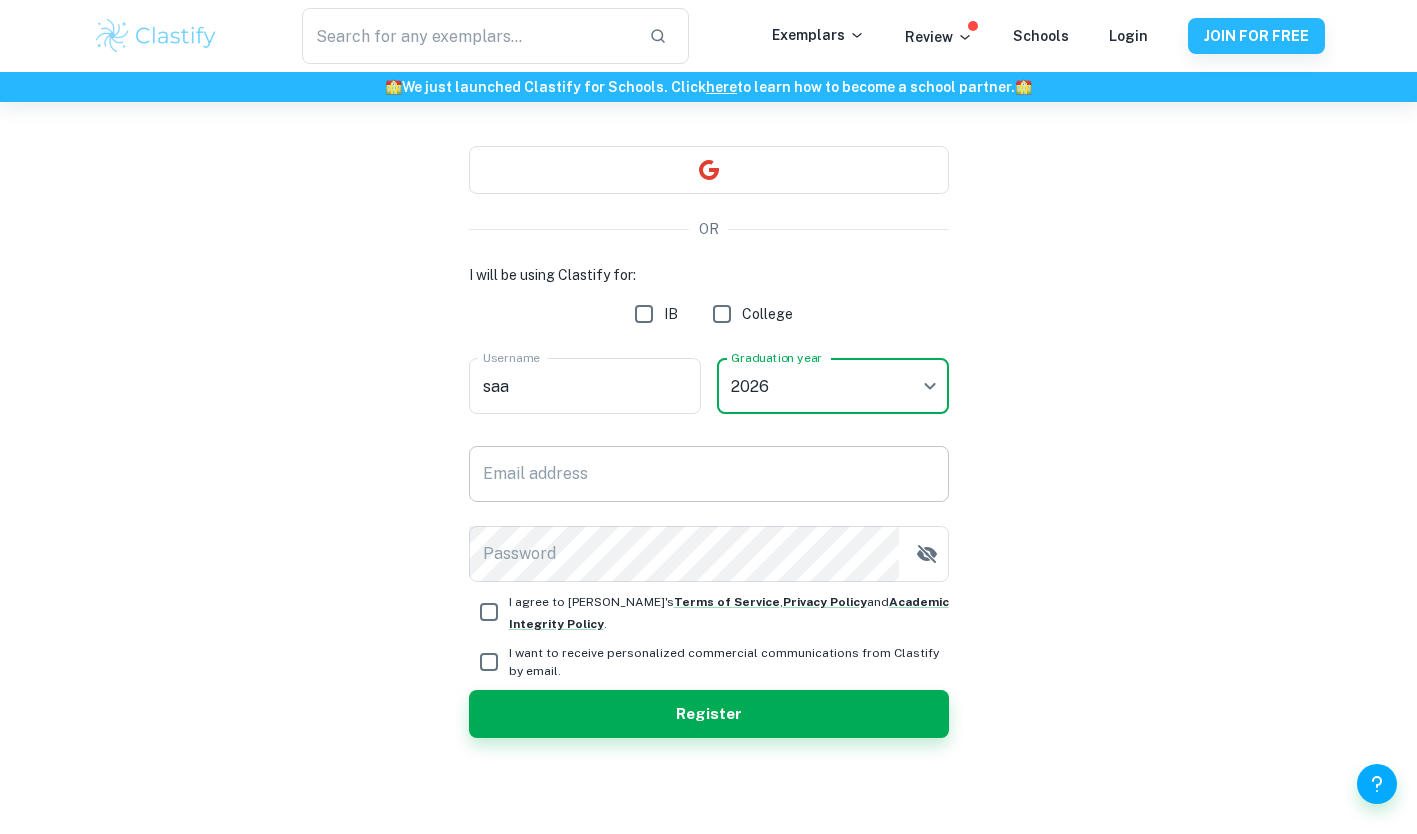 click on "Email address" at bounding box center [709, 474] 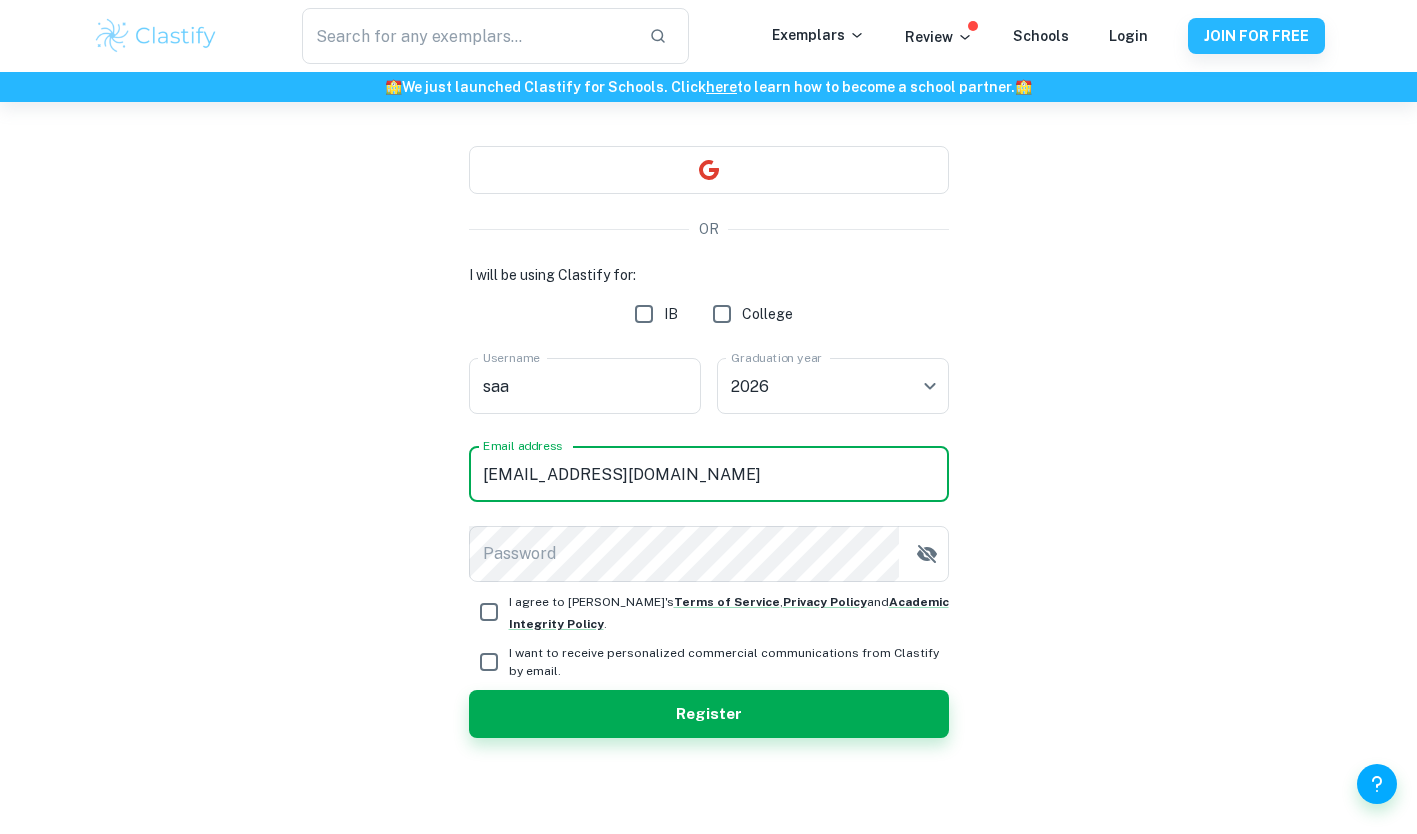 type on "[EMAIL_ADDRESS][DOMAIN_NAME]" 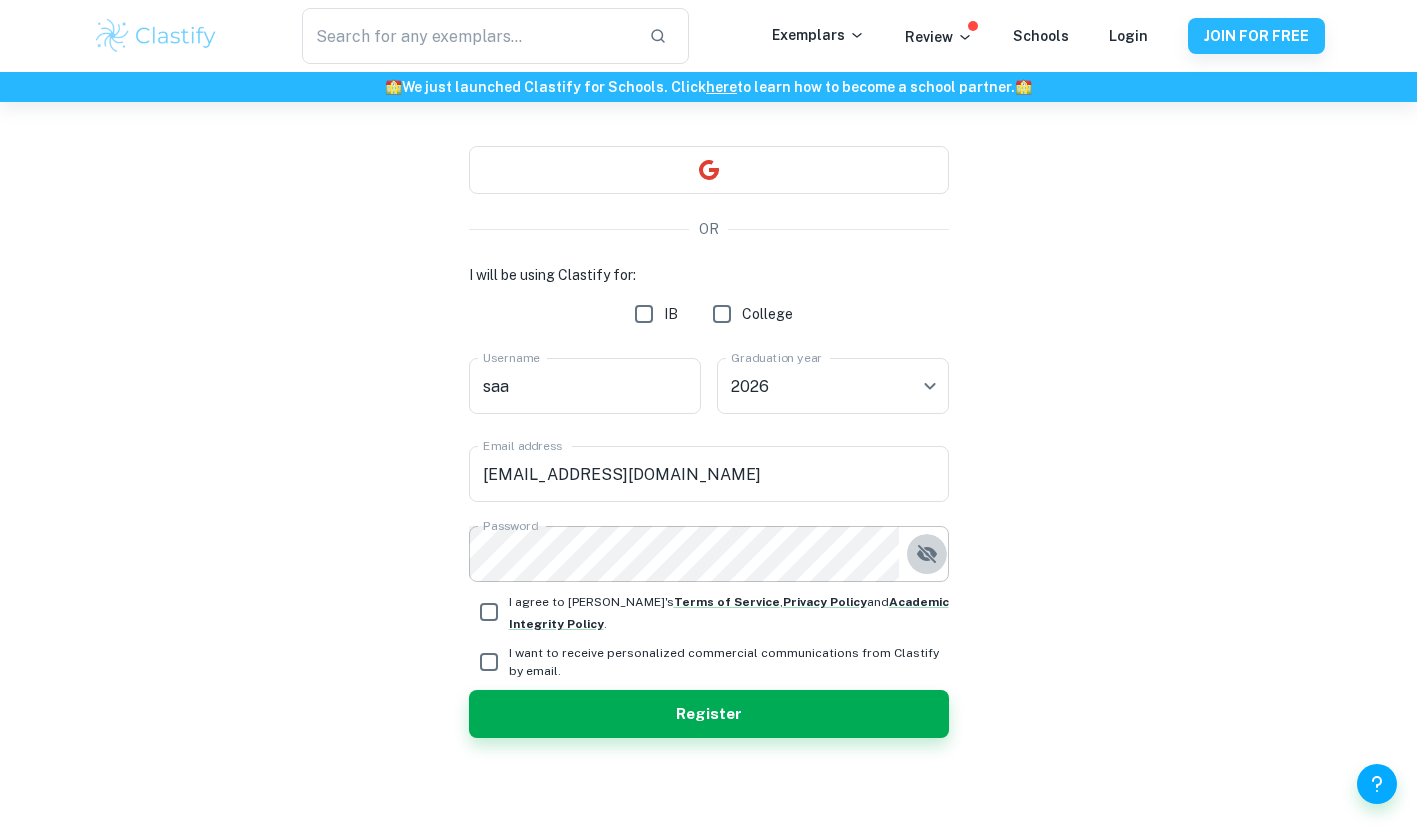 click 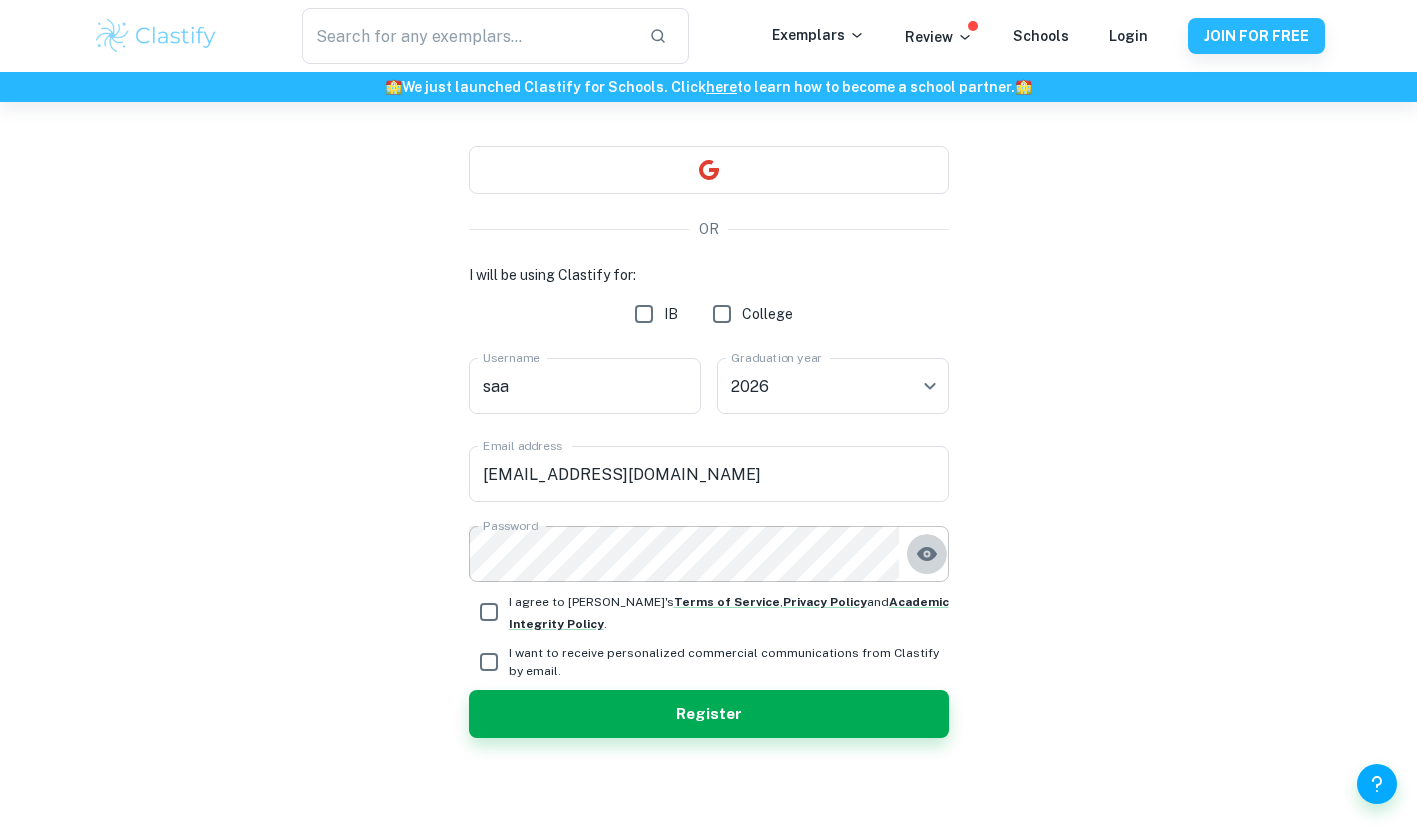 click 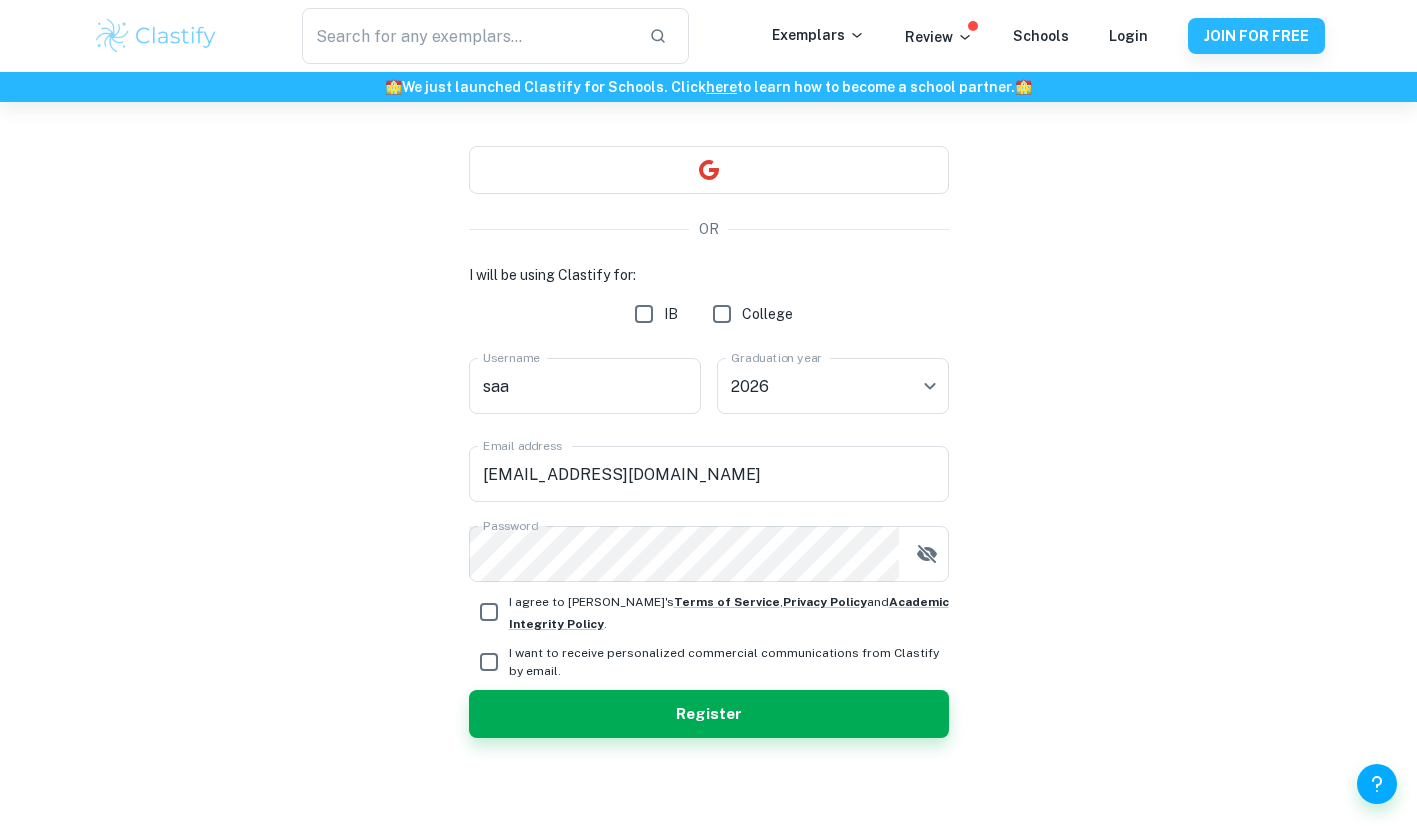 click on "I agree to [PERSON_NAME]'s  Terms of Service ,  Privacy Policy  and  Academic Integrity Policy ." at bounding box center (489, 612) 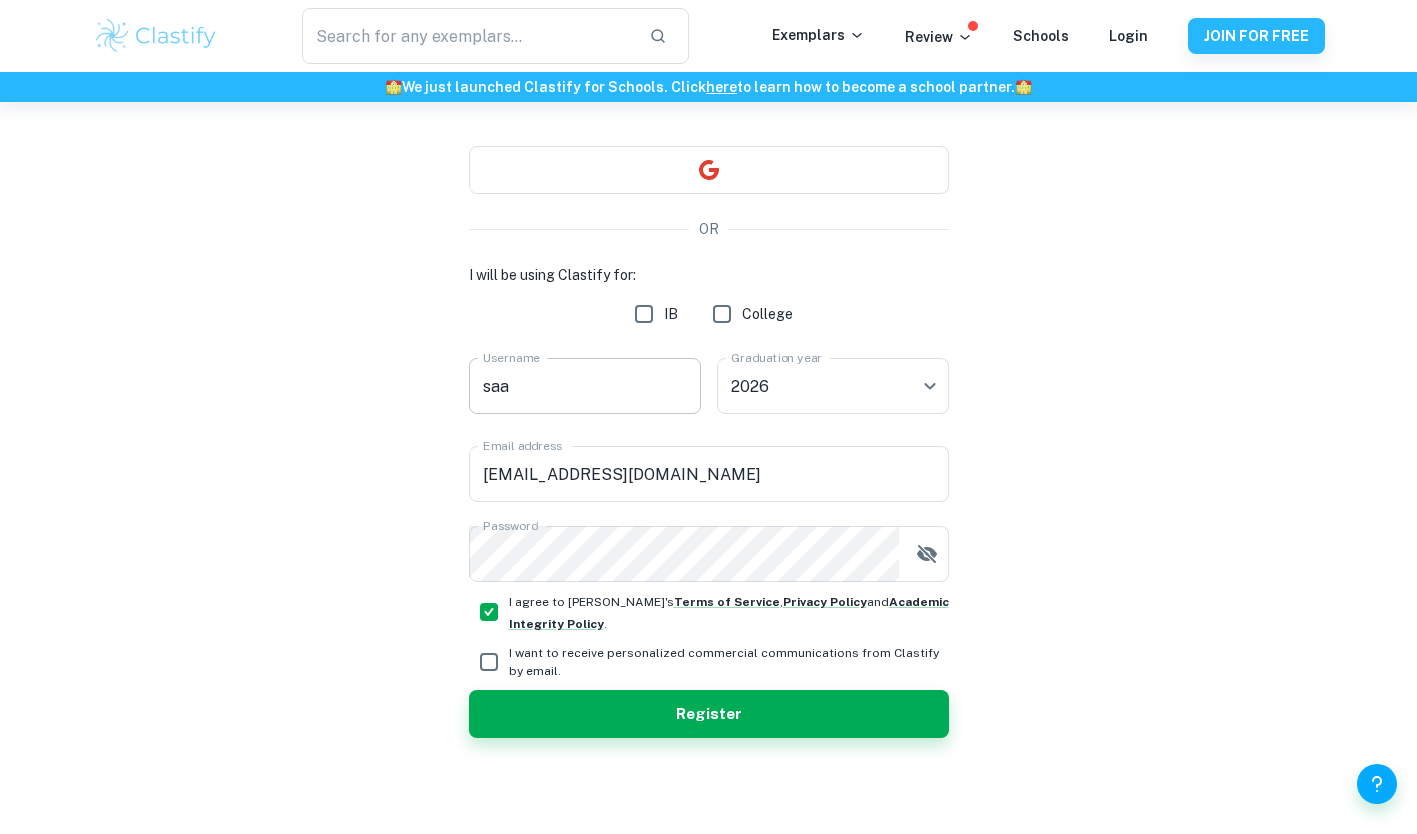 click on "saa" at bounding box center [585, 386] 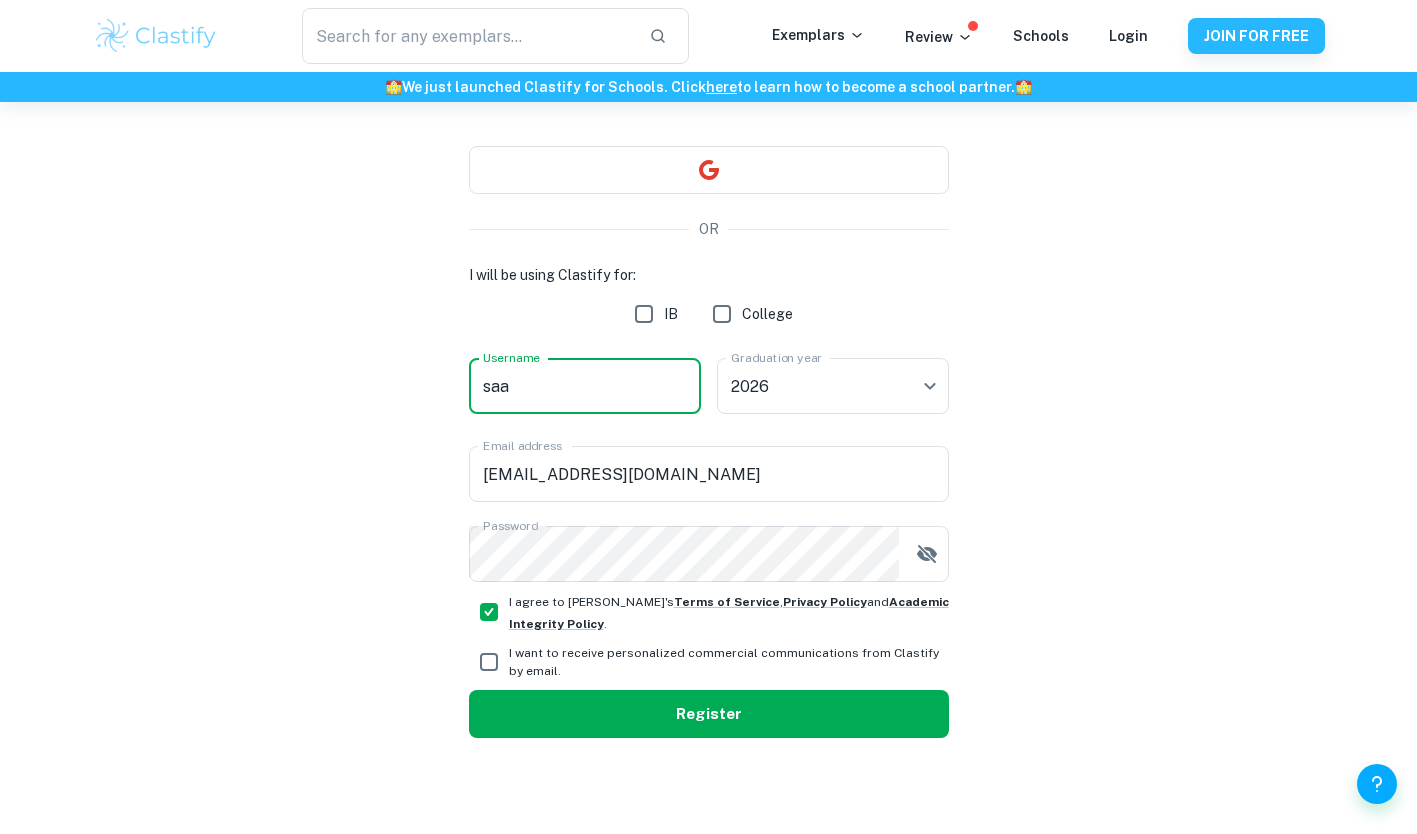 click on "Register" at bounding box center (709, 714) 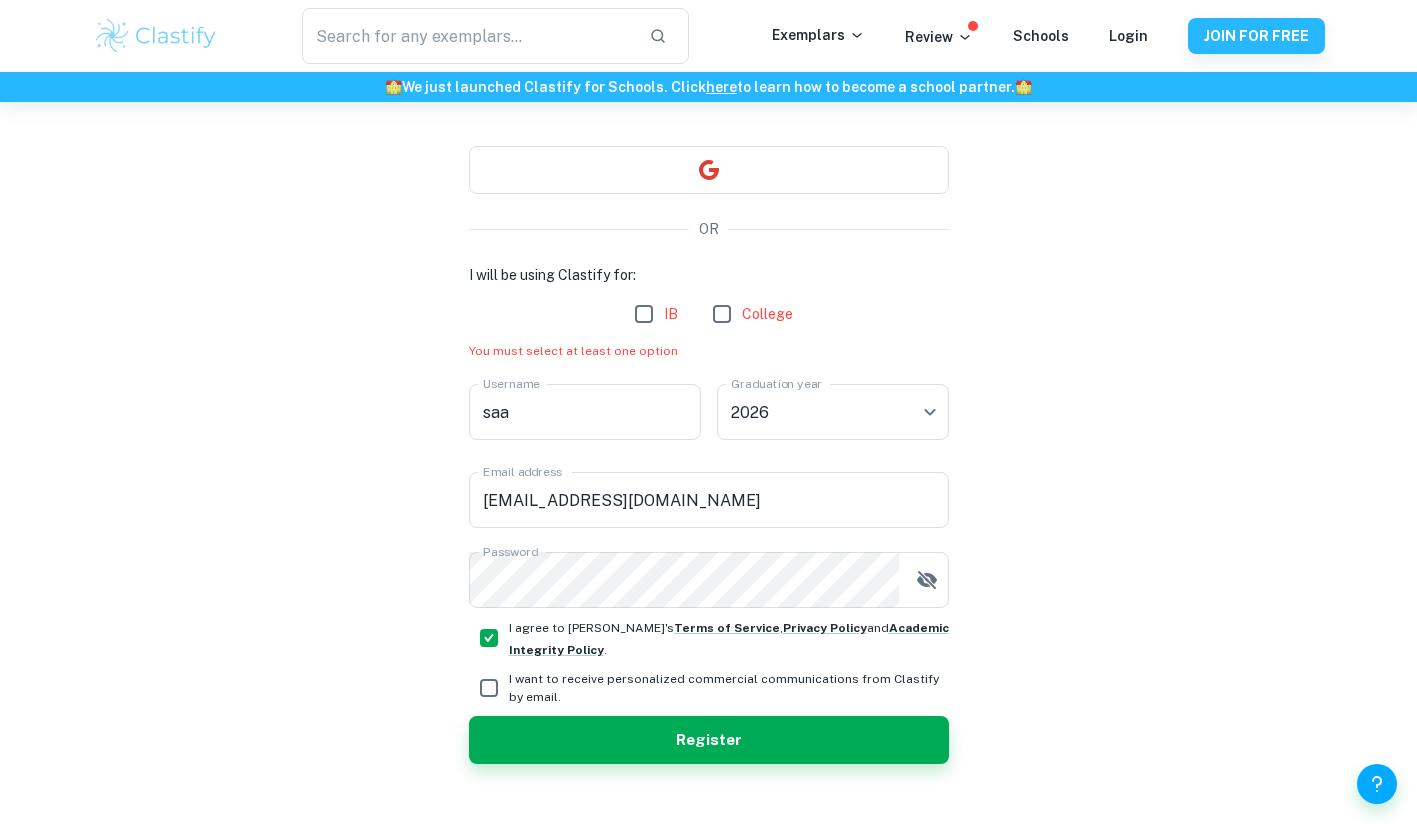 click on "IB" at bounding box center (644, 314) 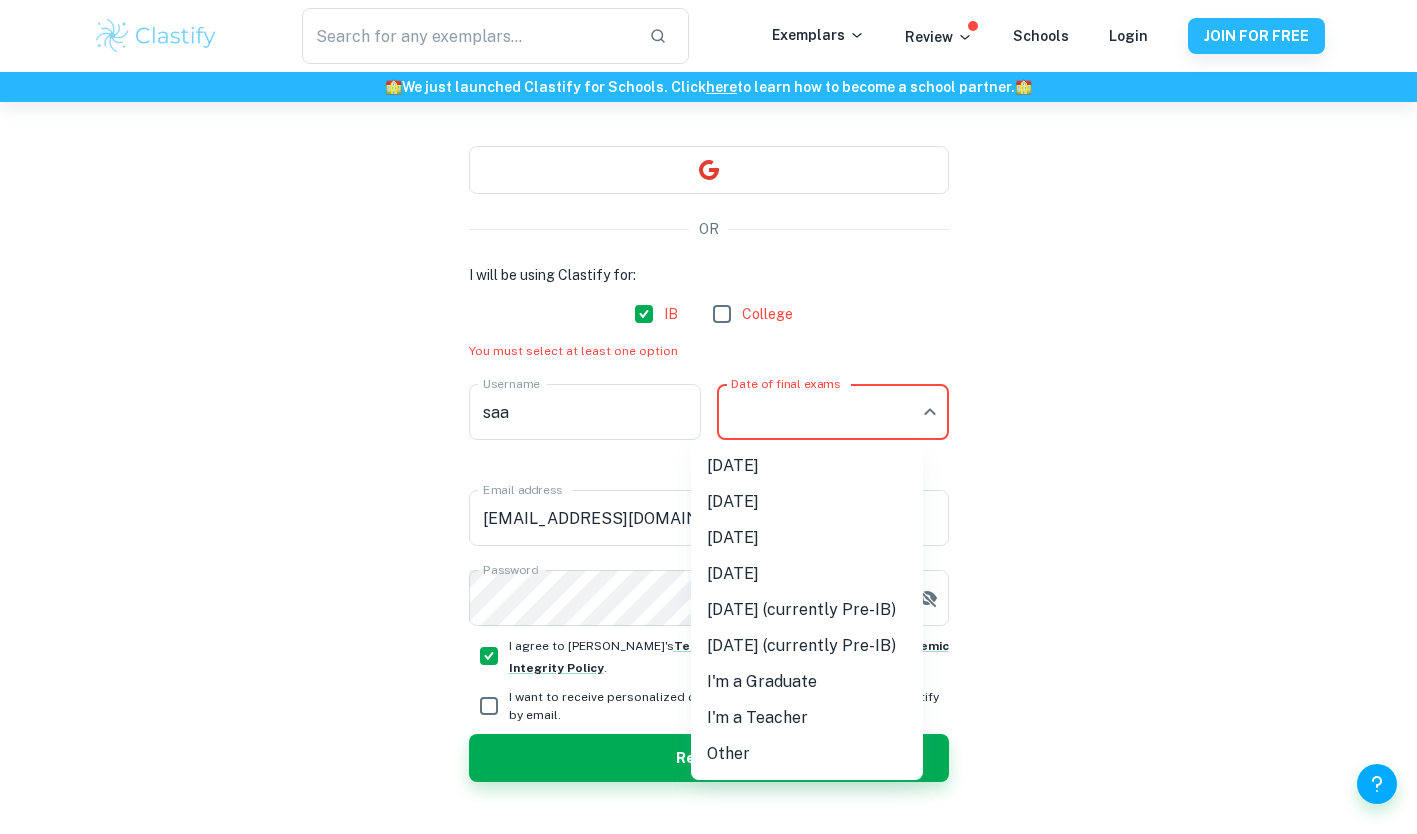 click on "We value your privacy We use cookies to enhance your browsing experience, serve personalised ads or content, and analyse our traffic. By clicking "Accept All", you consent to our use of cookies.   Cookie Policy Customise   Reject All   Accept All   Customise Consent Preferences   We use cookies to help you navigate efficiently and perform certain functions. You will find detailed information about all cookies under each consent category below. The cookies that are categorised as "Necessary" are stored on your browser as they are essential for enabling the basic functionalities of the site. ...  Show more For more information on how Google's third-party cookies operate and handle your data, see:   Google Privacy Policy Necessary Always Active Necessary cookies are required to enable the basic features of this site, such as providing secure log-in or adjusting your consent preferences. These cookies do not store any personally identifiable data. Functional Analytics Performance Advertisement Uncategorised" at bounding box center [708, 359] 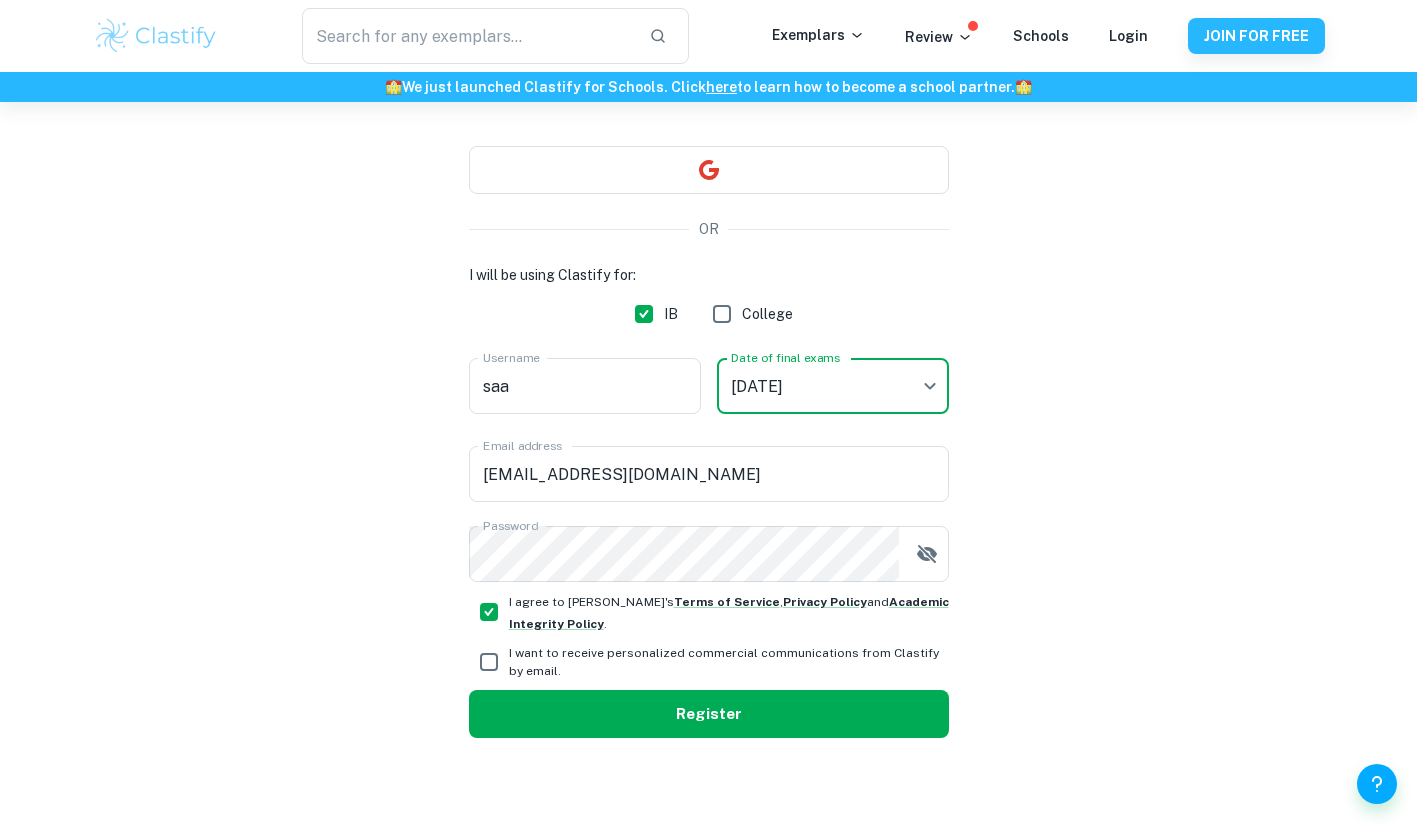 click on "Register" at bounding box center (709, 714) 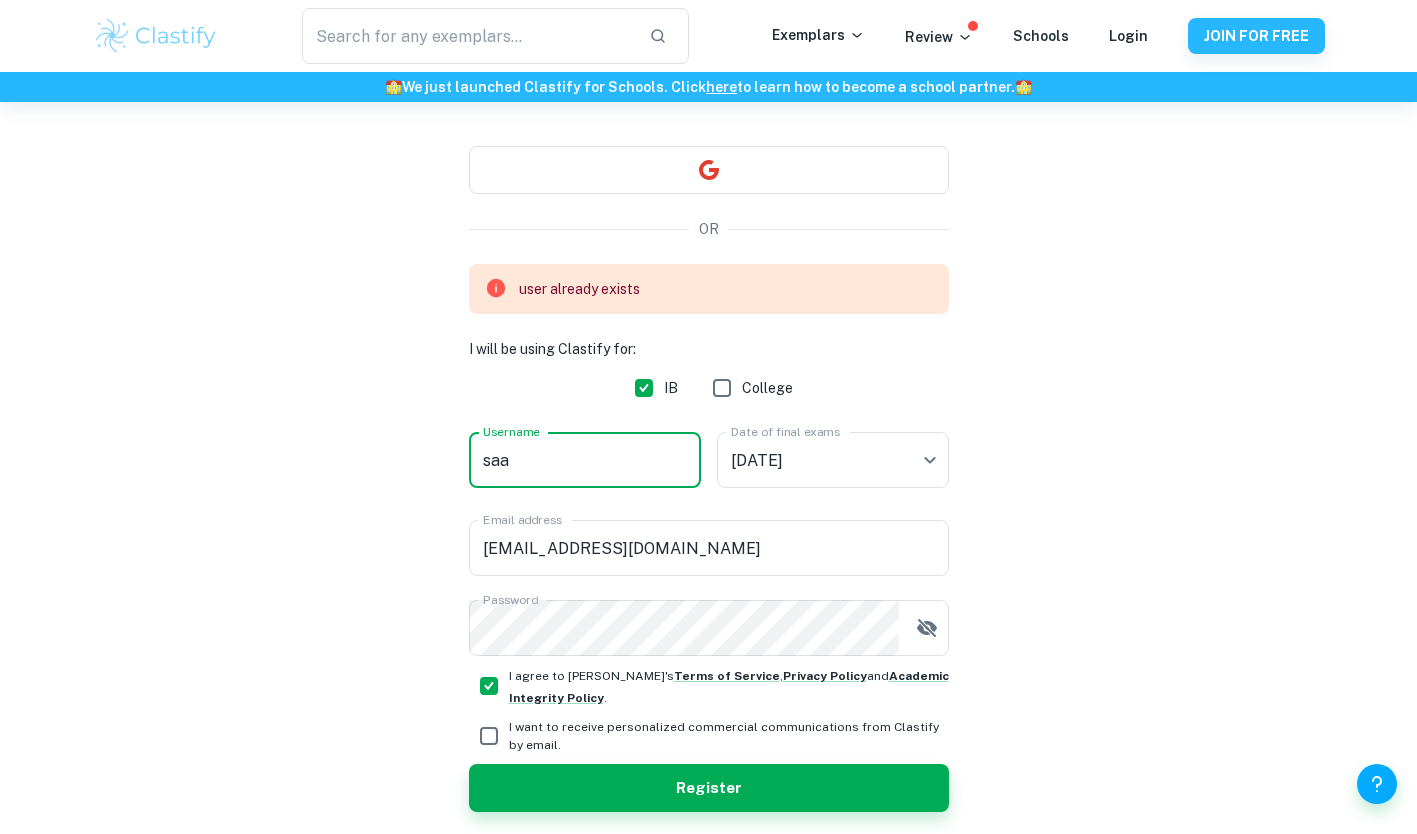 click on "saa" at bounding box center (585, 460) 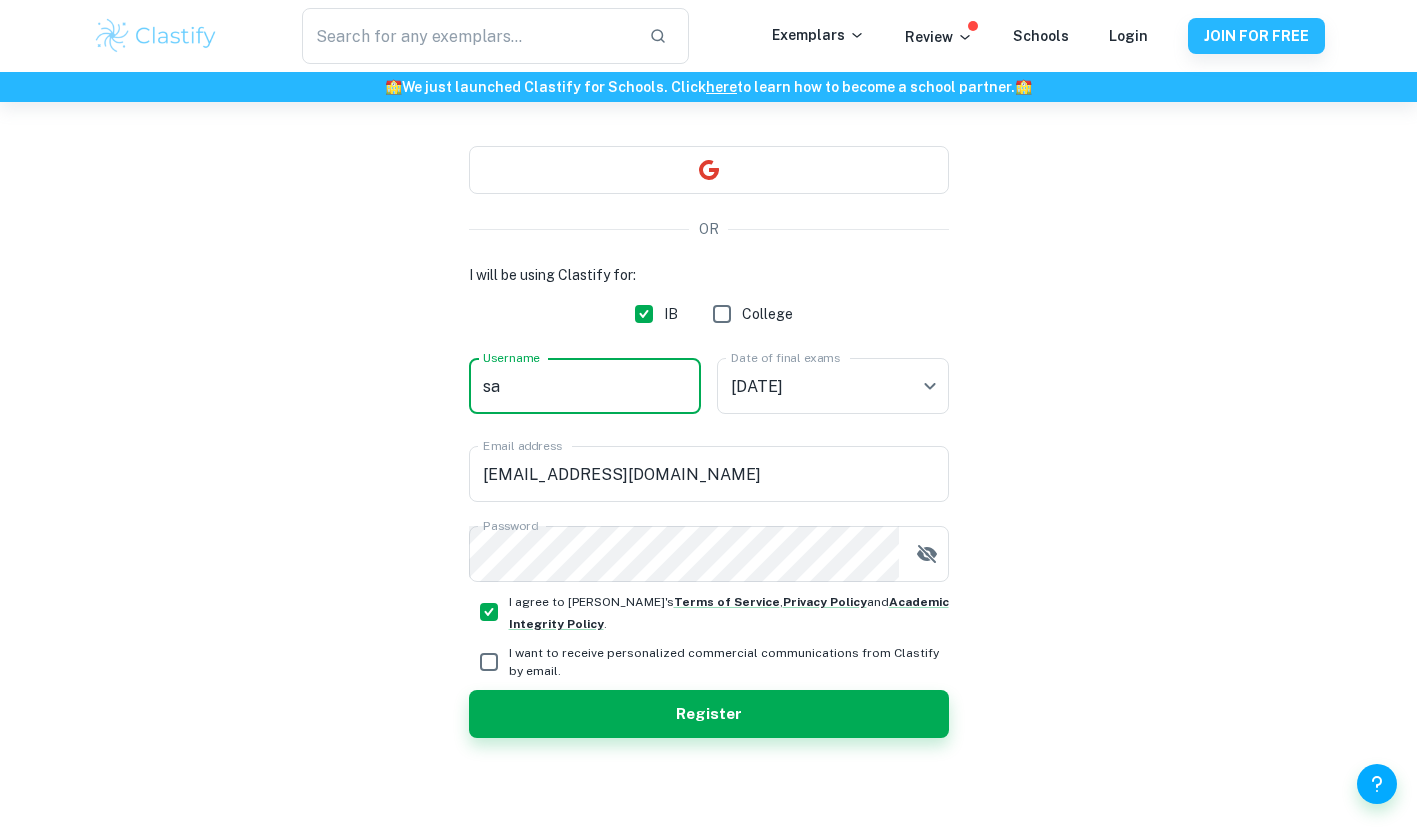 type on "s" 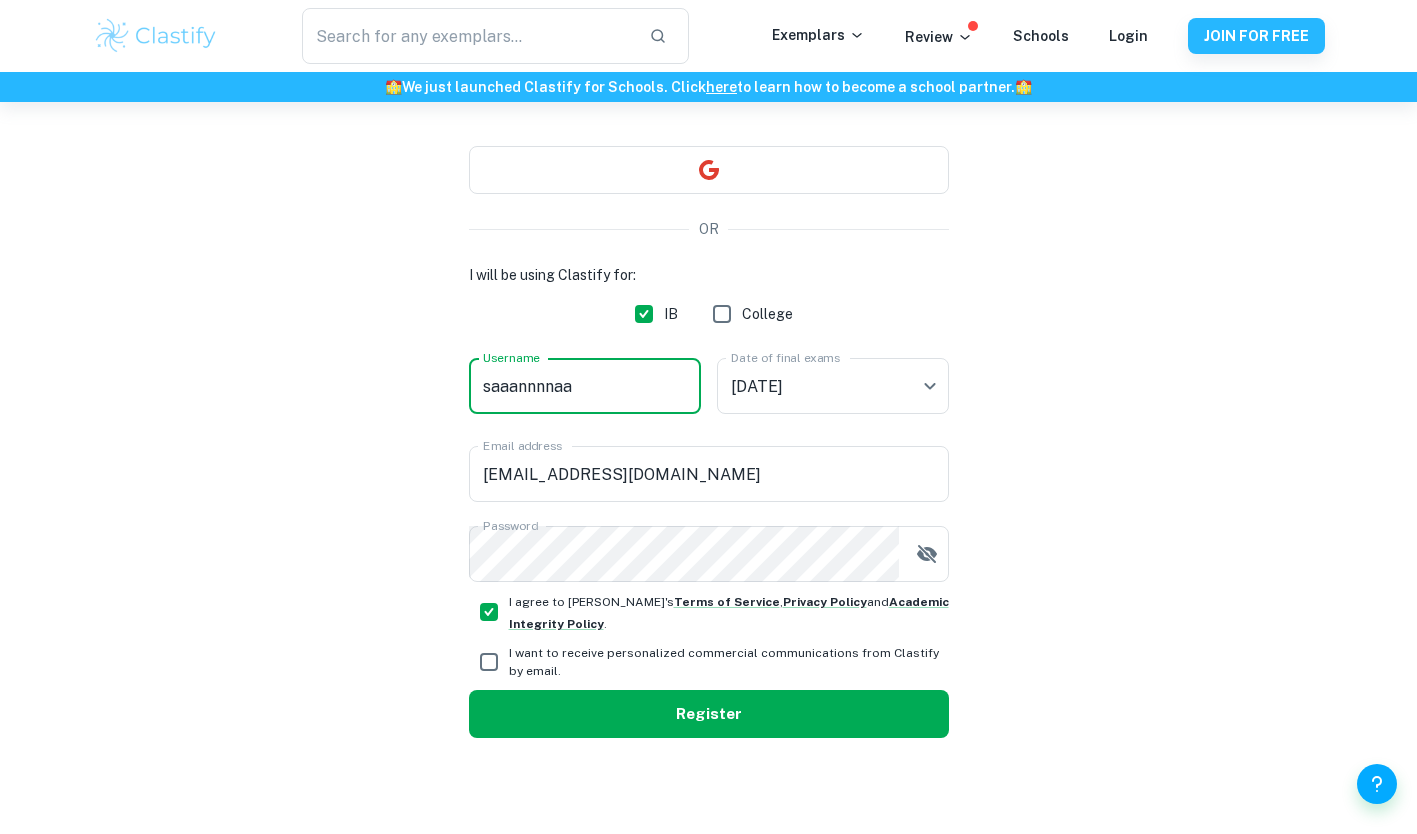 type on "saaannnnaa" 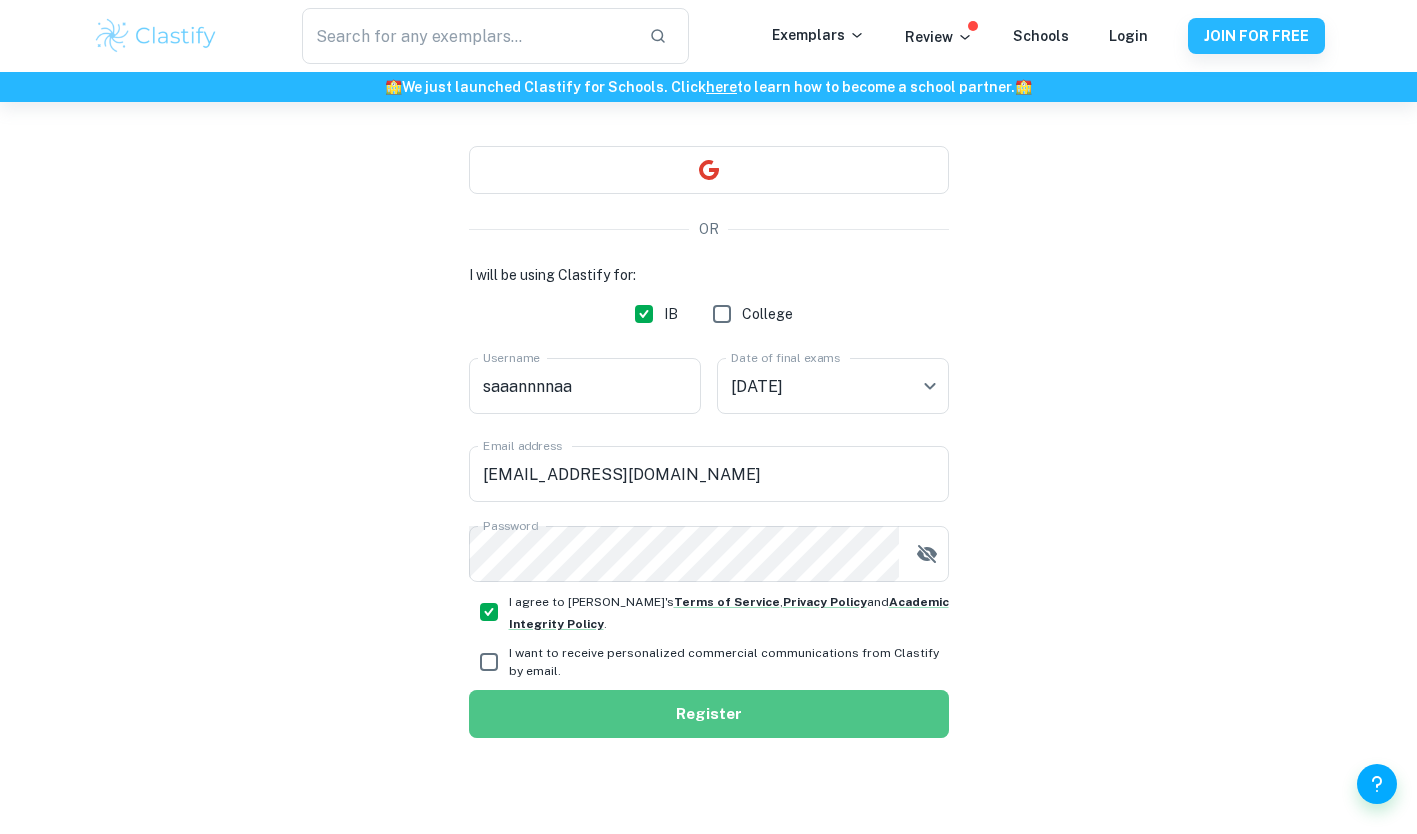 click on "Register" at bounding box center [709, 714] 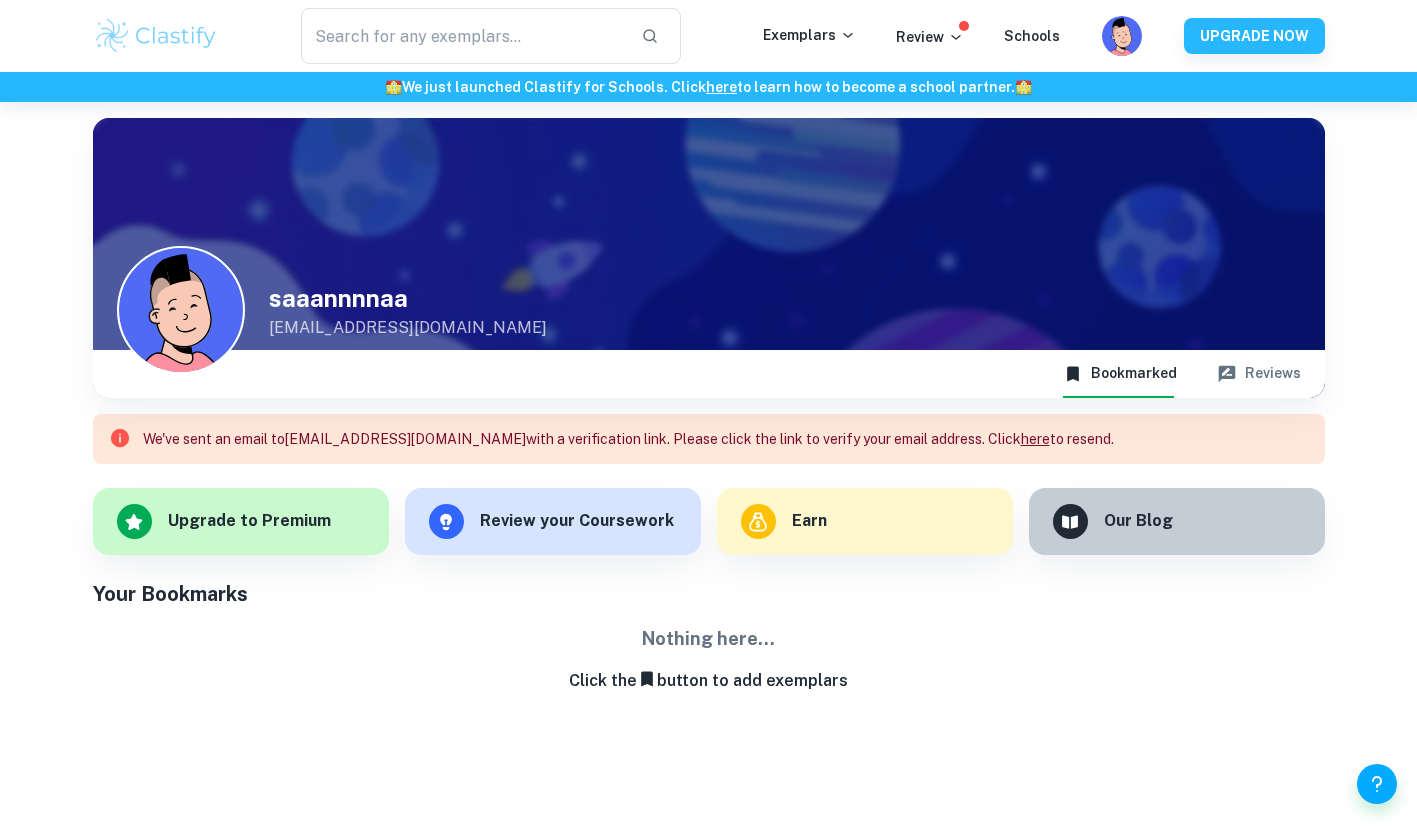 scroll, scrollTop: 5, scrollLeft: 0, axis: vertical 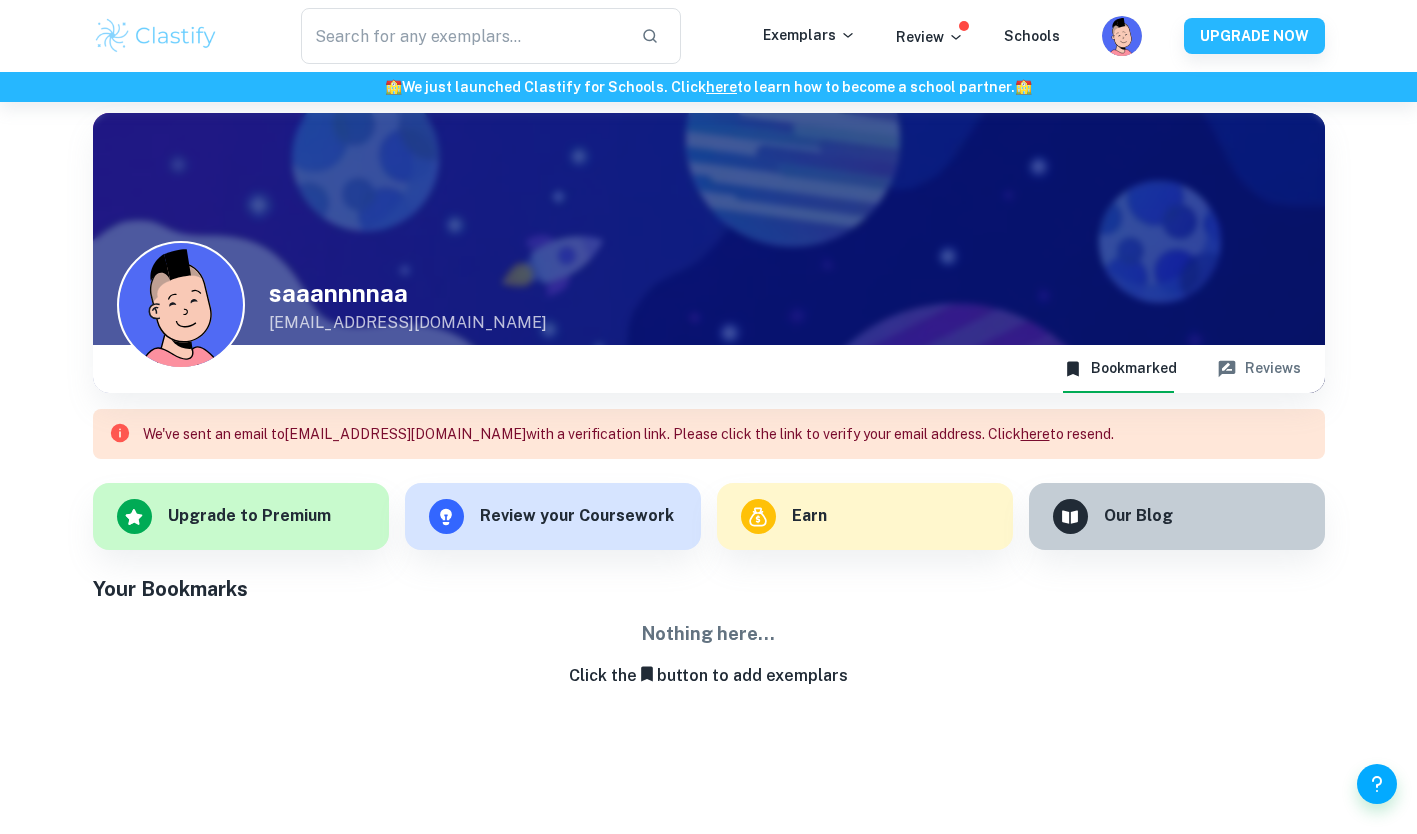 click on "saaannnnaa" at bounding box center [408, 293] 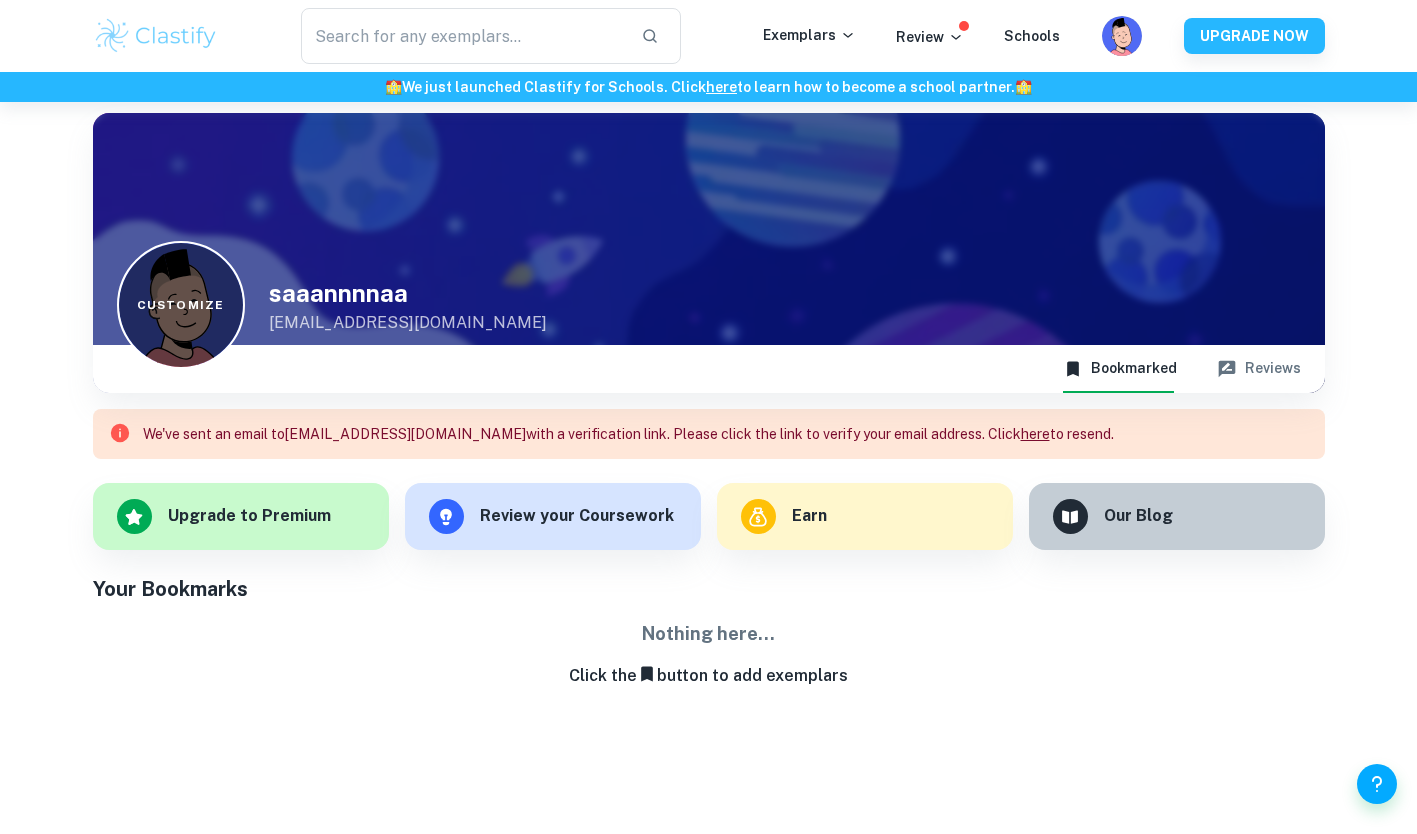 click on "Customize" at bounding box center [181, 305] 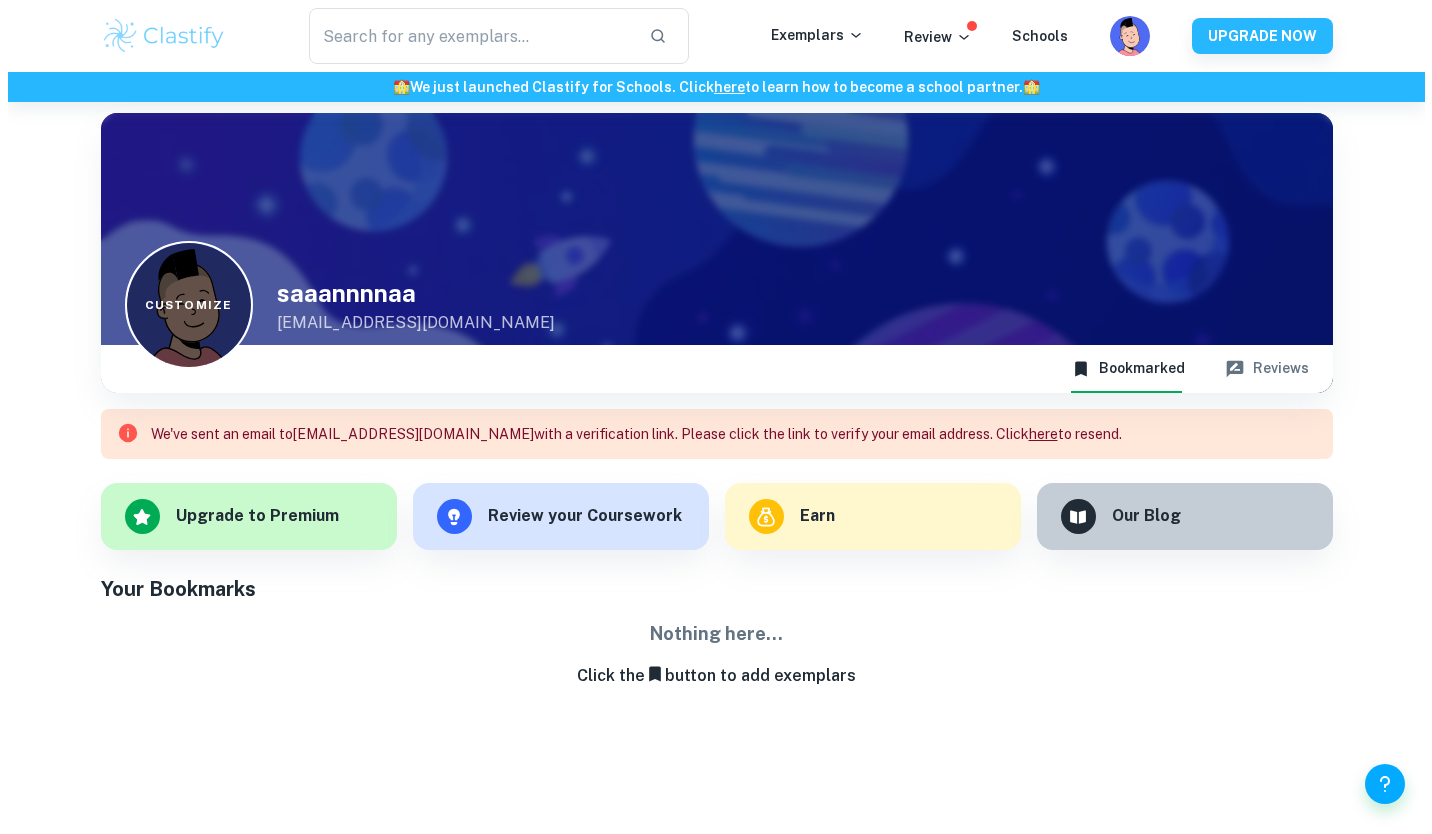 scroll, scrollTop: 0, scrollLeft: 0, axis: both 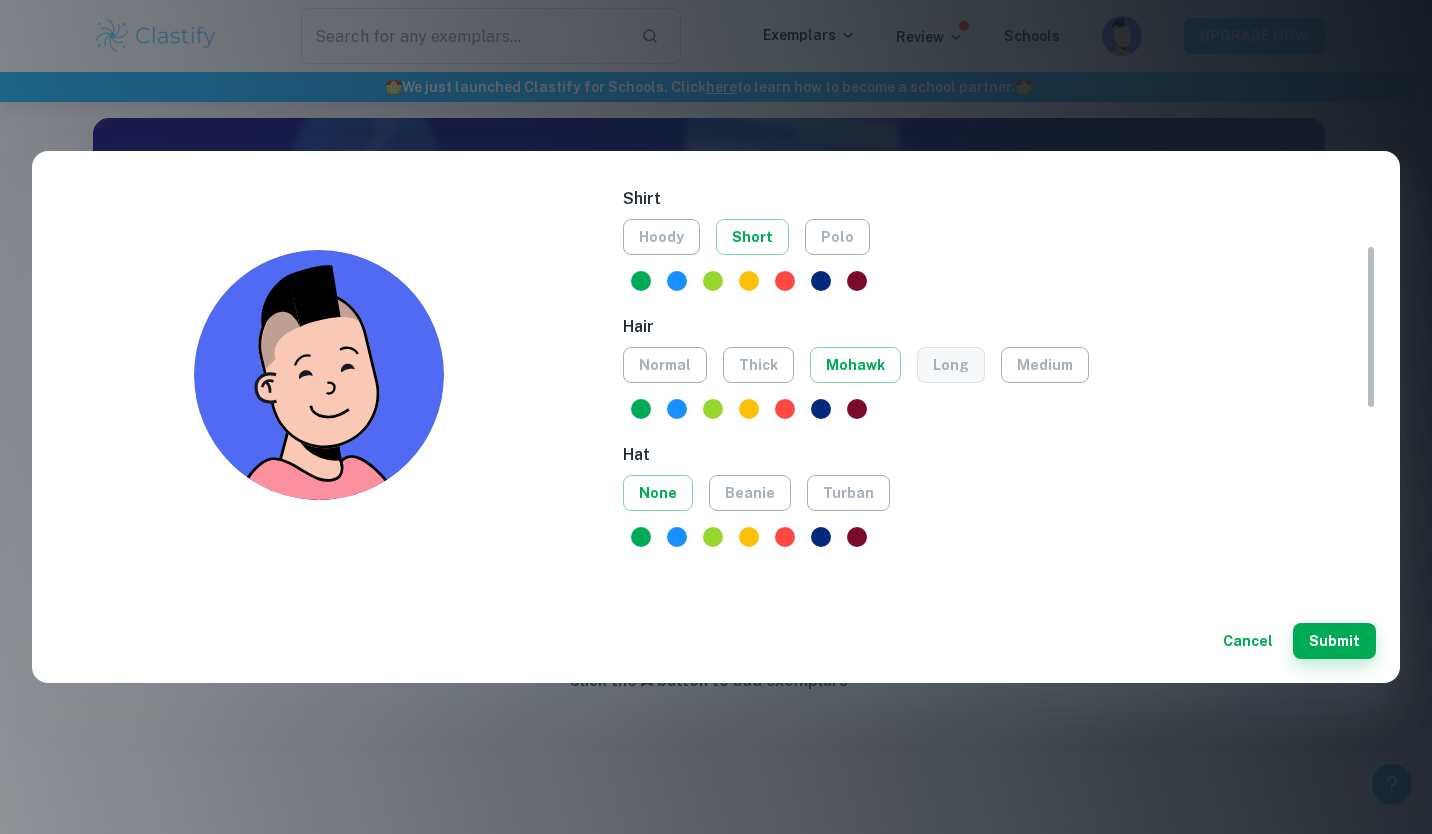 click on "long" at bounding box center (951, 365) 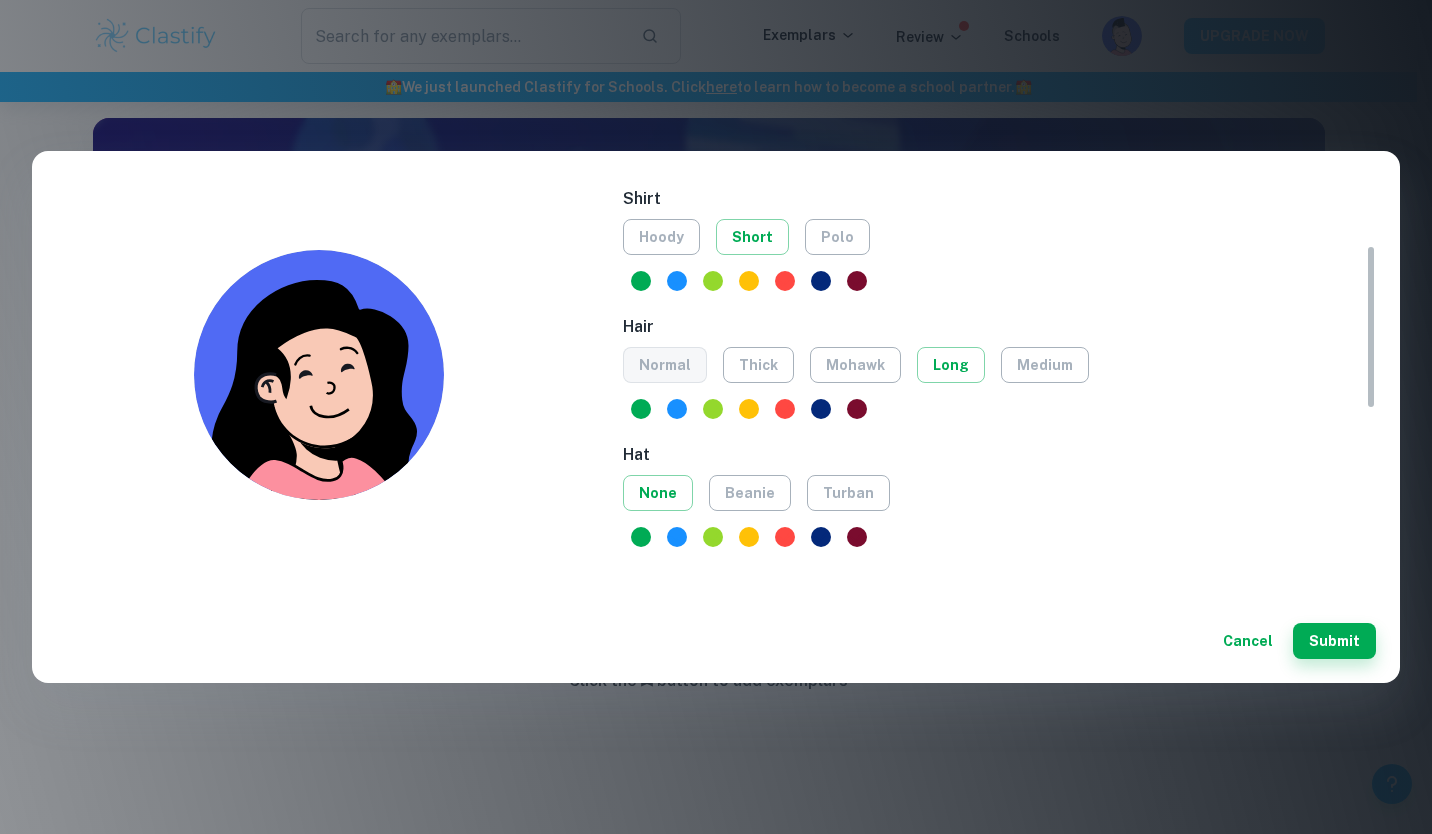 click on "normal" at bounding box center (665, 365) 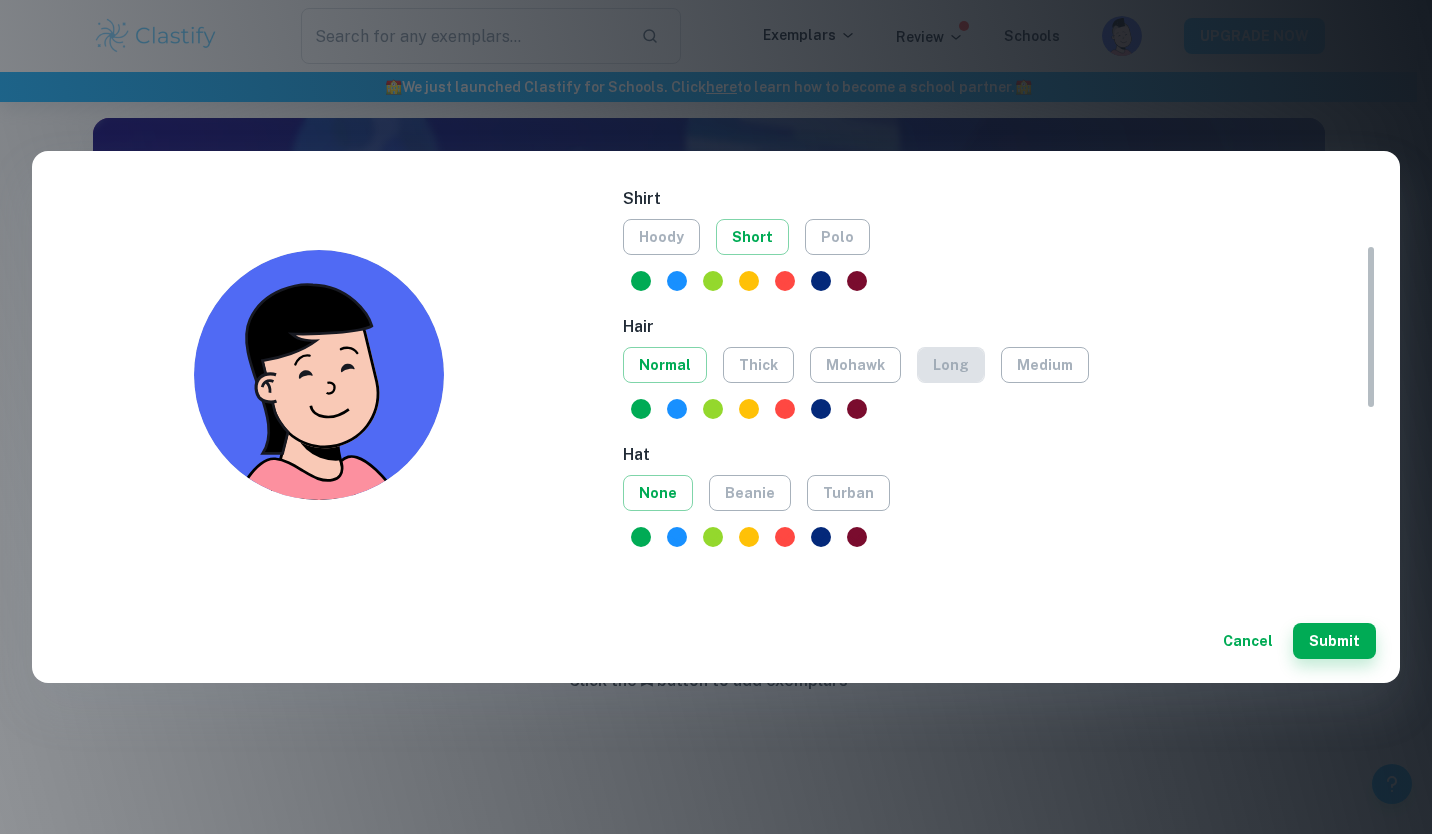 click on "long" at bounding box center [951, 365] 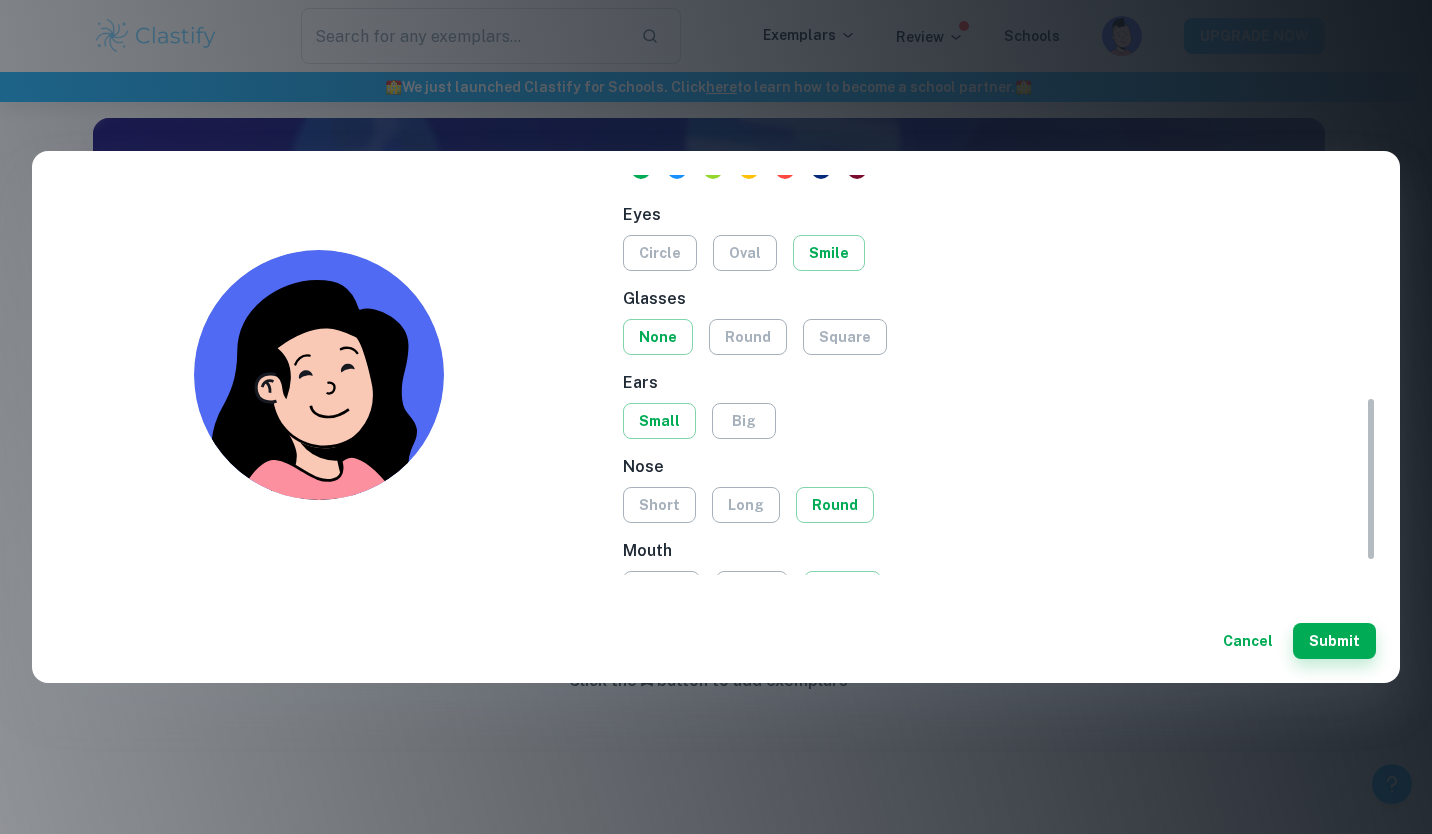scroll, scrollTop: 572, scrollLeft: 0, axis: vertical 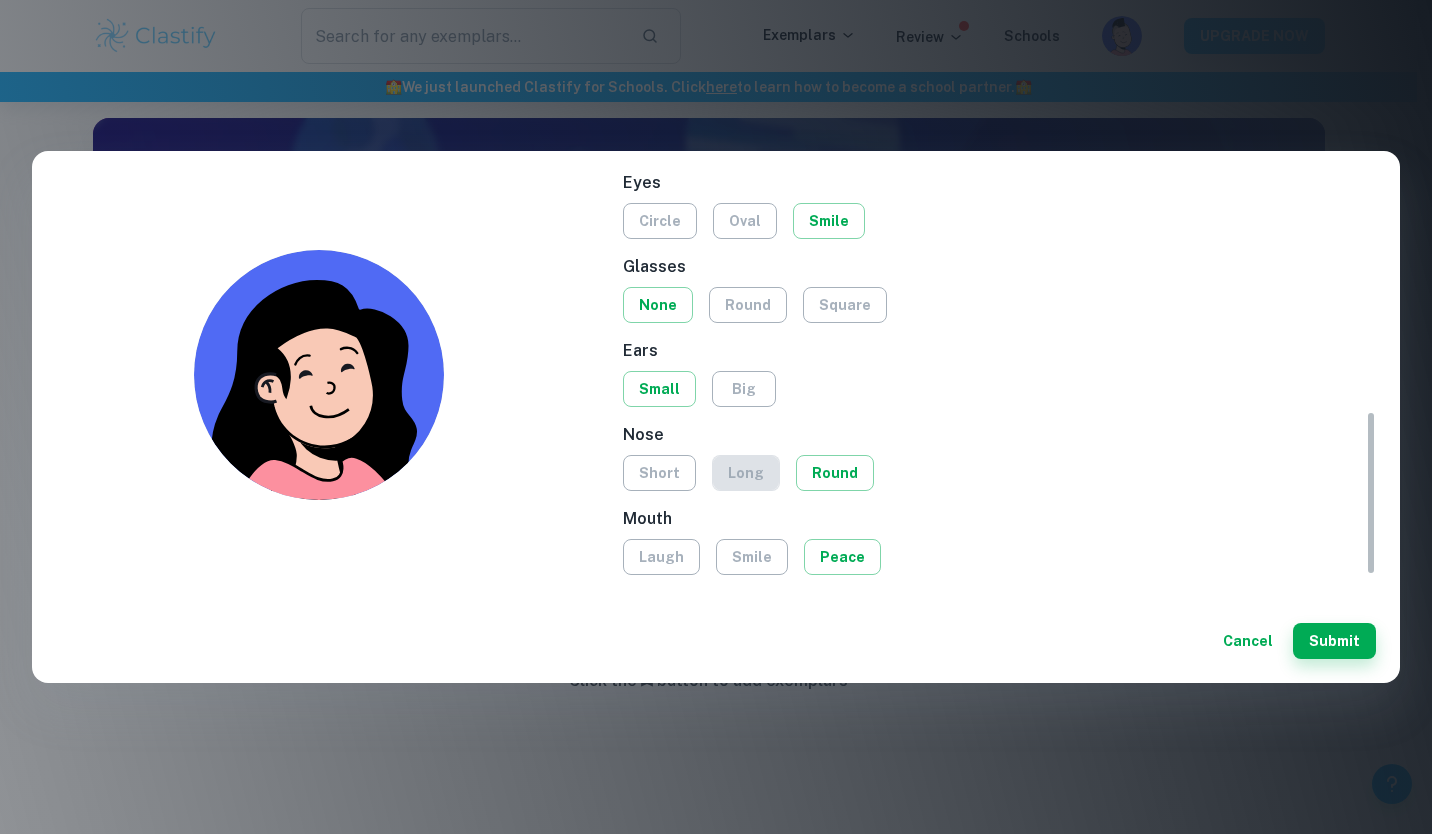 click on "long" at bounding box center [746, 473] 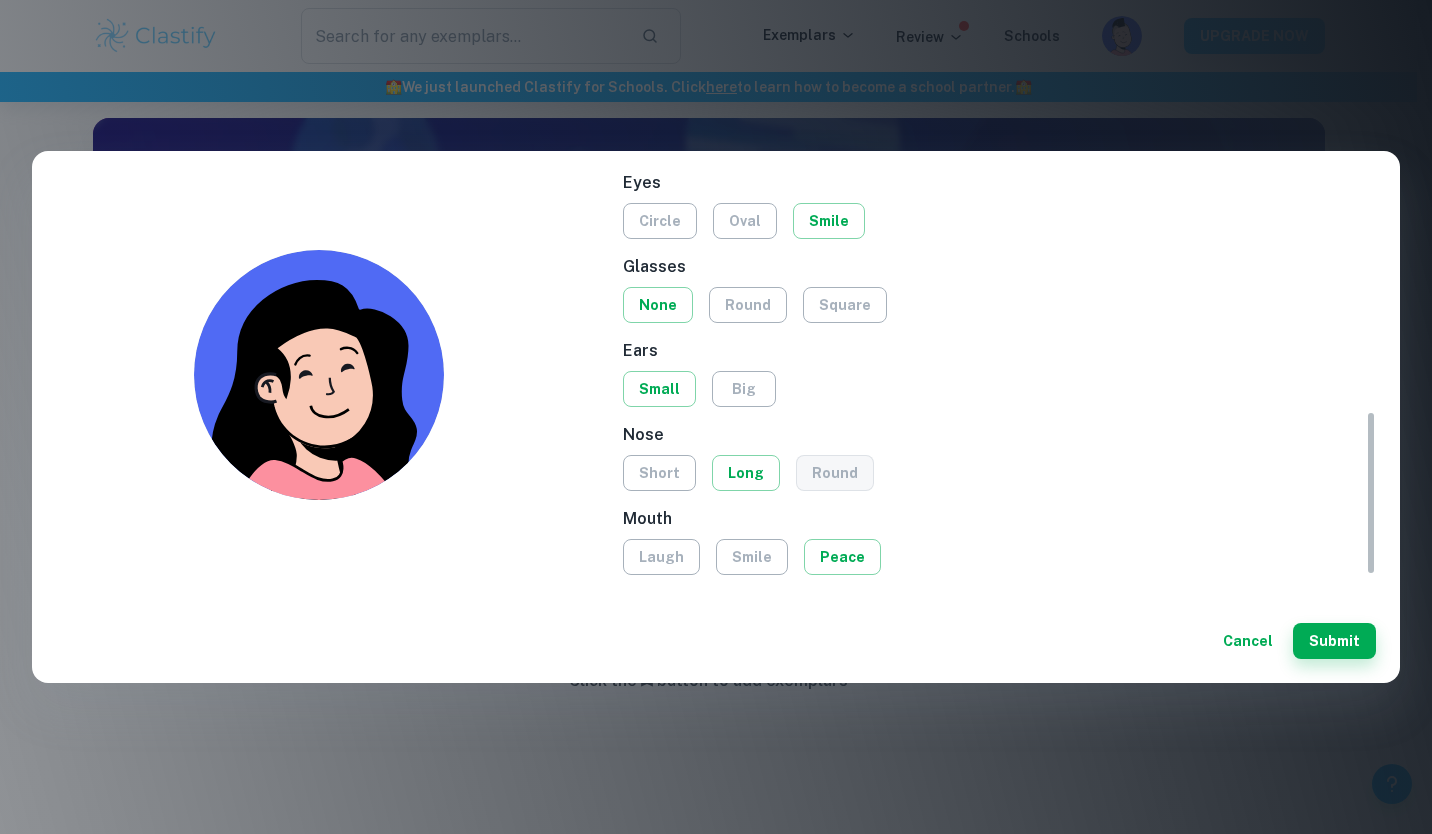 click on "round" at bounding box center [835, 473] 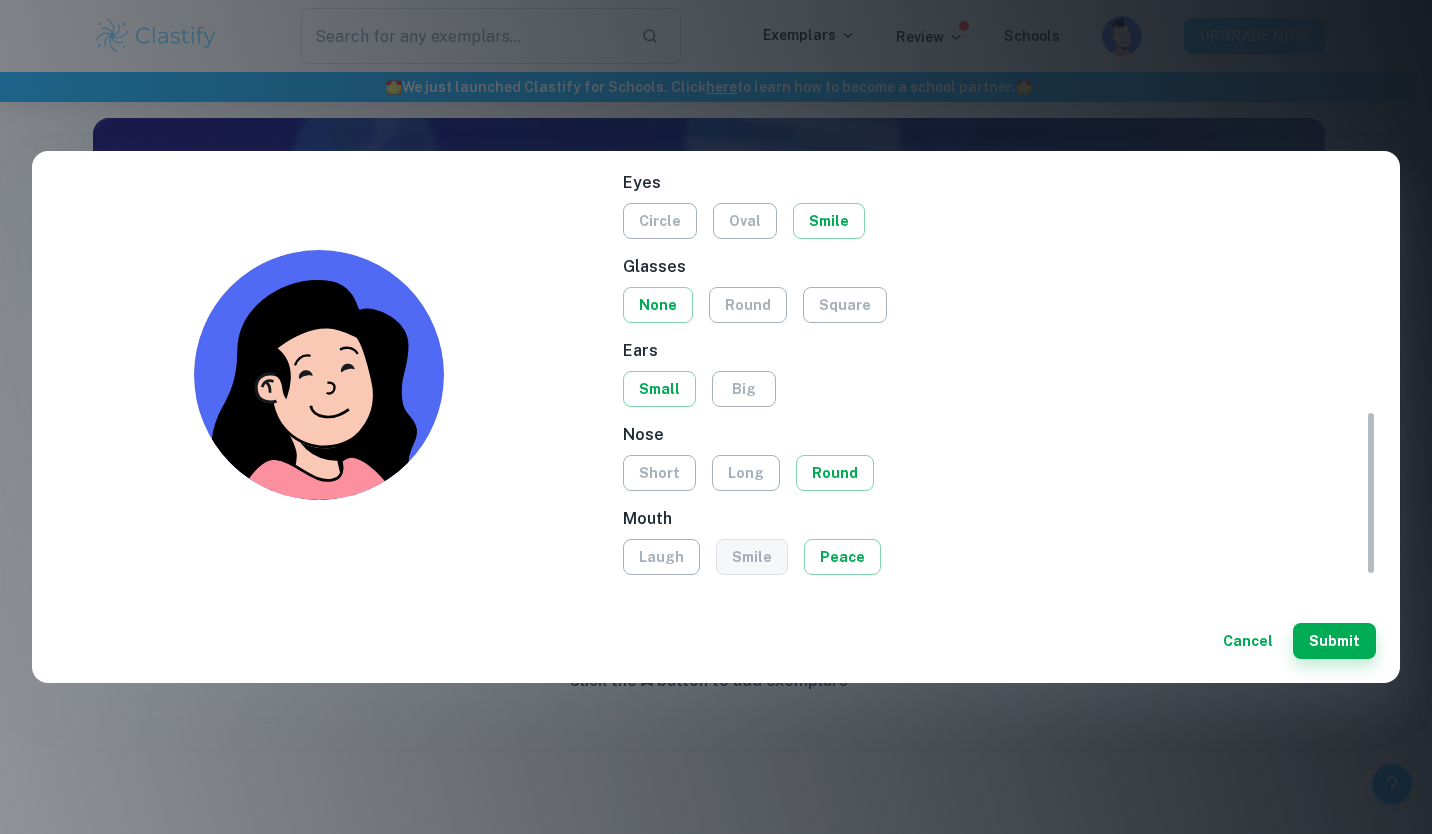 click on "smile" at bounding box center (752, 557) 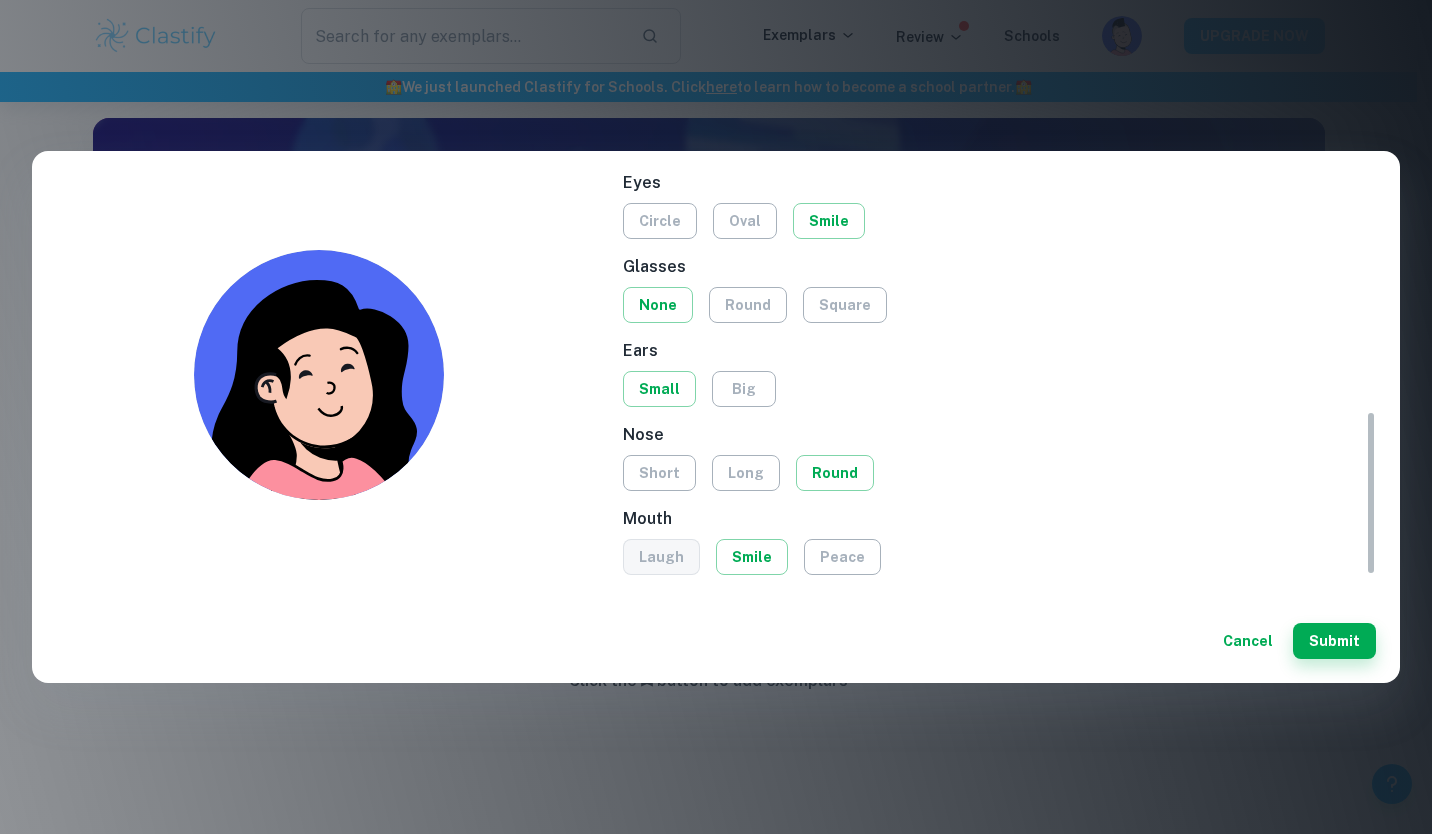 click on "laugh" at bounding box center (661, 557) 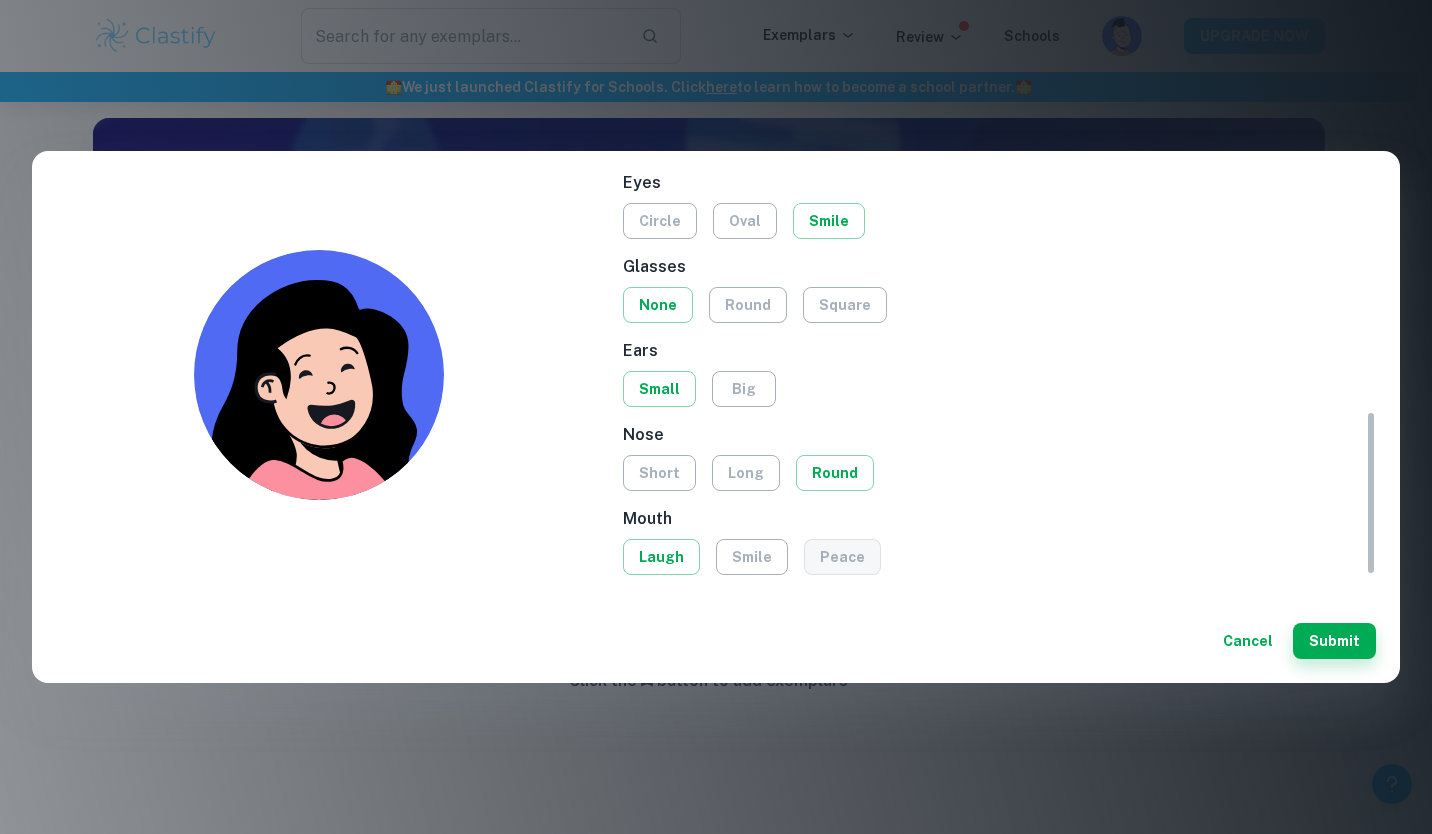 click on "peace" at bounding box center [842, 557] 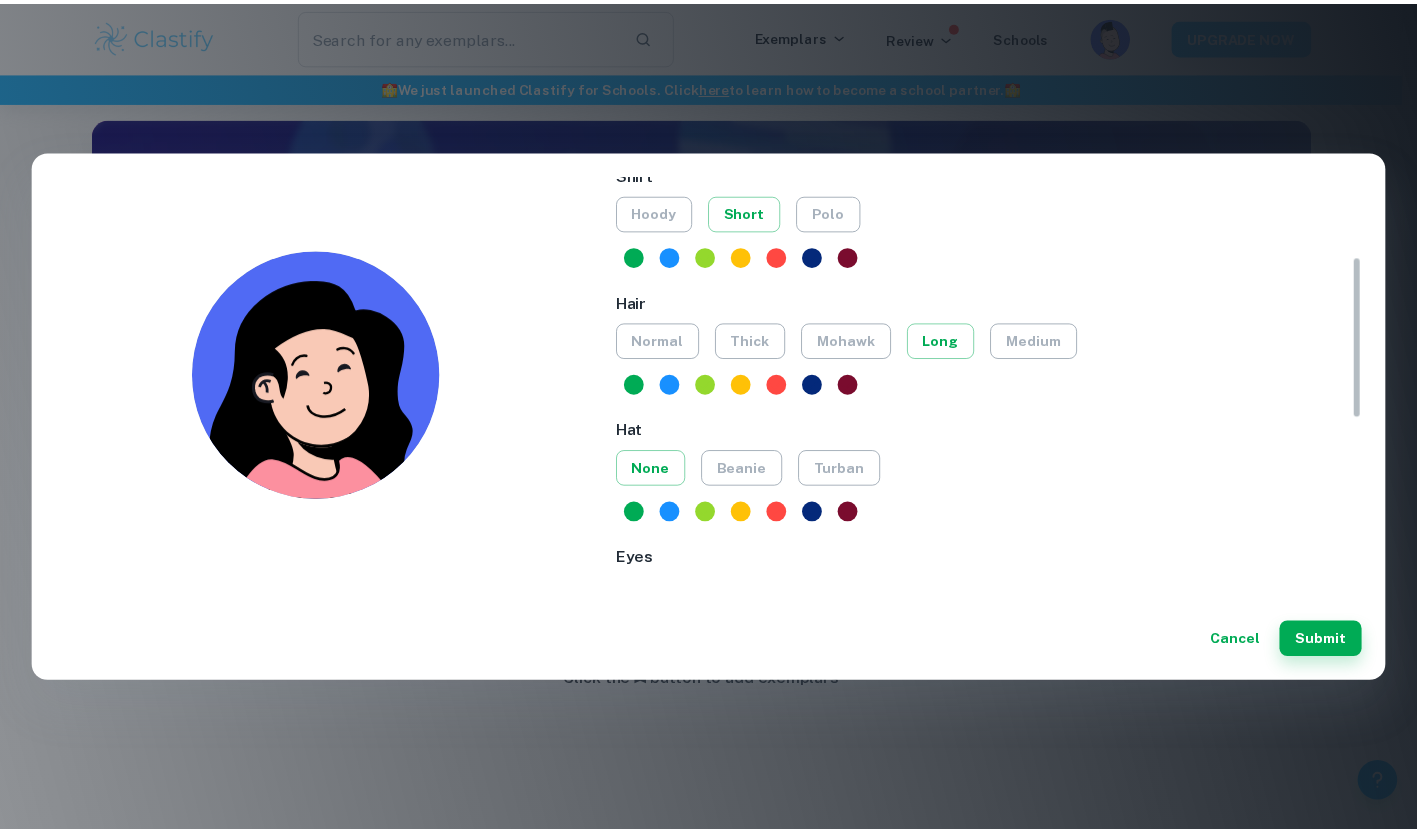 scroll, scrollTop: 0, scrollLeft: 0, axis: both 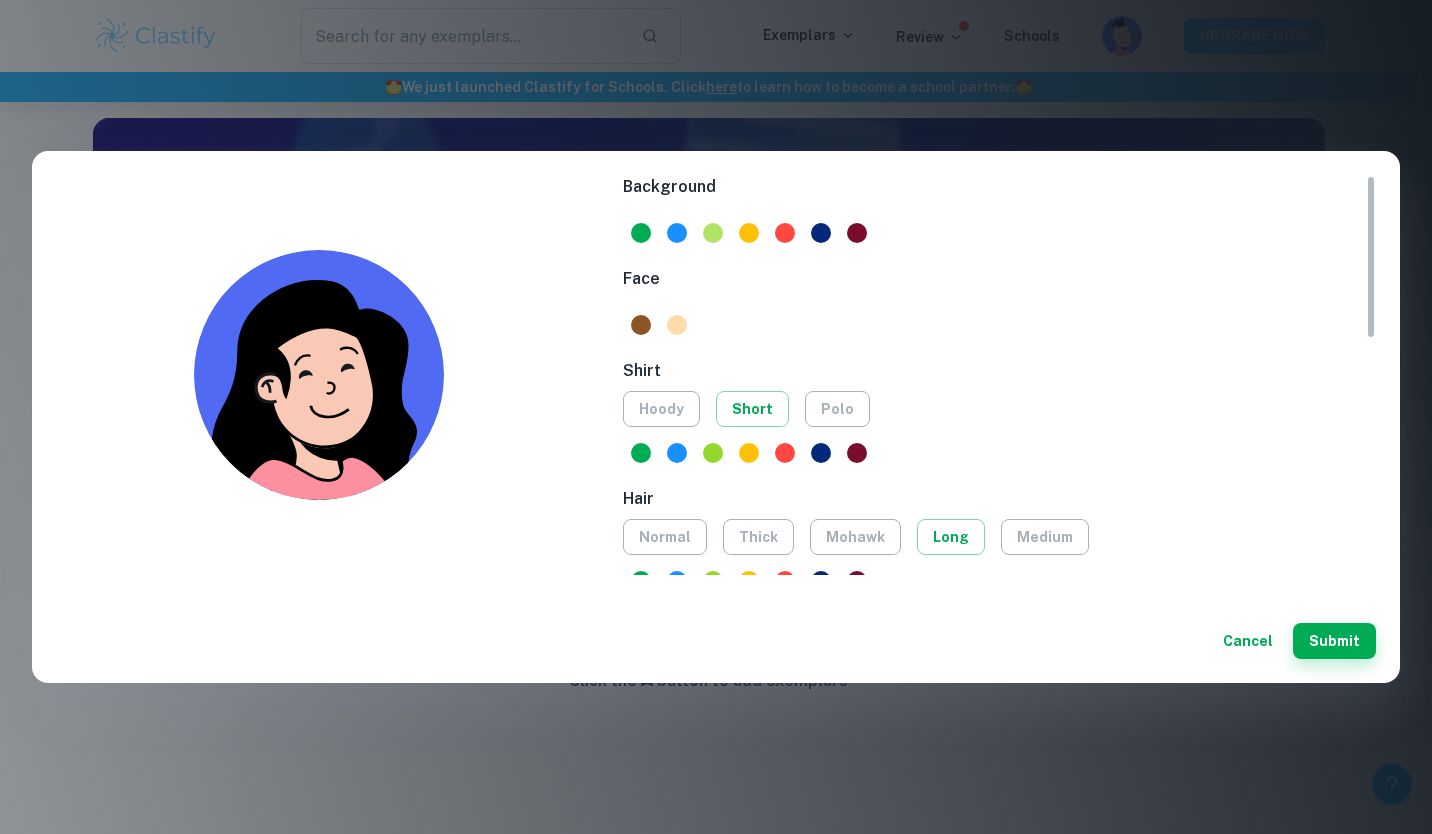 click at bounding box center [713, 233] 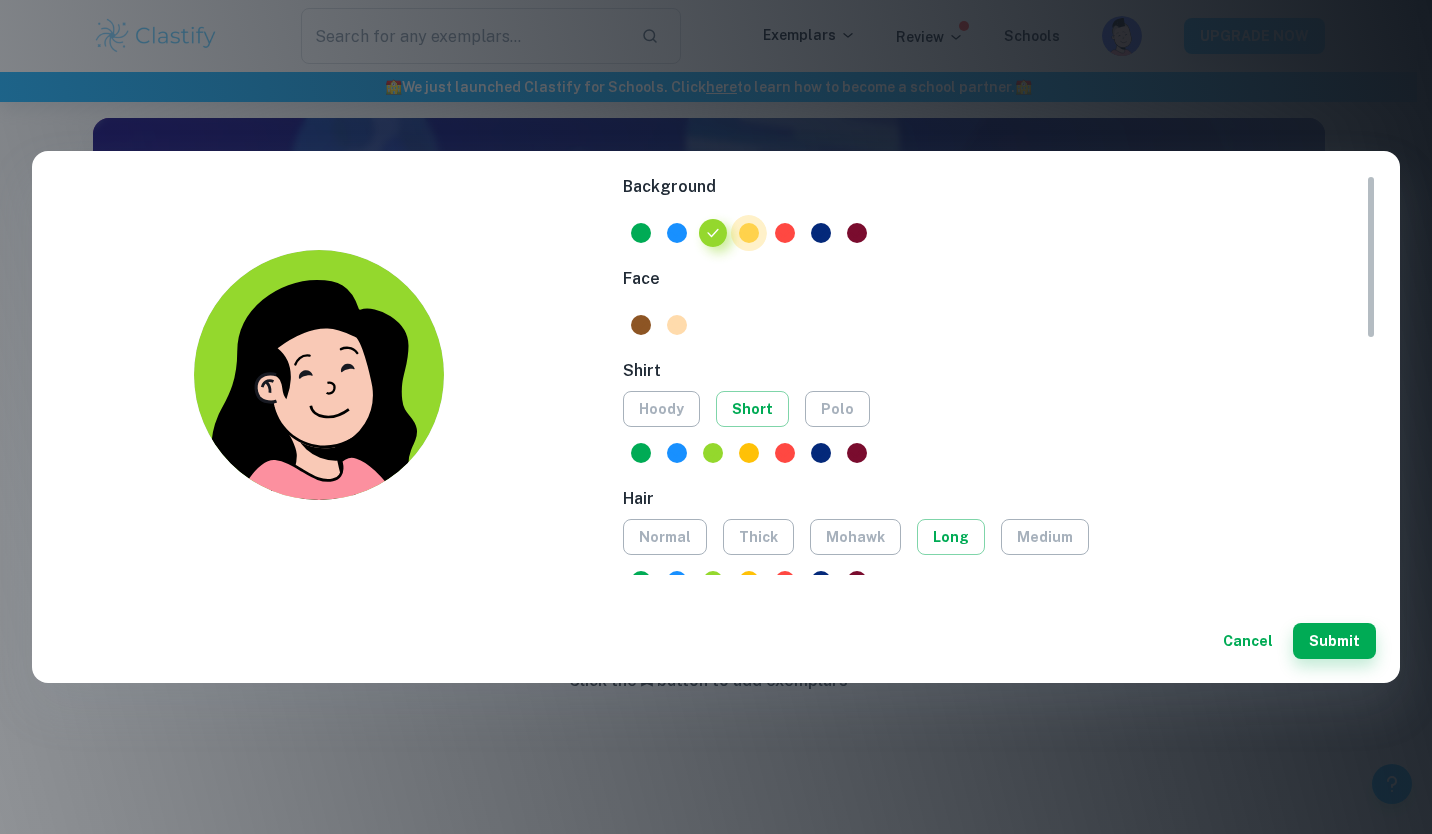 click at bounding box center (749, 233) 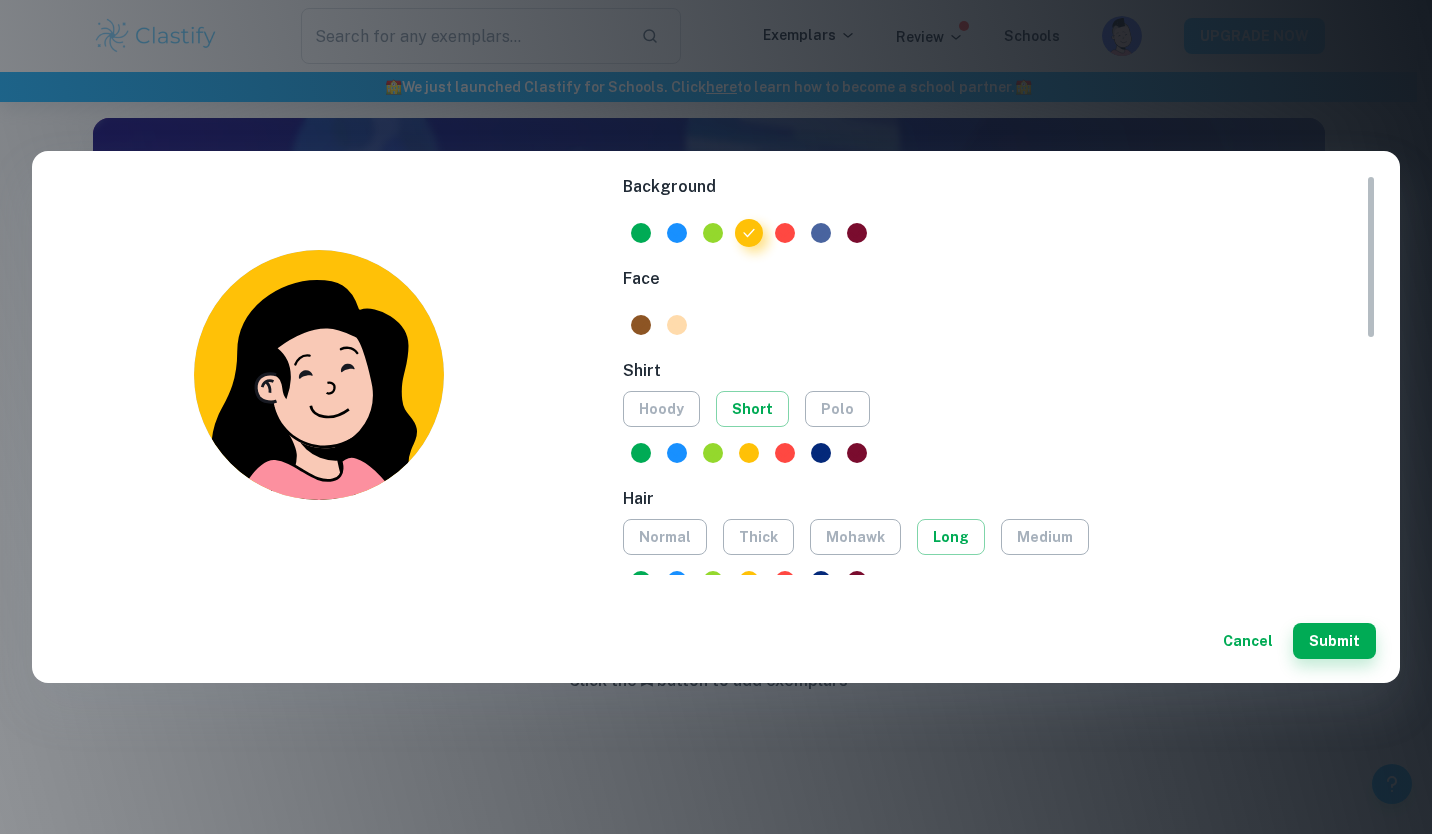 click at bounding box center [821, 233] 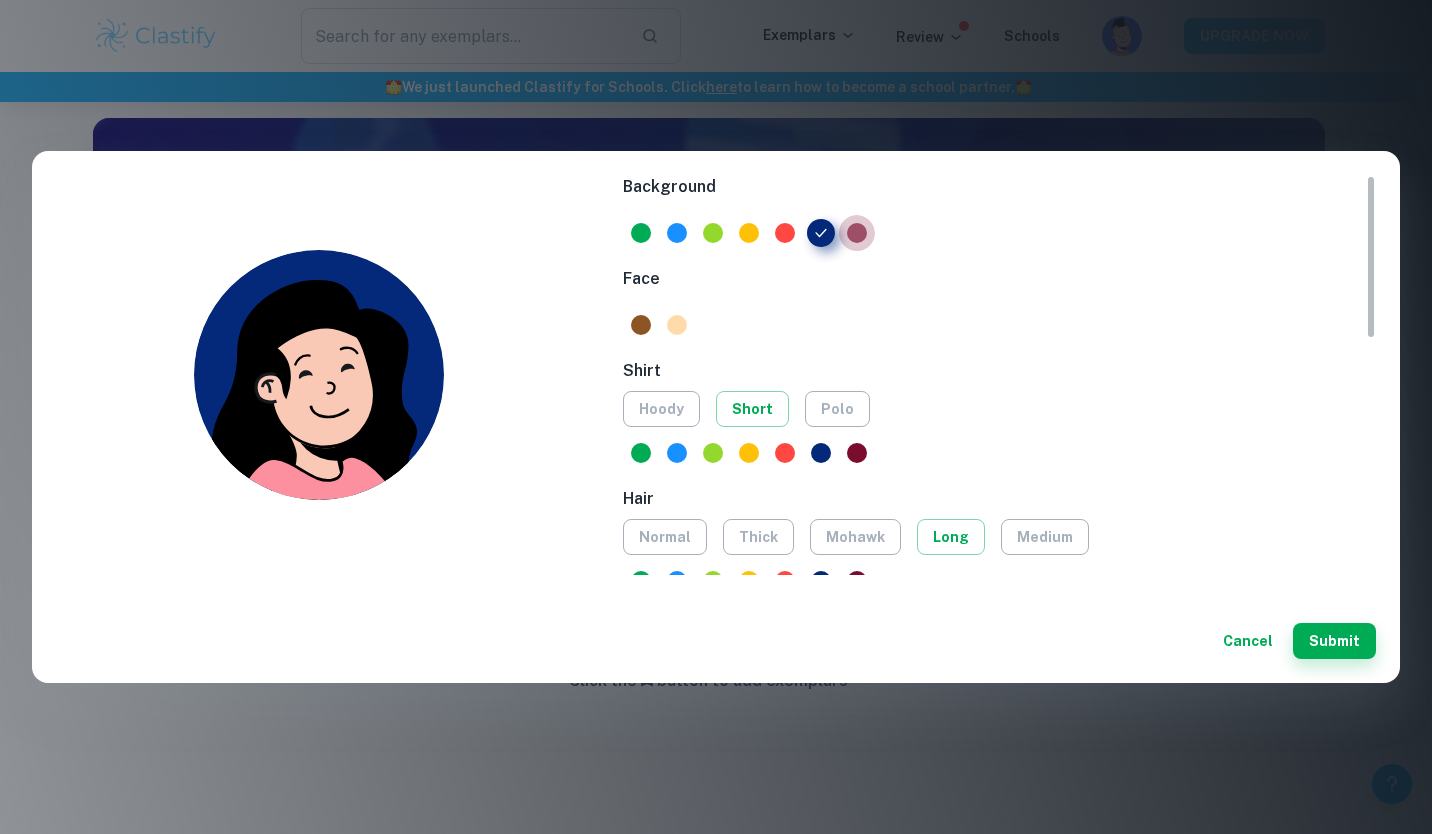 click at bounding box center [857, 233] 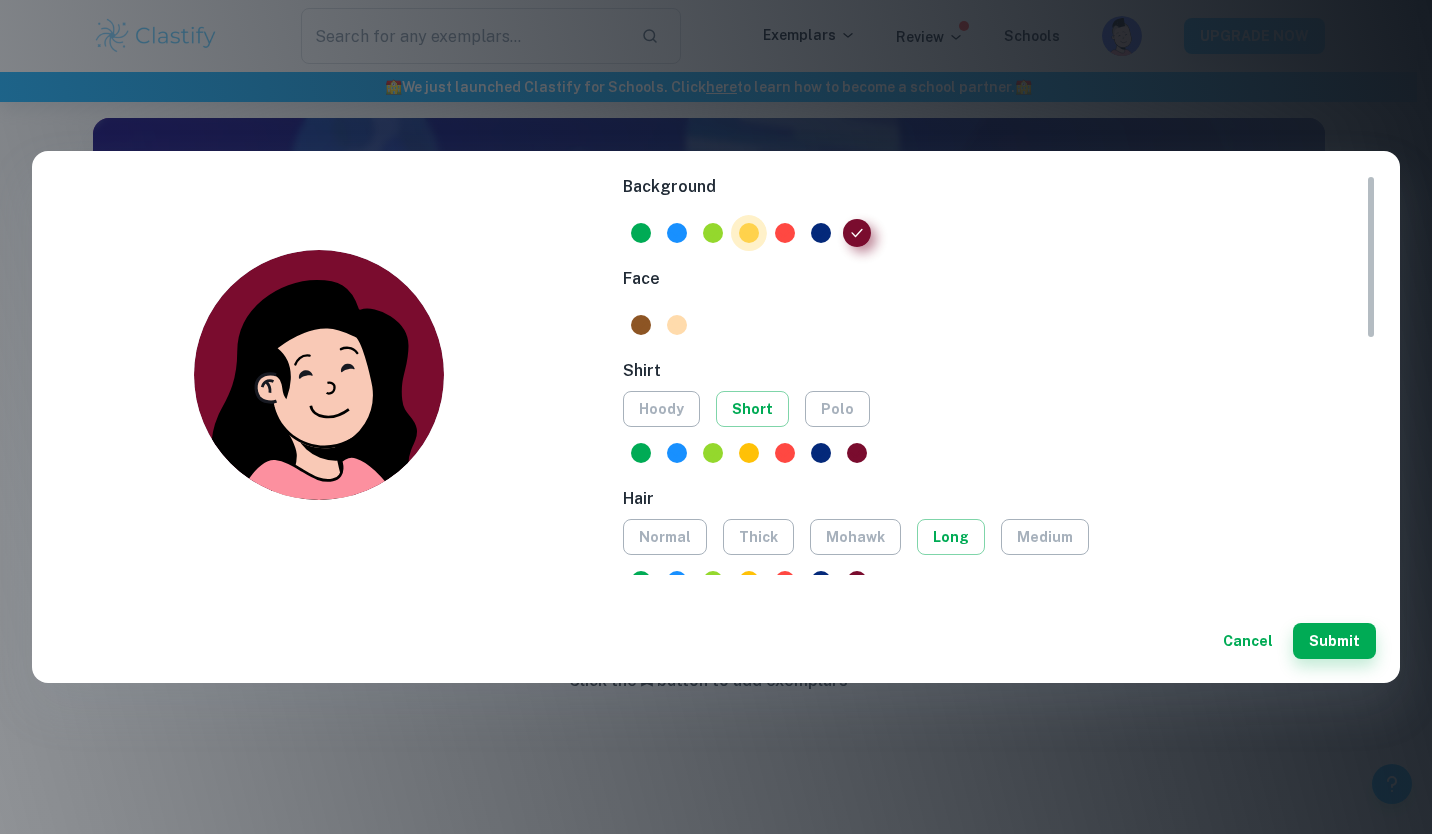 click at bounding box center [749, 233] 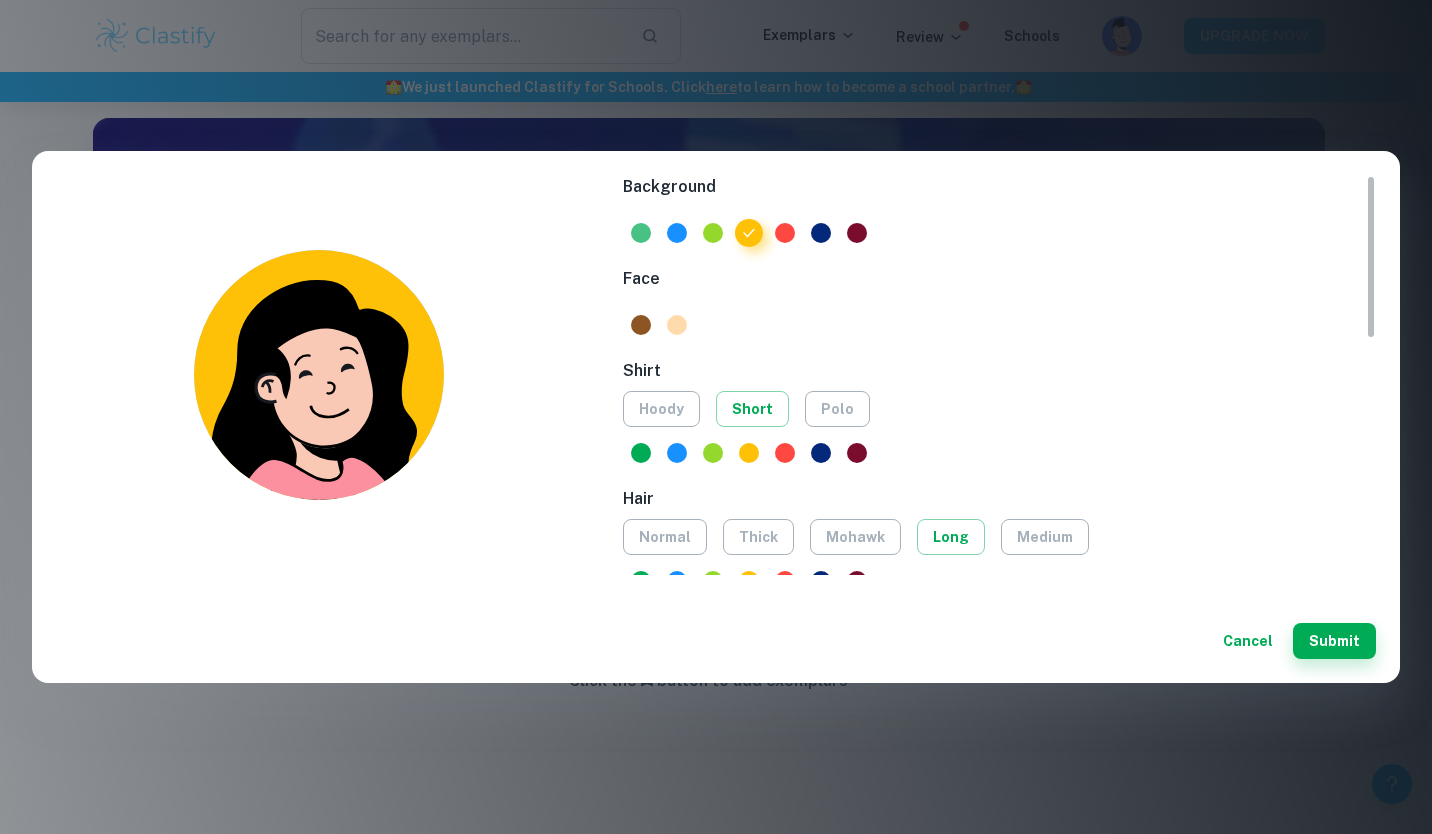 click at bounding box center [641, 233] 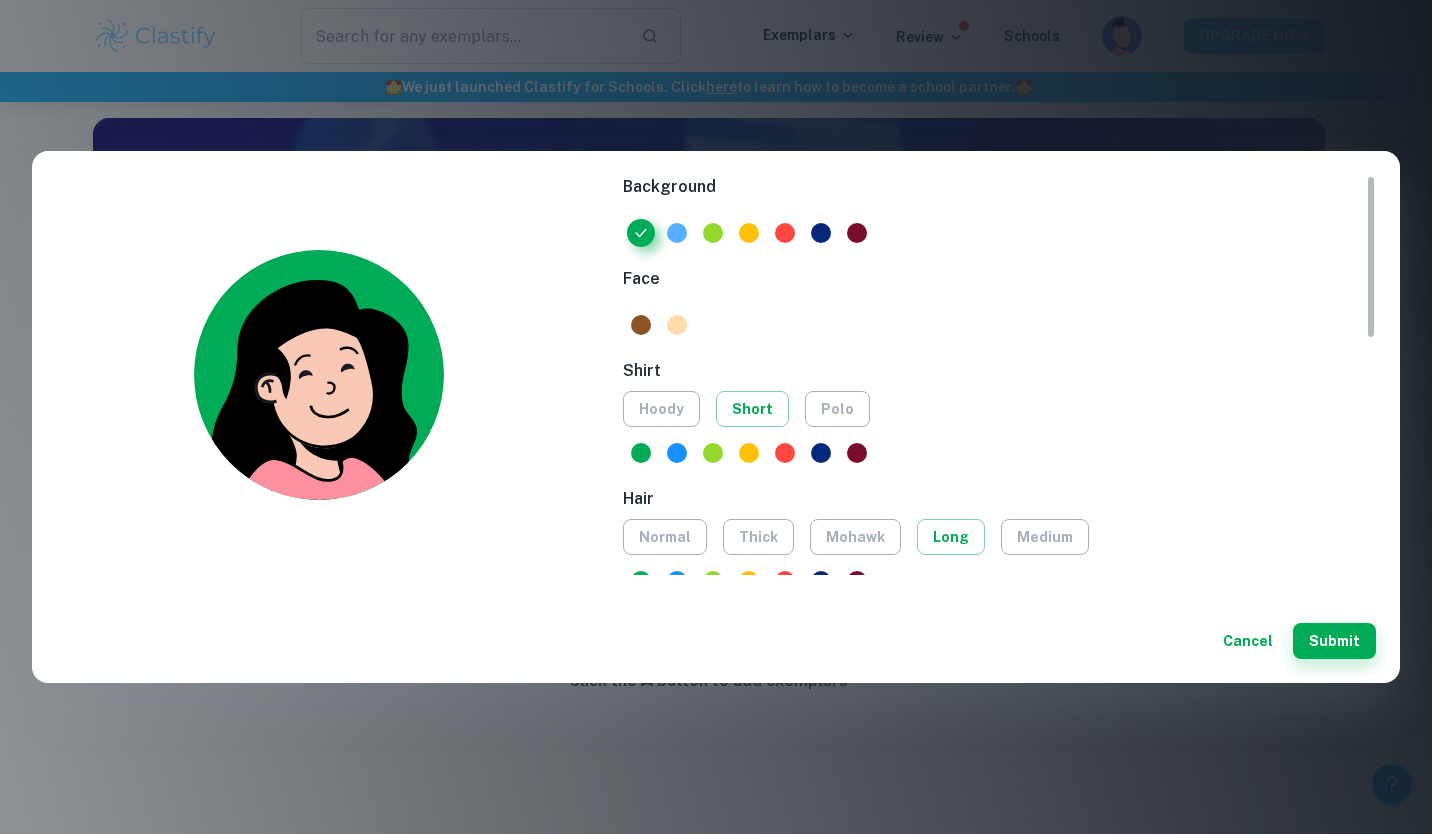 click at bounding box center [677, 233] 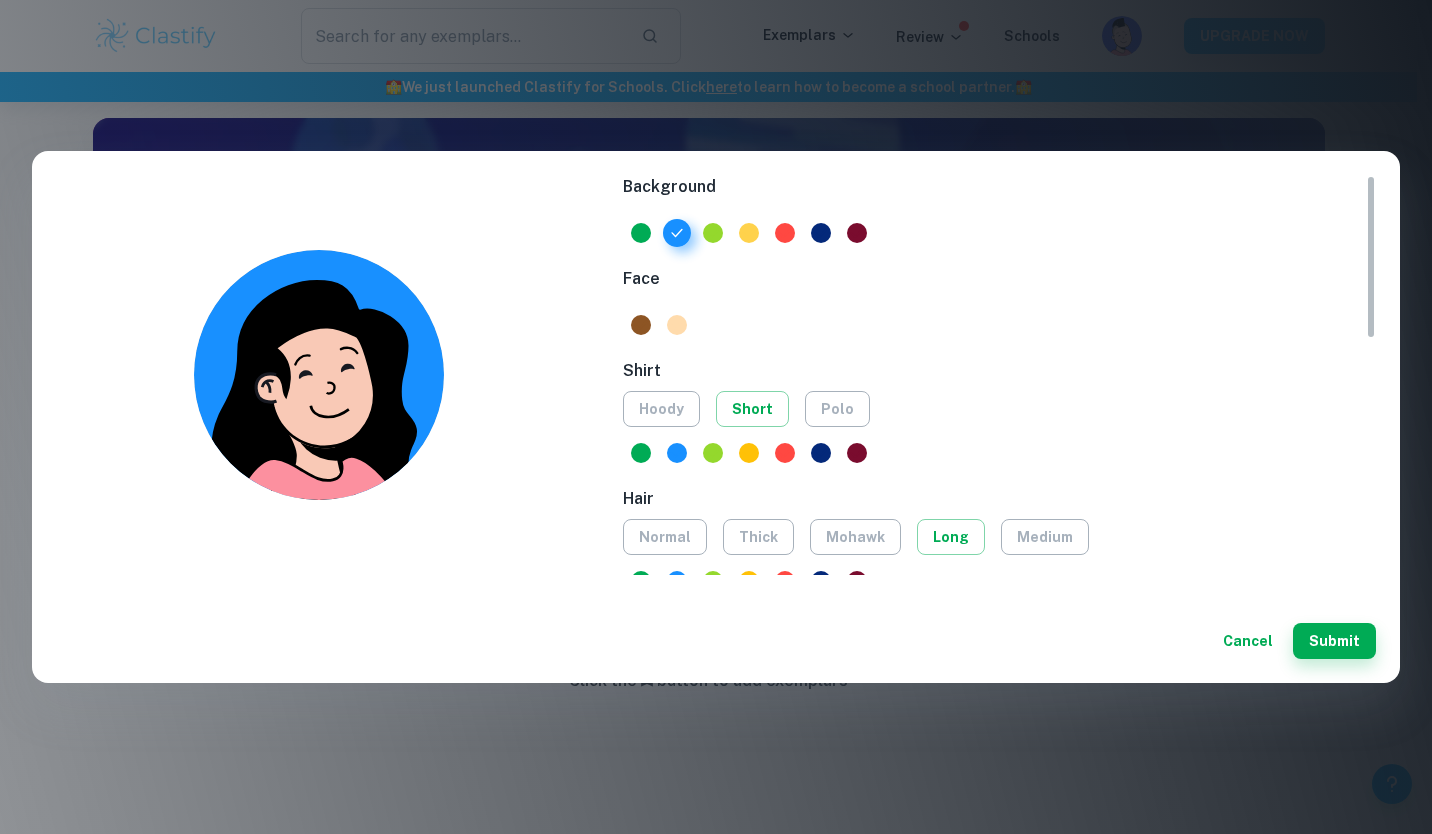 click at bounding box center (749, 233) 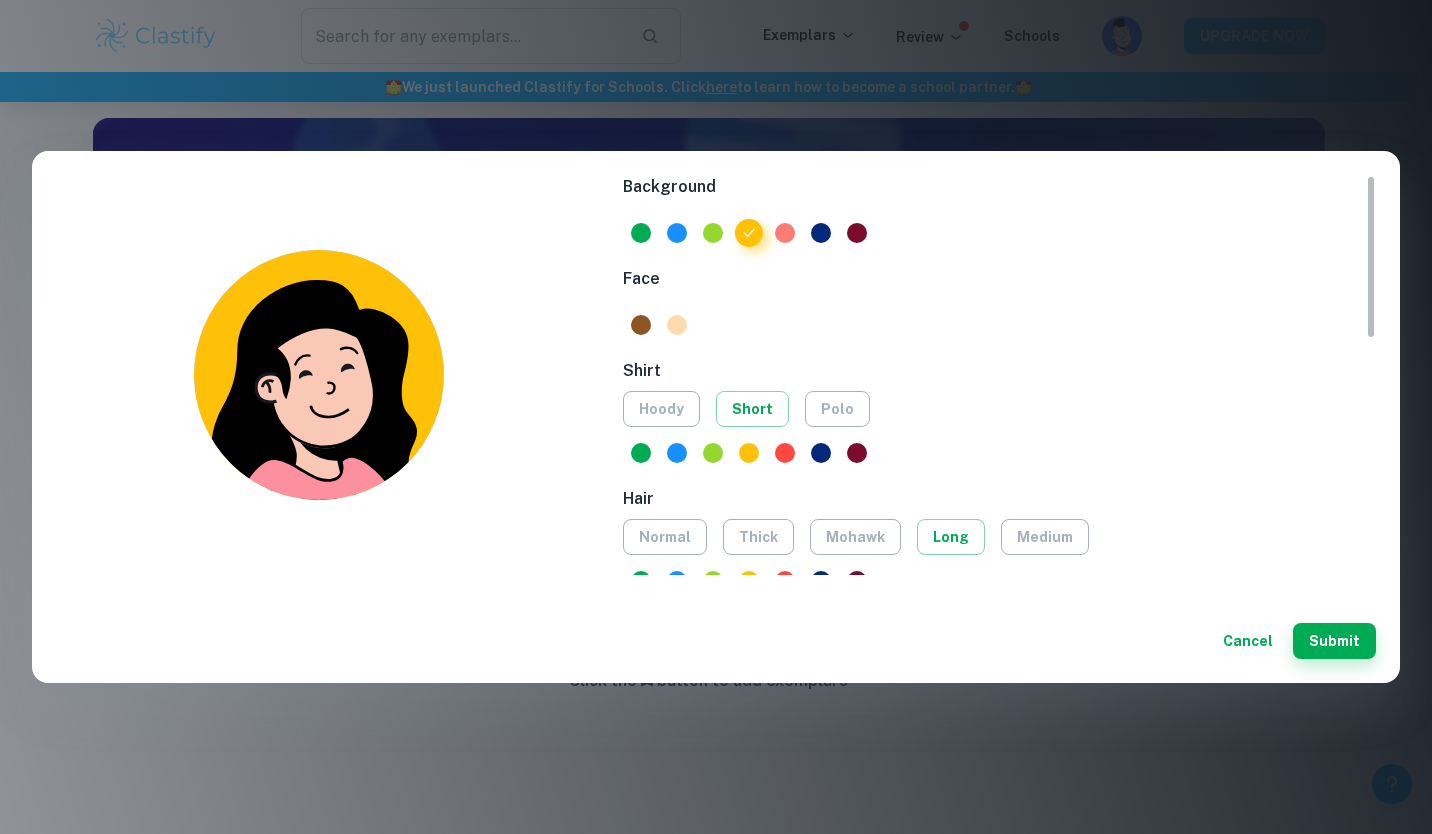 click at bounding box center (785, 233) 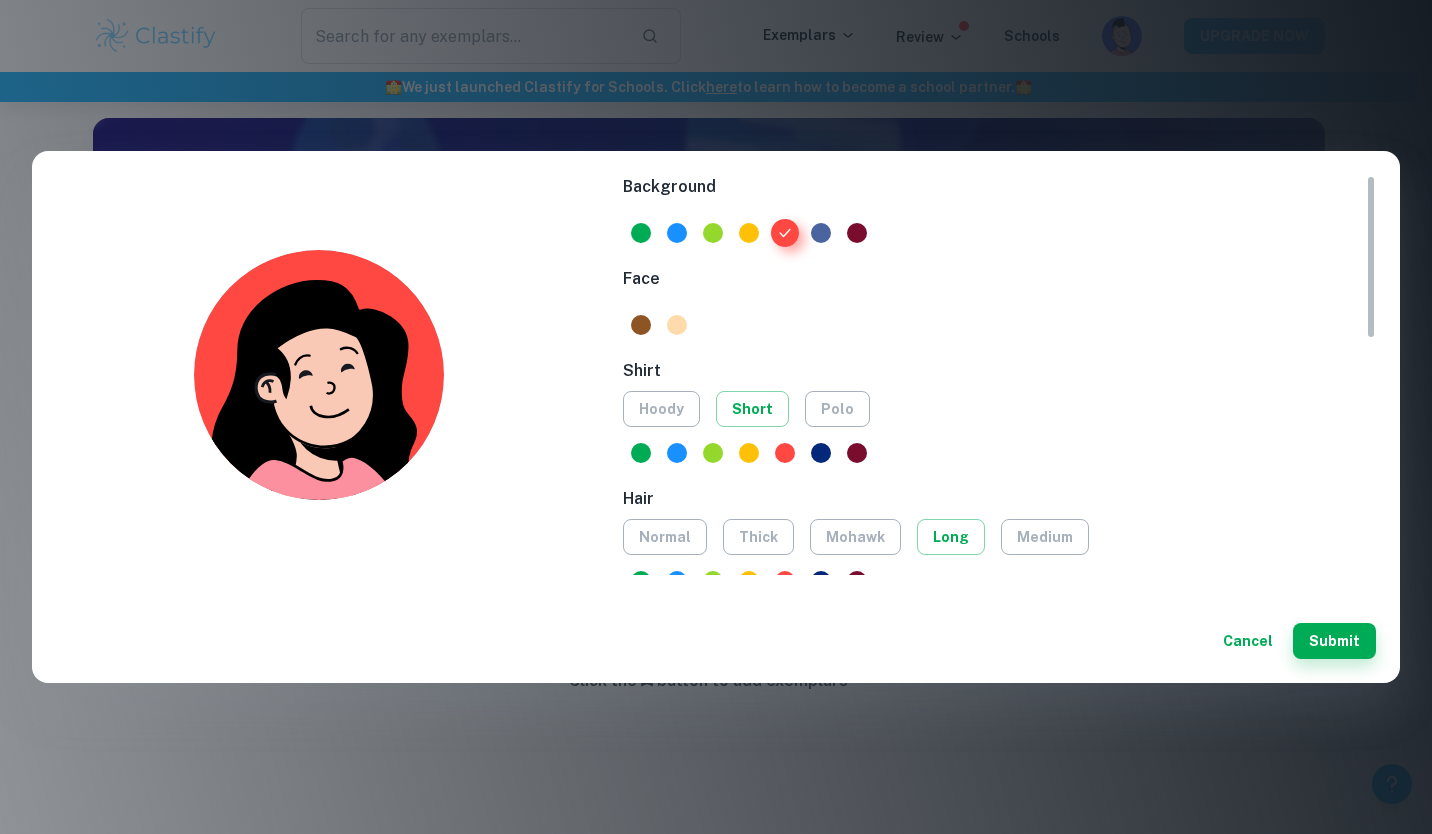 click at bounding box center (821, 233) 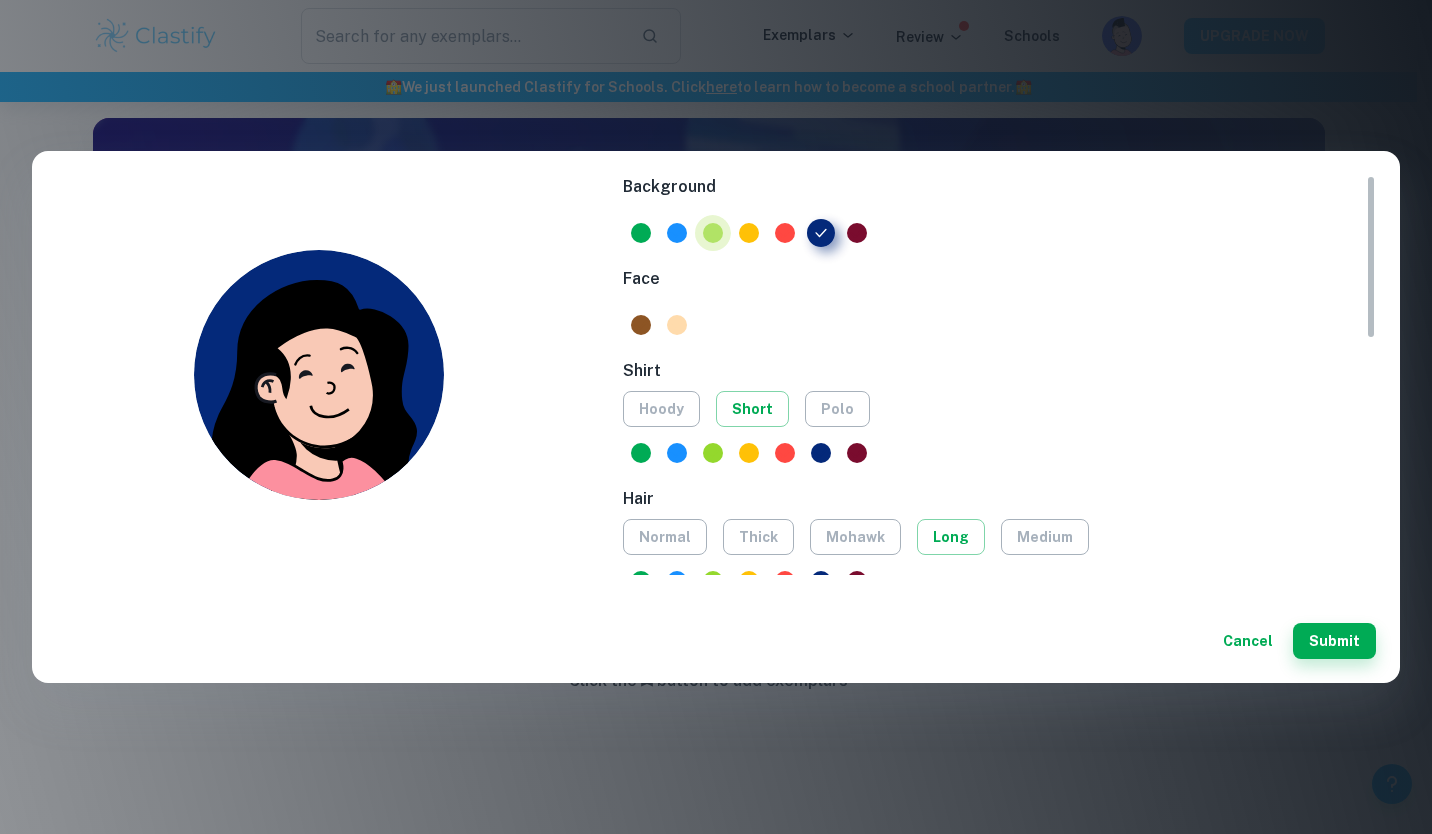 click at bounding box center [713, 233] 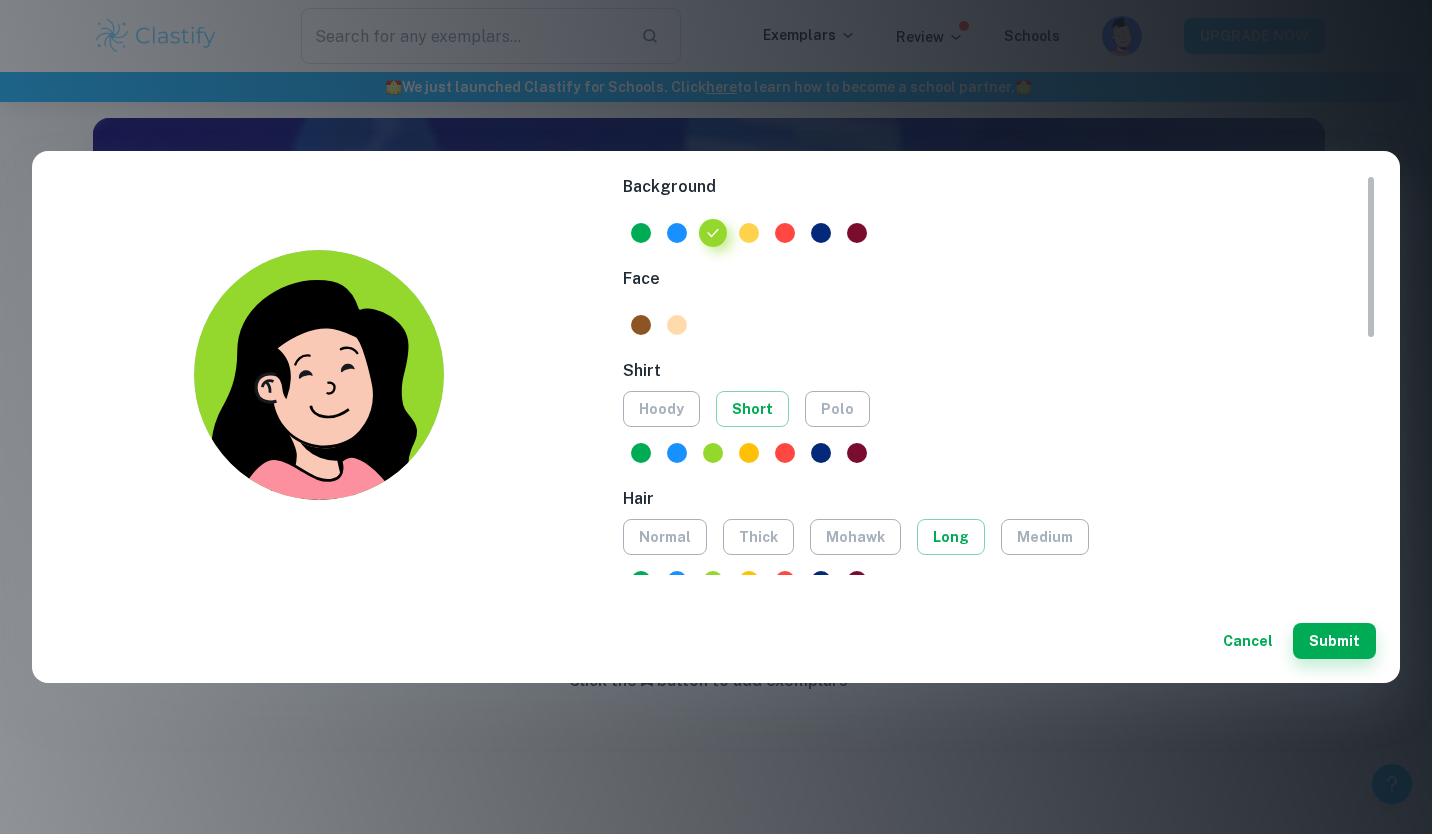 click at bounding box center (749, 233) 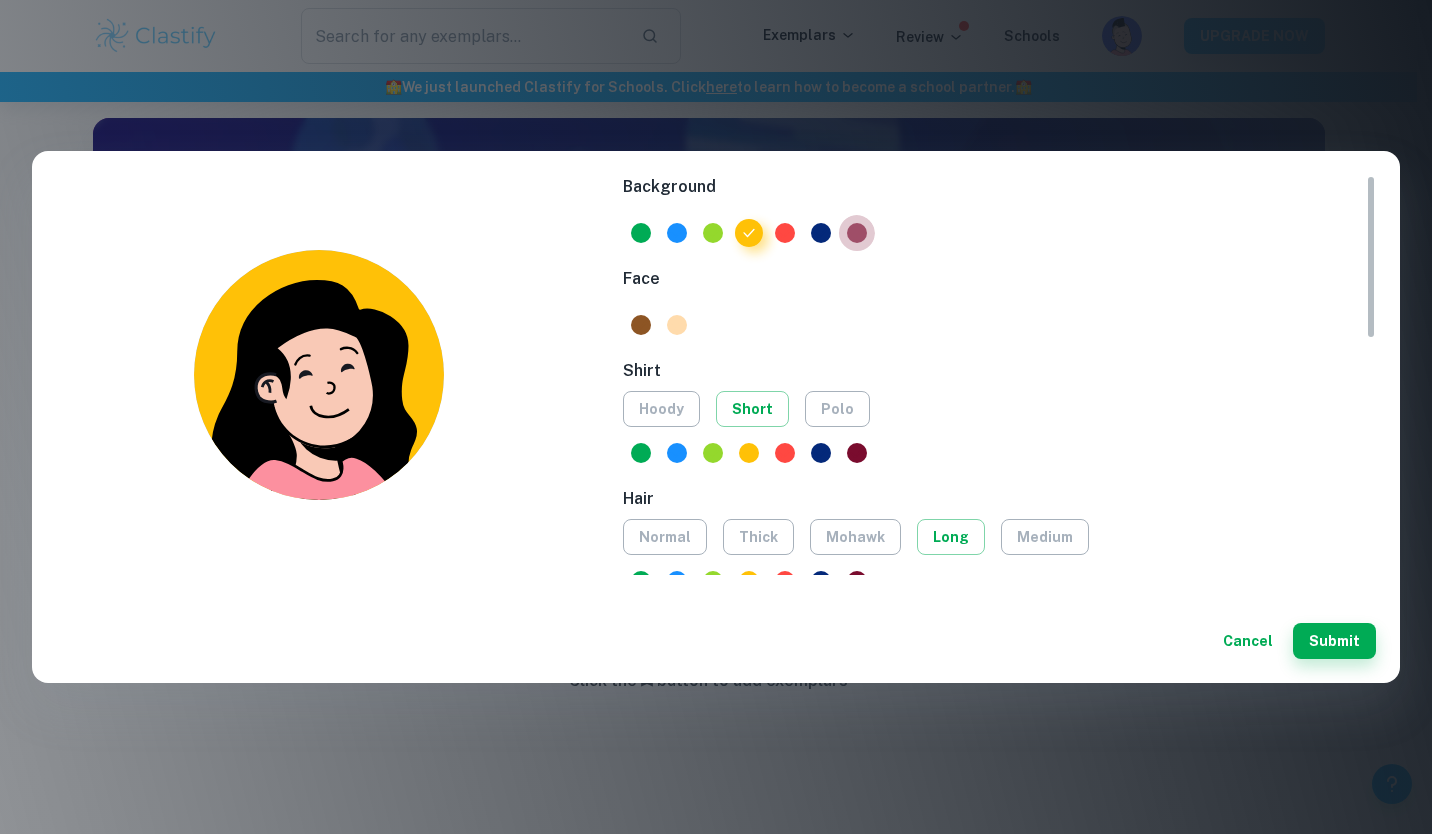 click at bounding box center [857, 233] 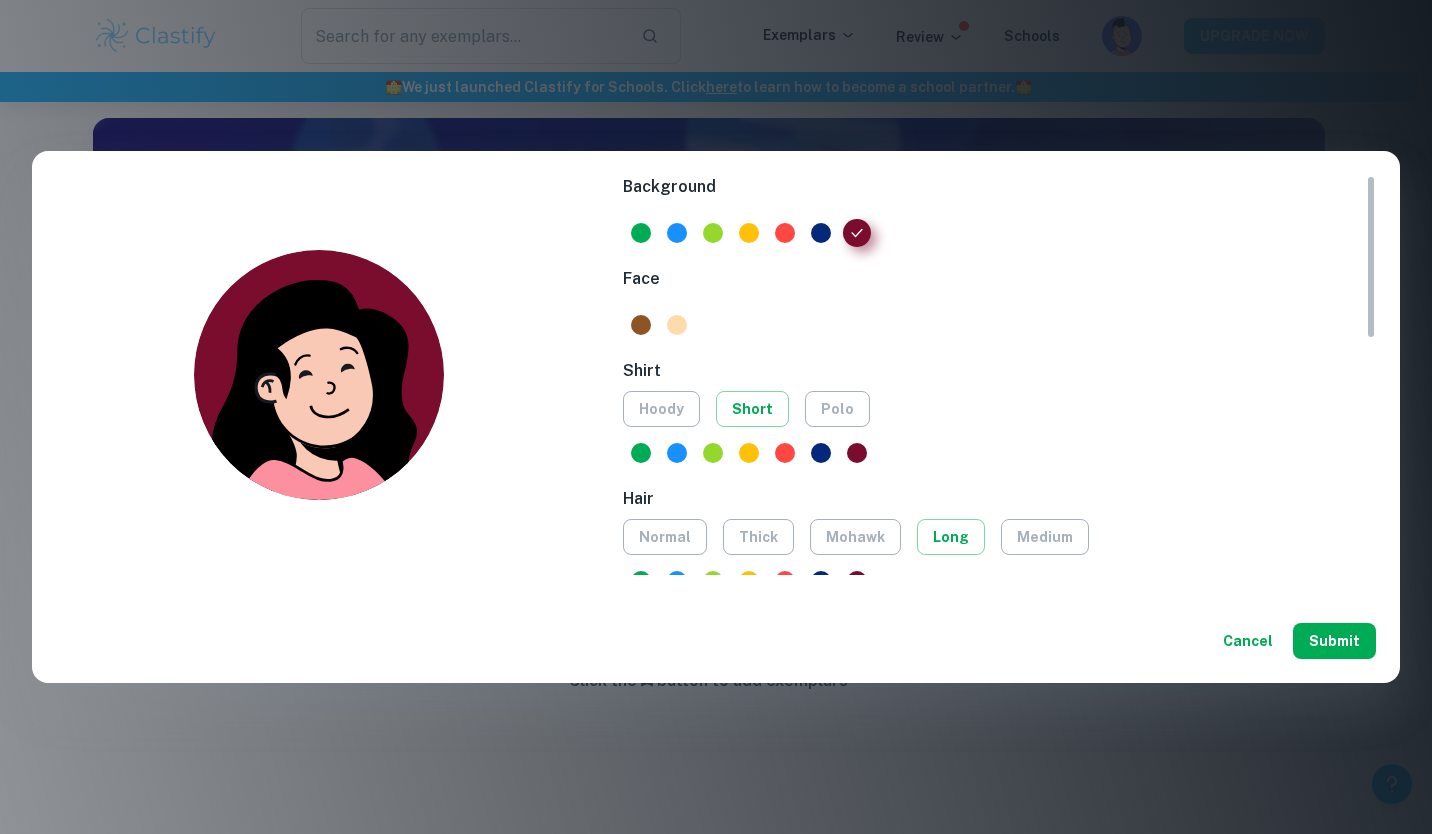click on "Submit" at bounding box center [1334, 641] 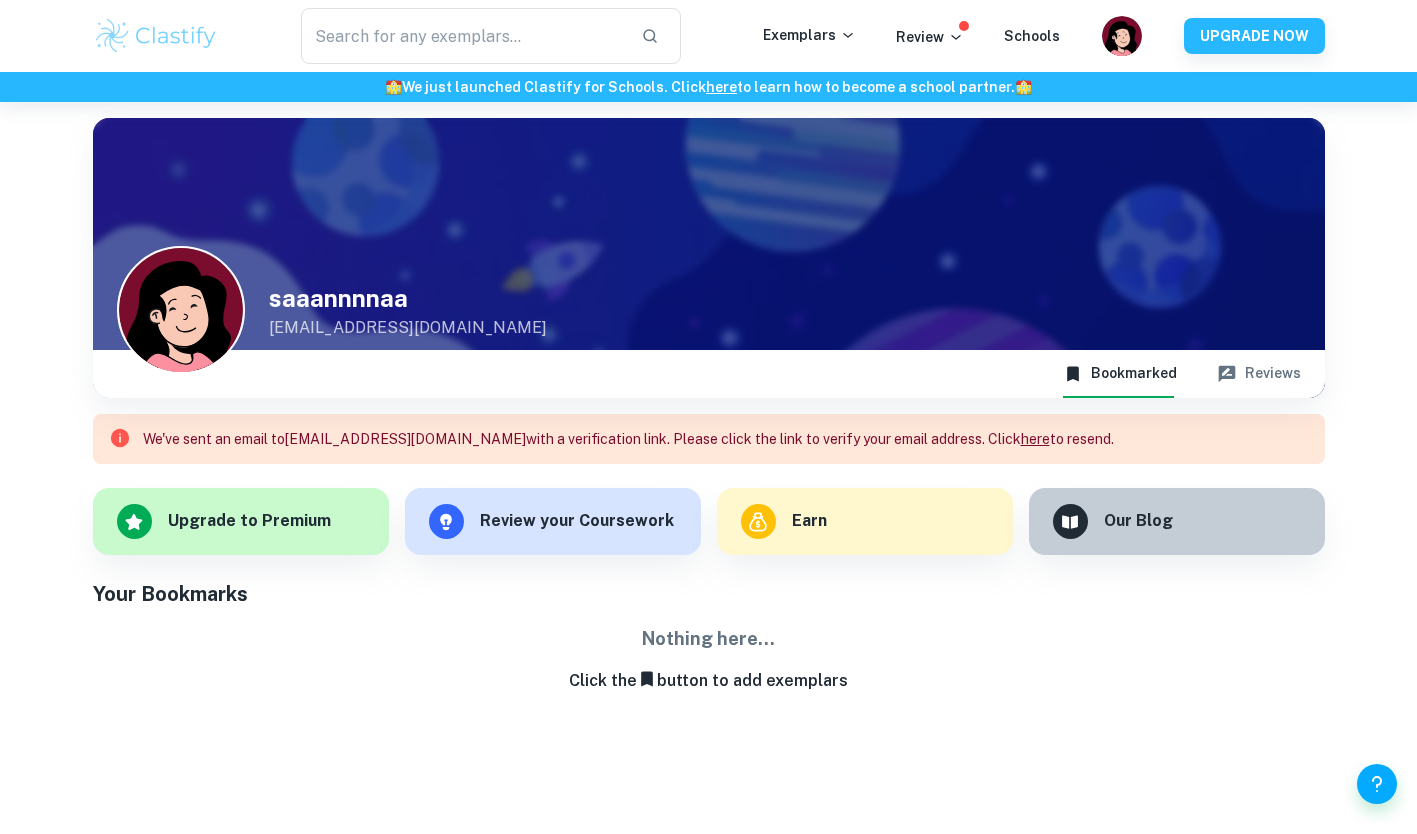 click on "saaannnnaa" at bounding box center [408, 298] 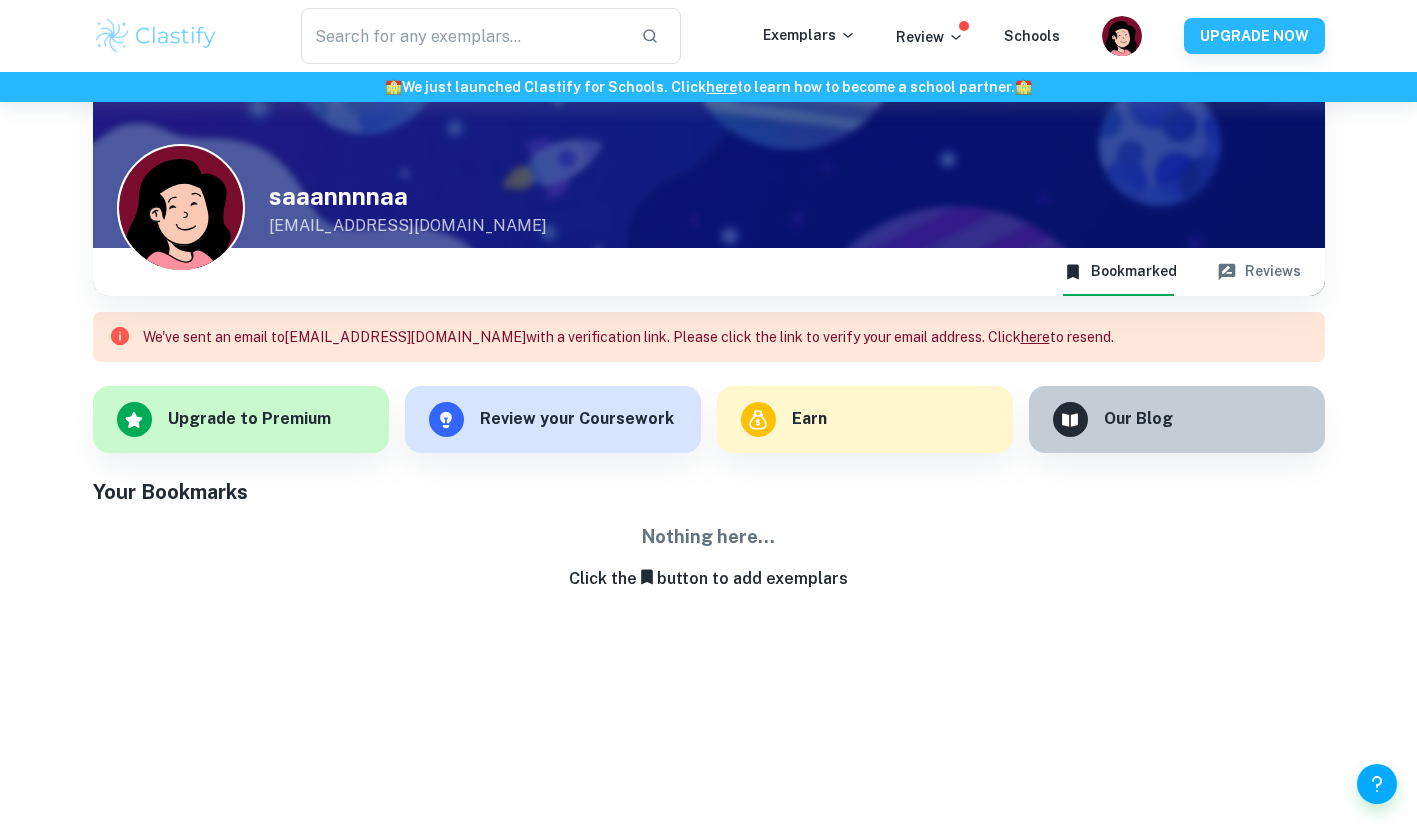 scroll, scrollTop: 0, scrollLeft: 0, axis: both 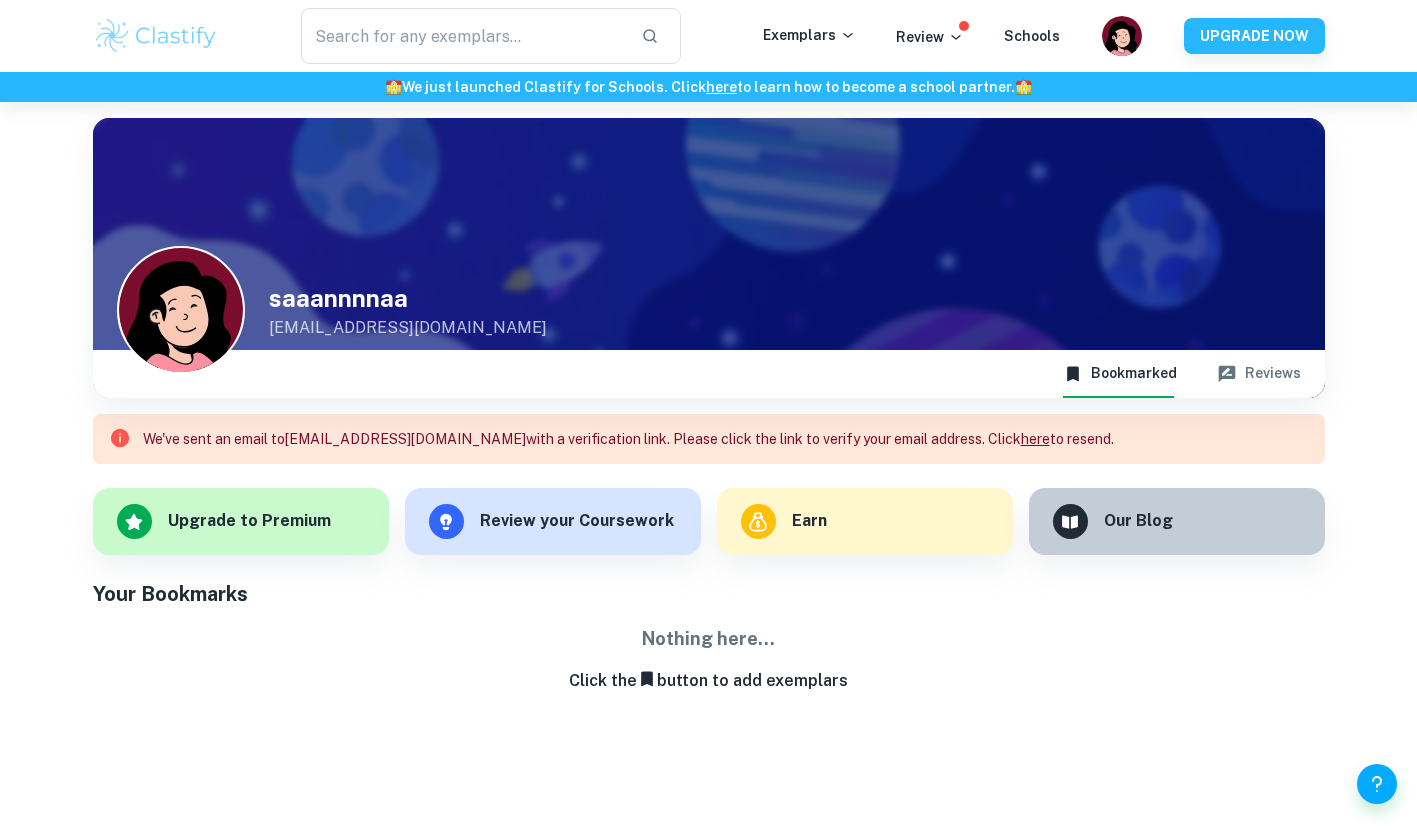 click on "Reviews" at bounding box center (1259, 374) 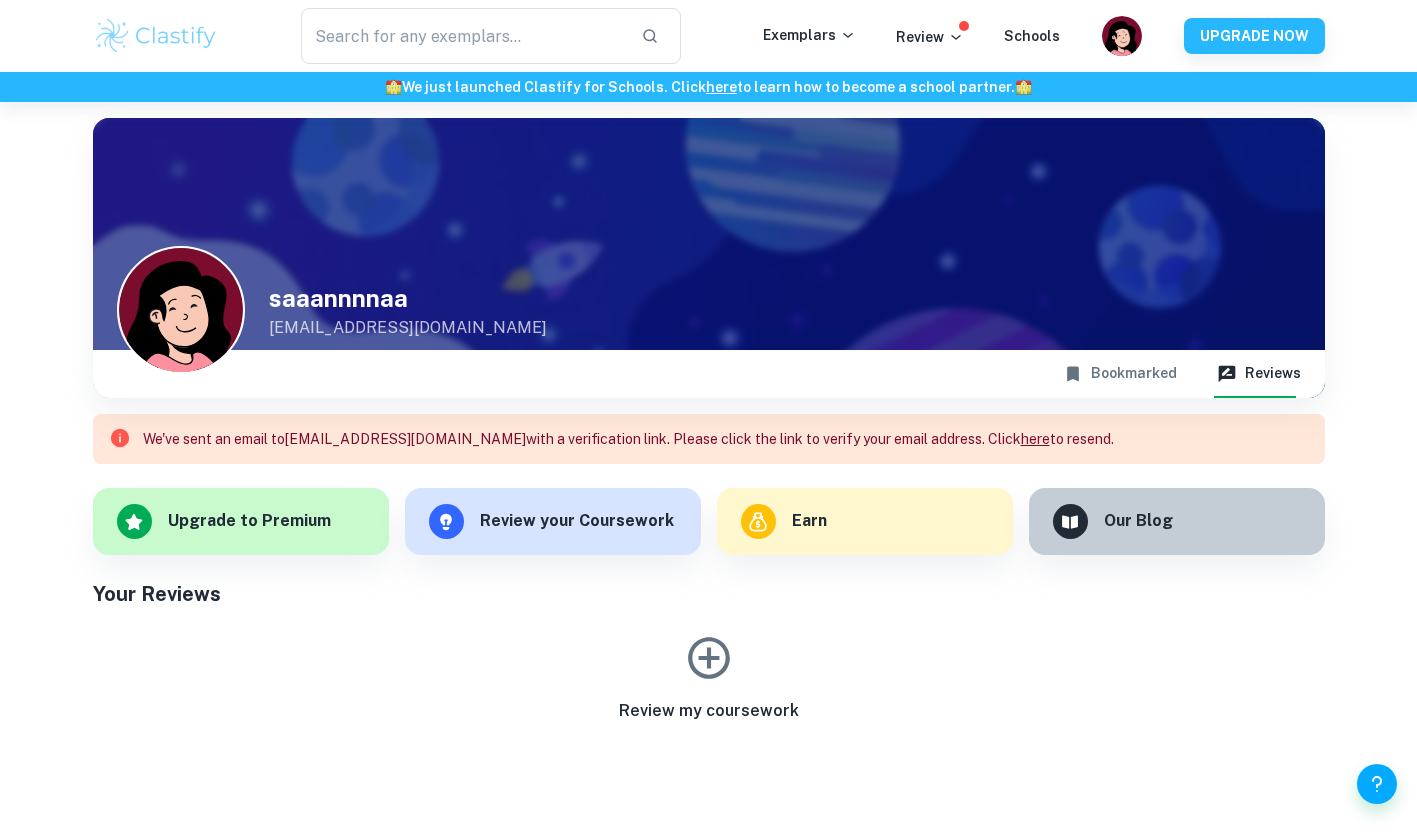click on "Bookmarked" at bounding box center (1120, 374) 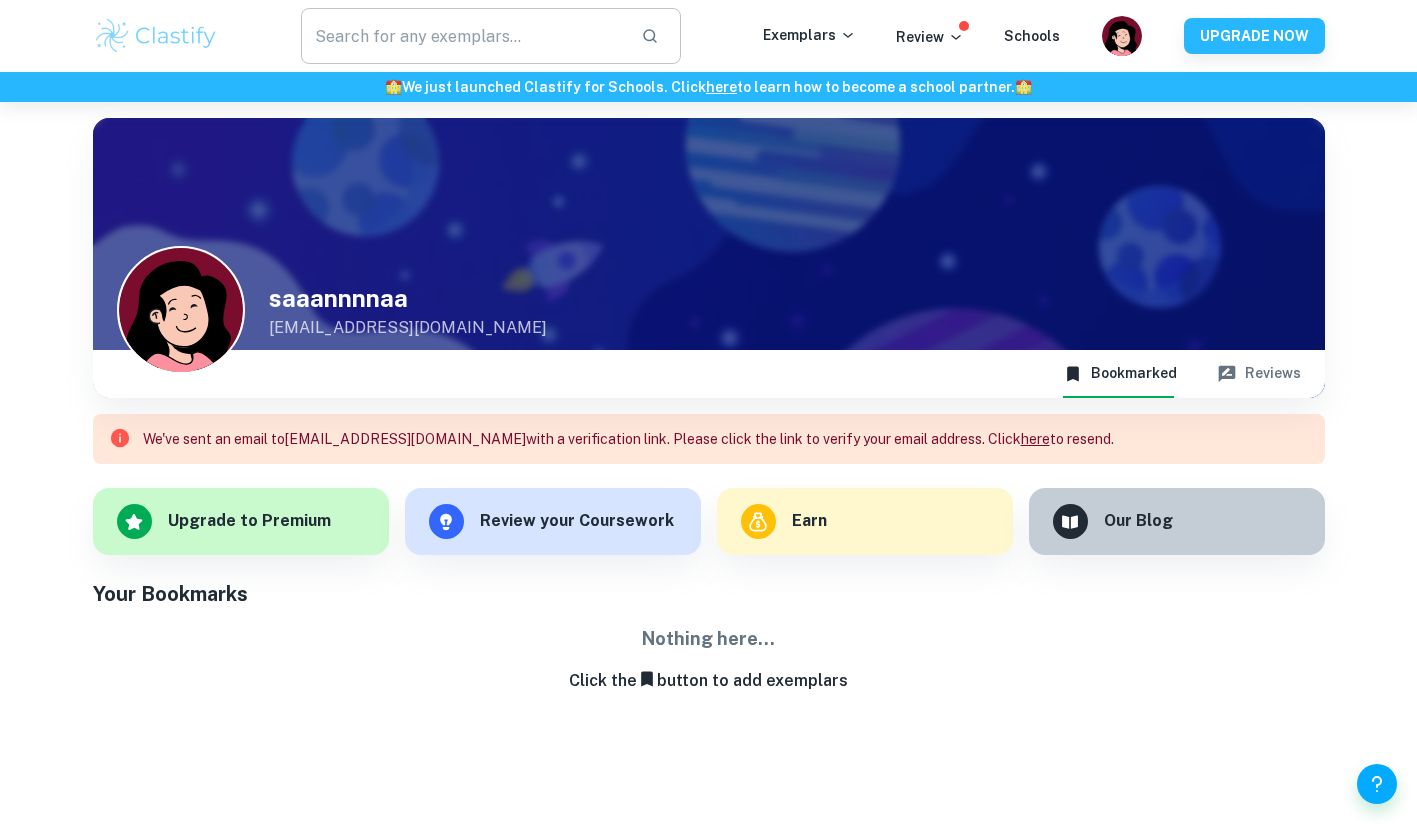 click at bounding box center [463, 36] 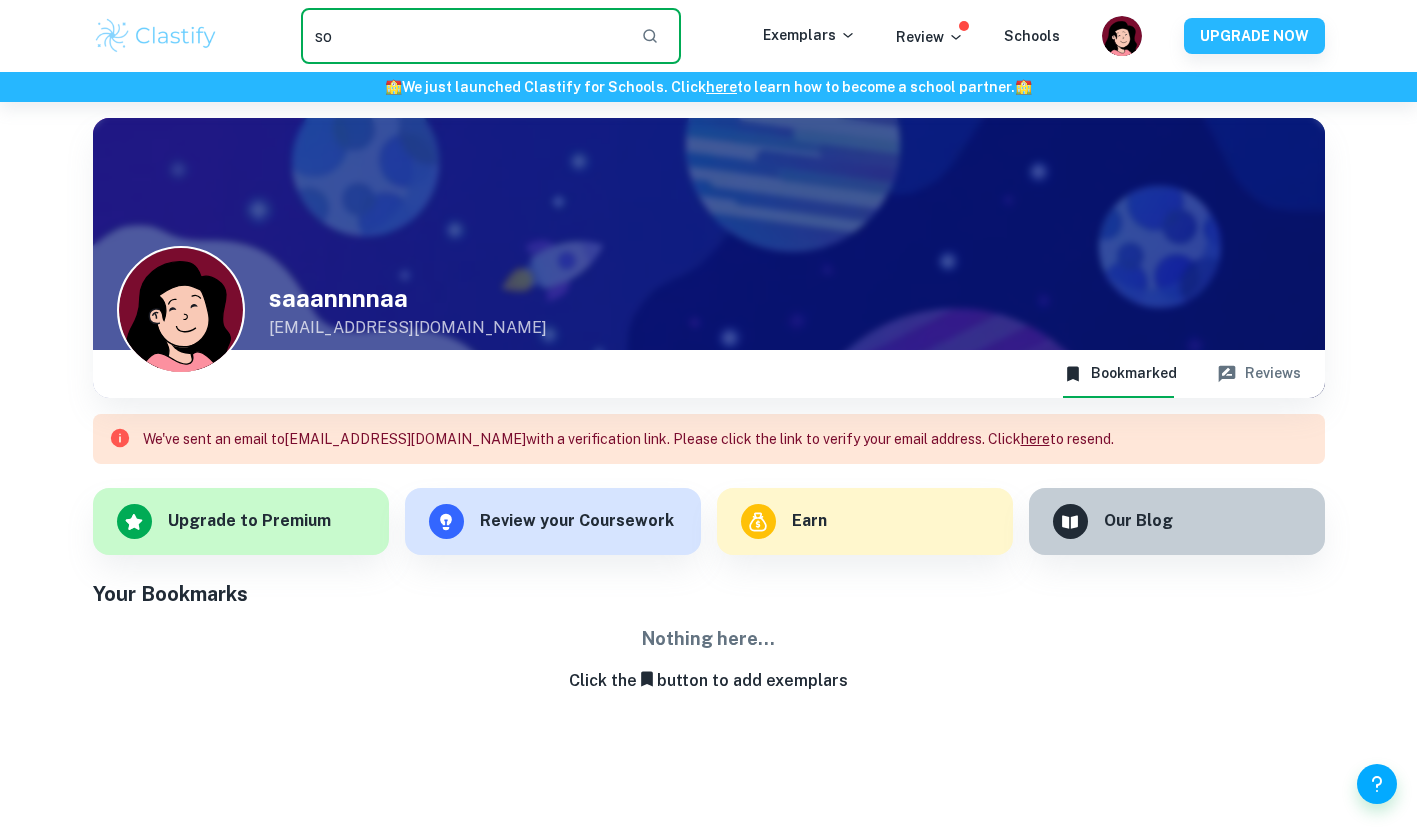 type on "s" 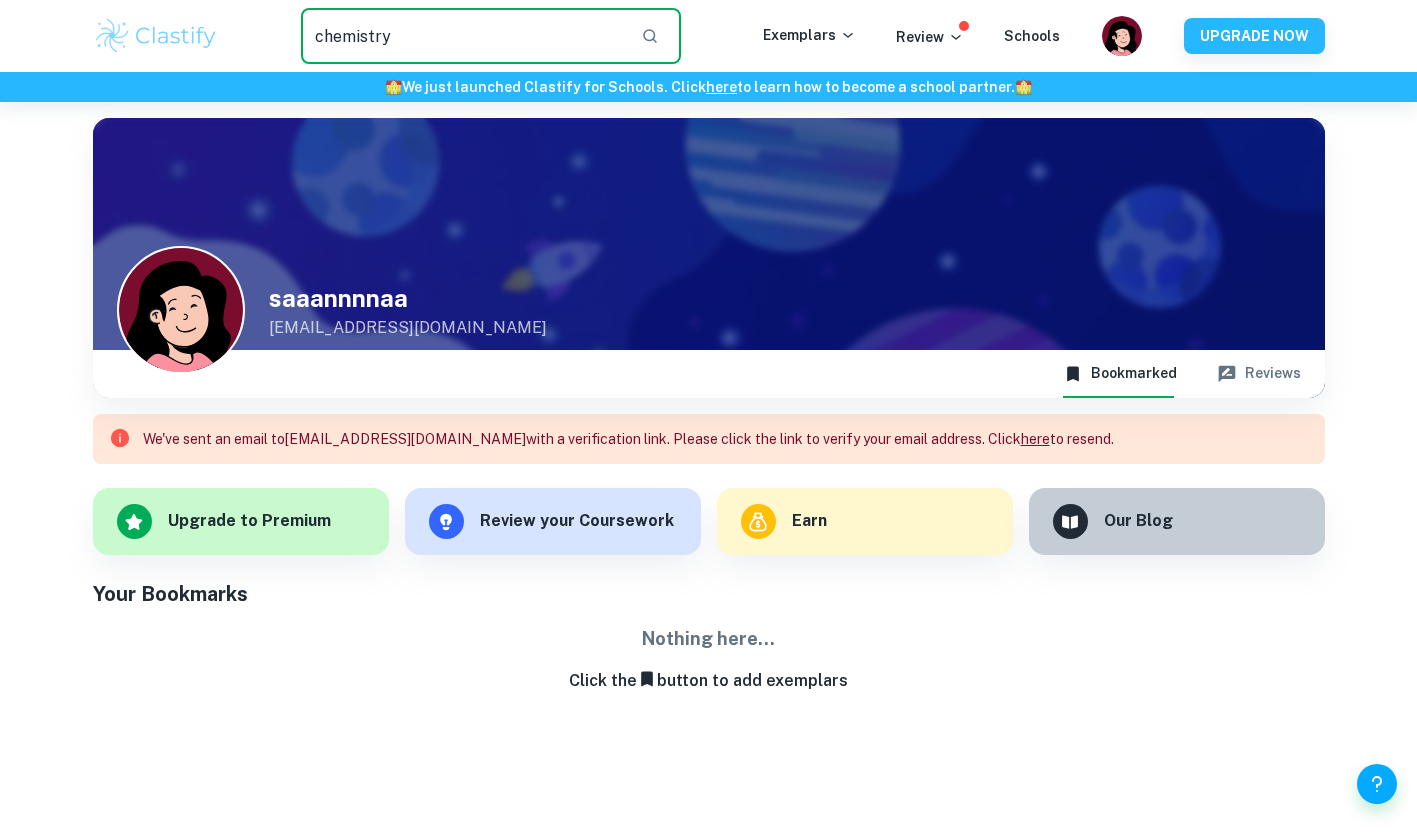 type on "chemistry" 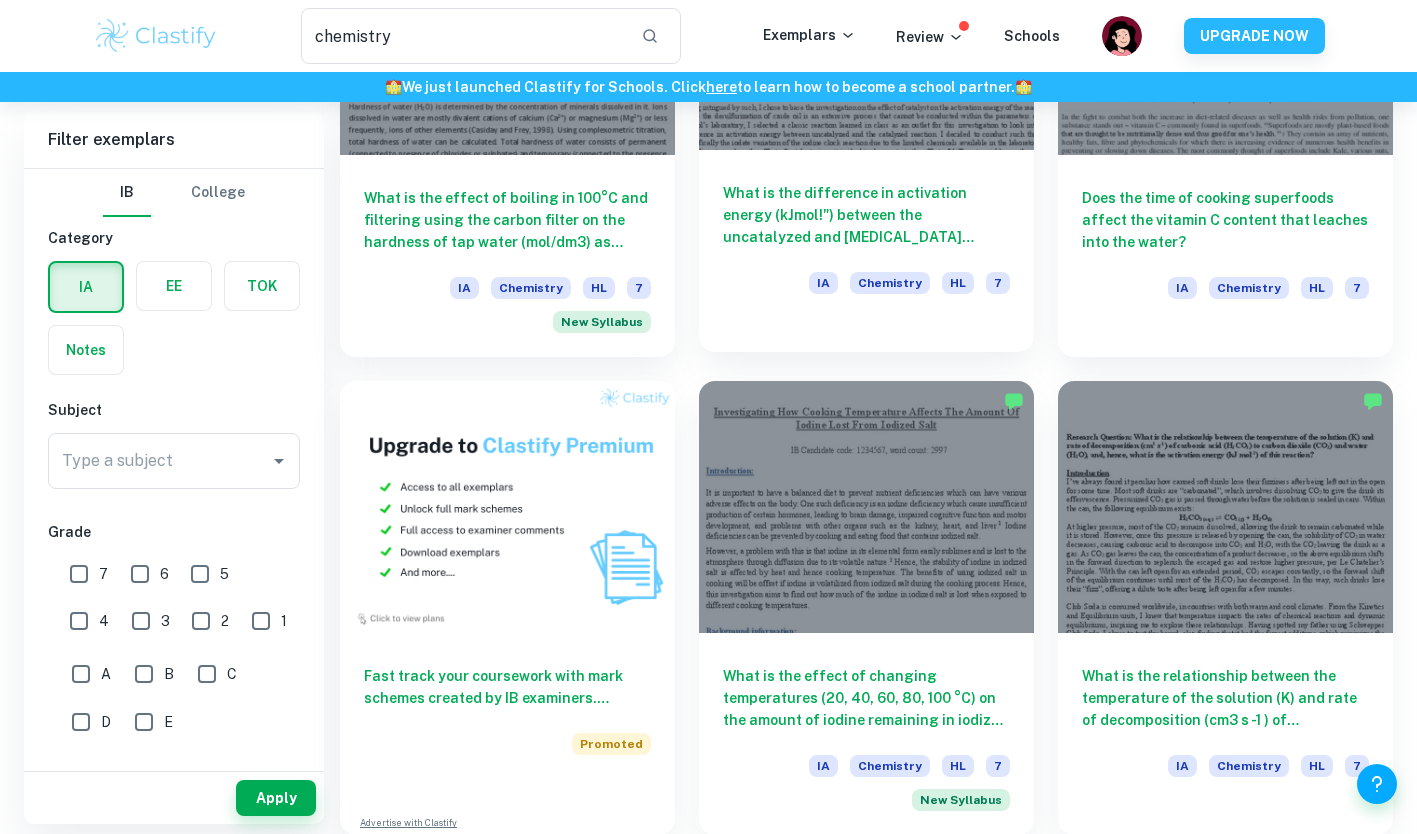 scroll, scrollTop: 794, scrollLeft: 0, axis: vertical 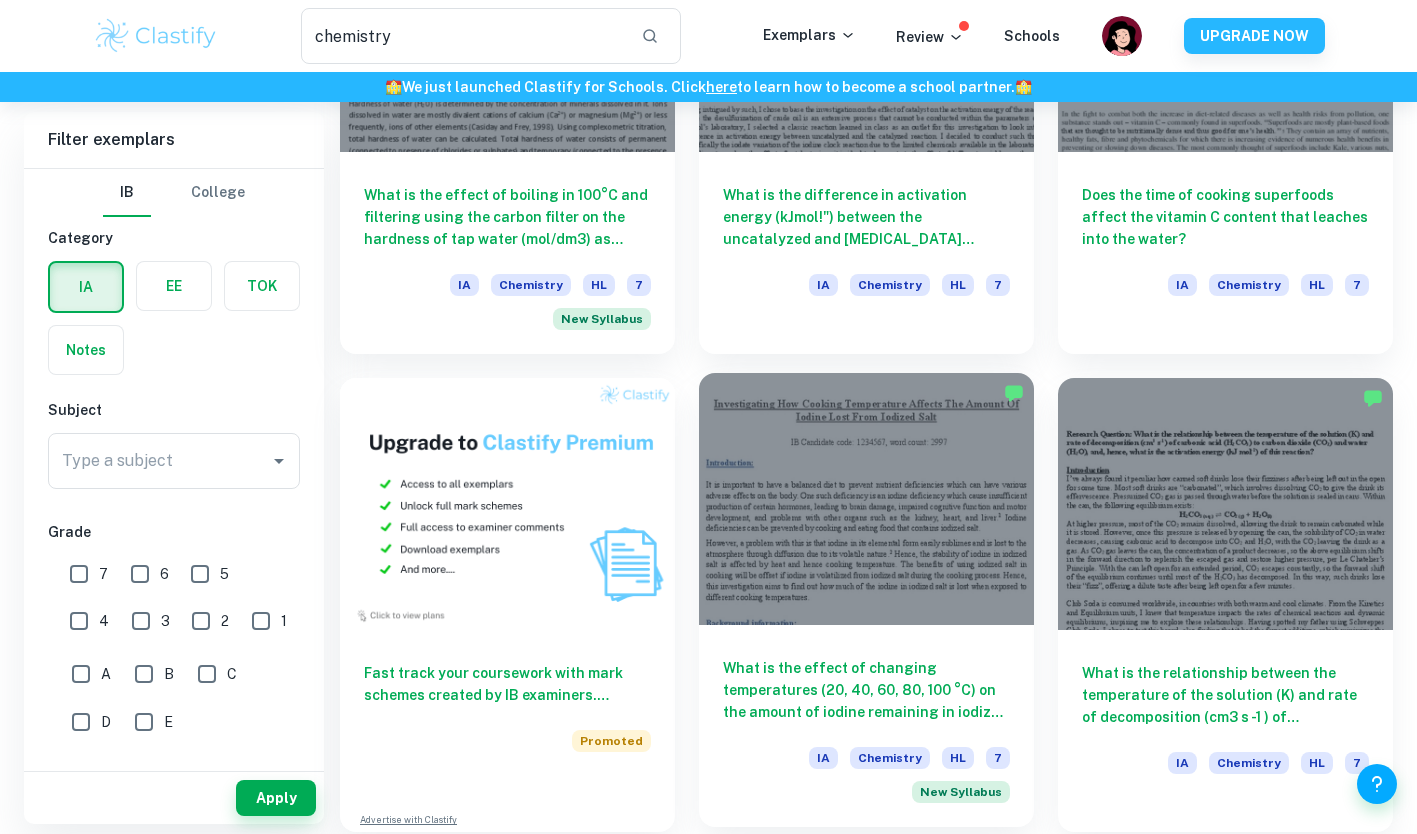 click at bounding box center (866, 498) 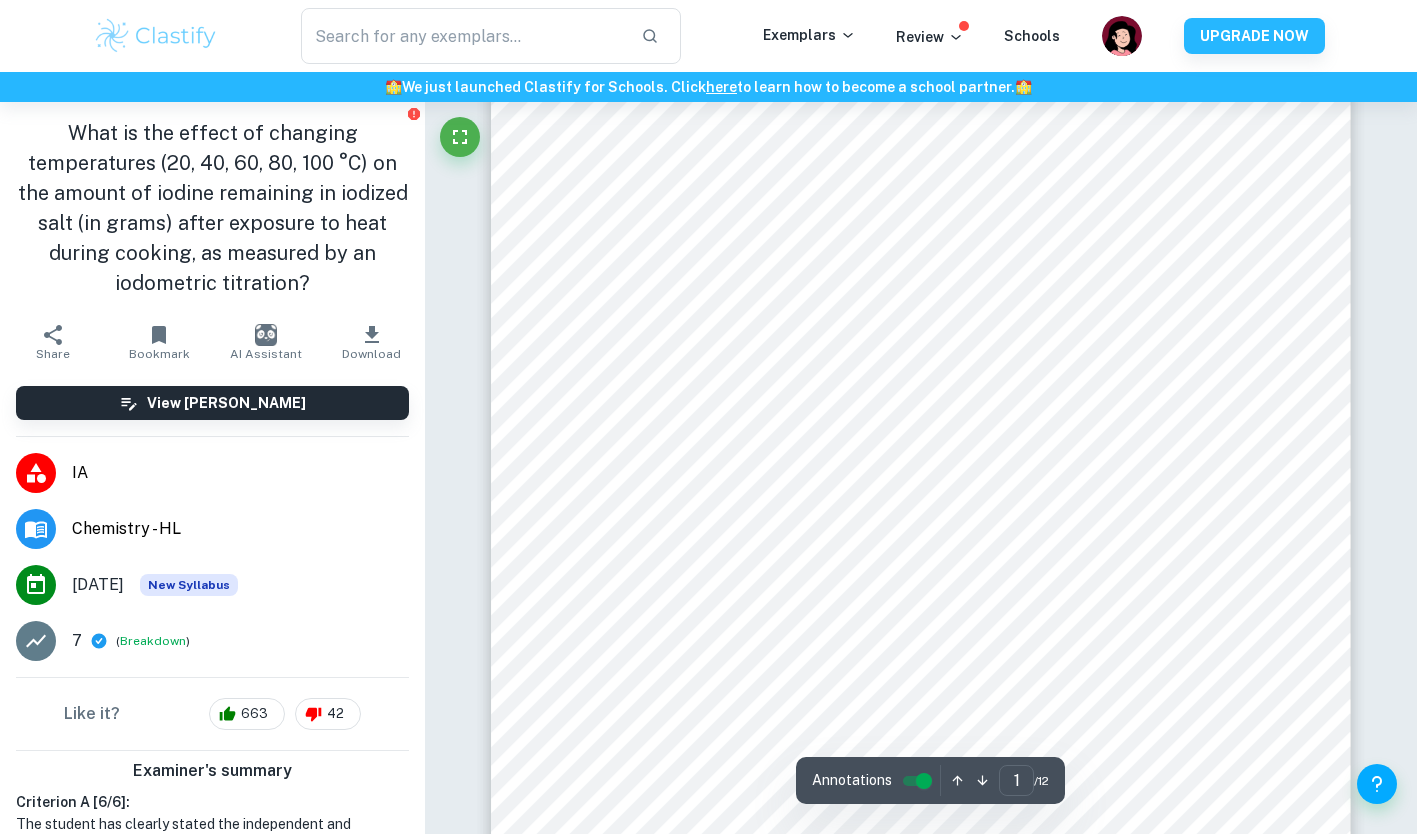 scroll, scrollTop: 366, scrollLeft: 0, axis: vertical 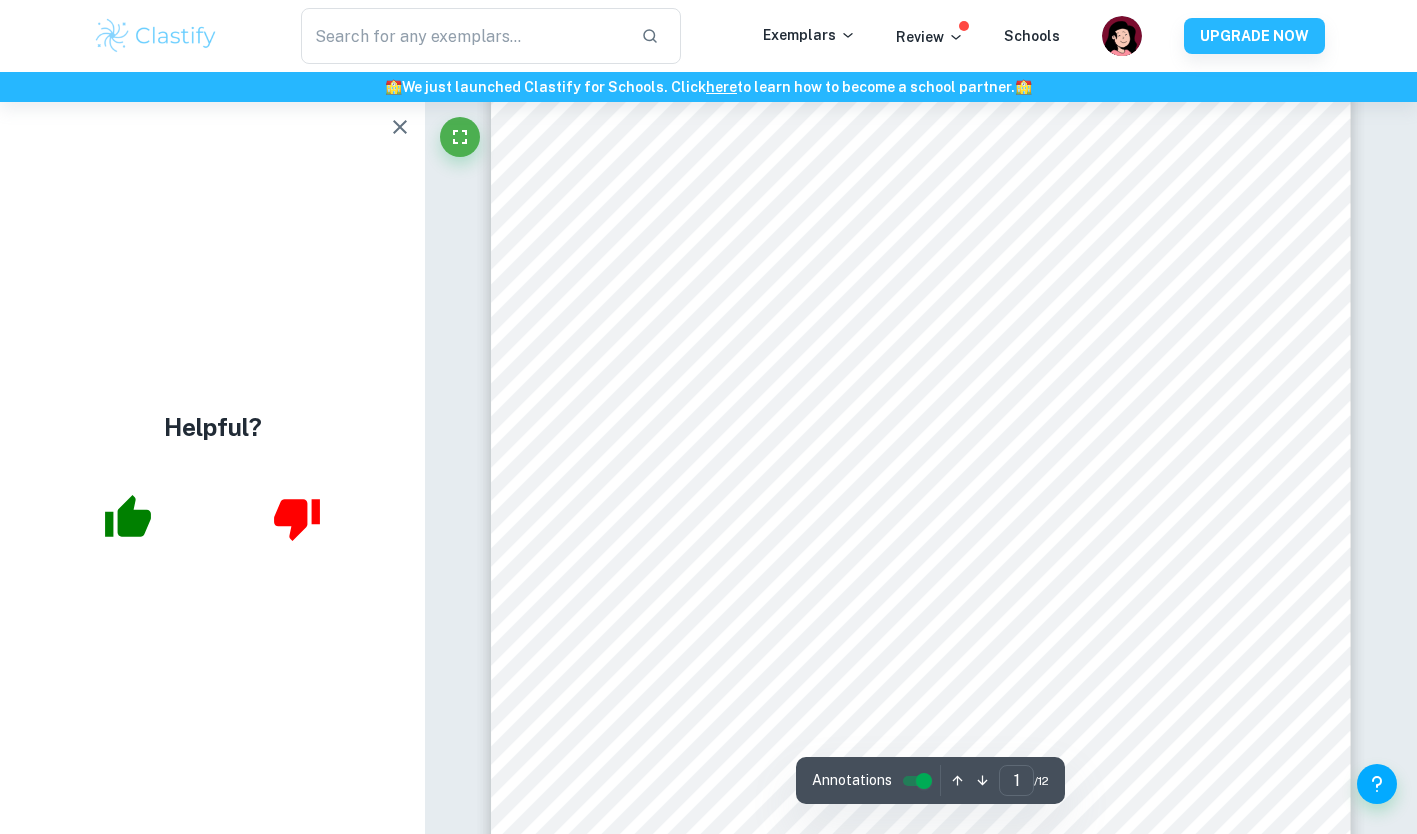 click 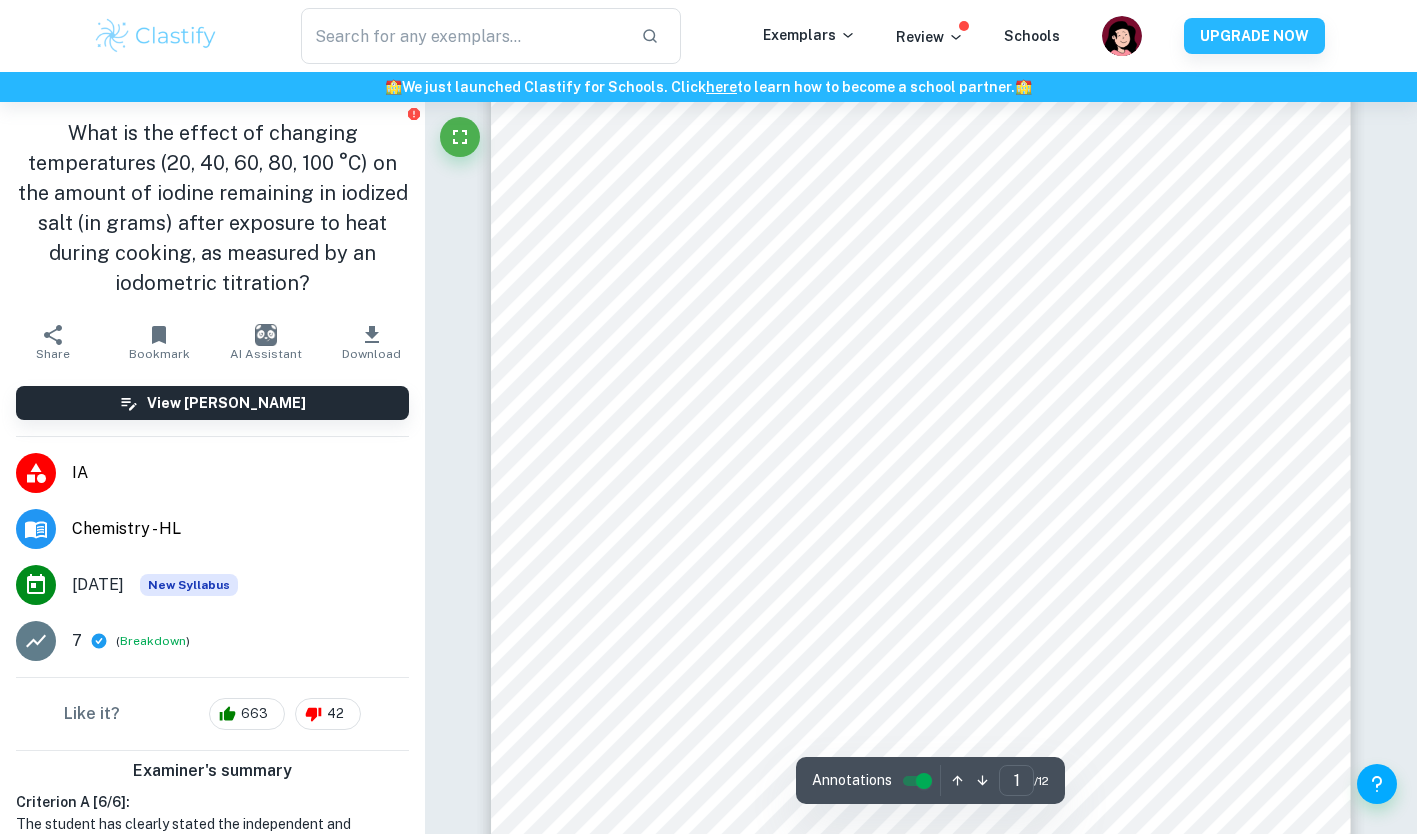 scroll, scrollTop: 0, scrollLeft: 0, axis: both 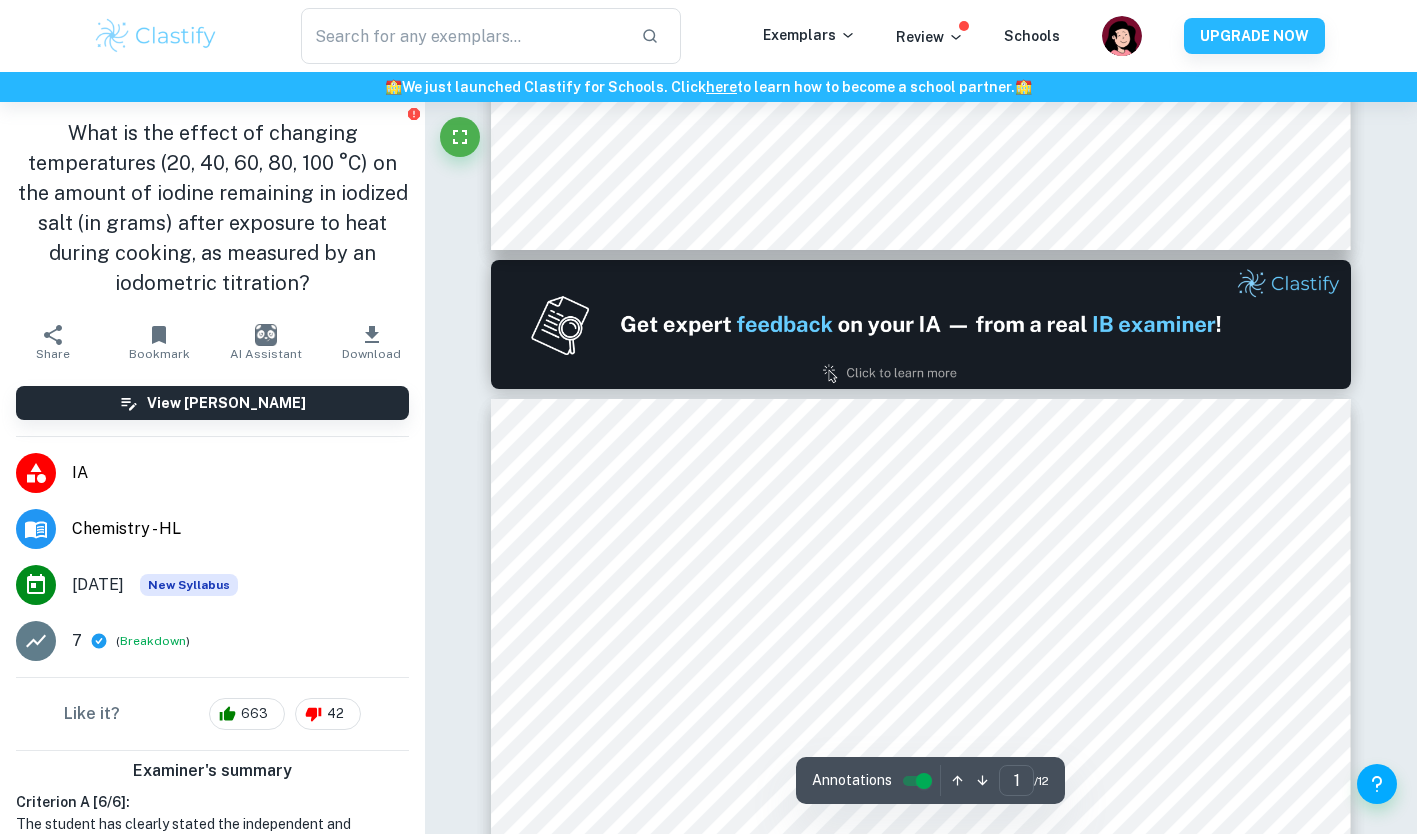 type on "2" 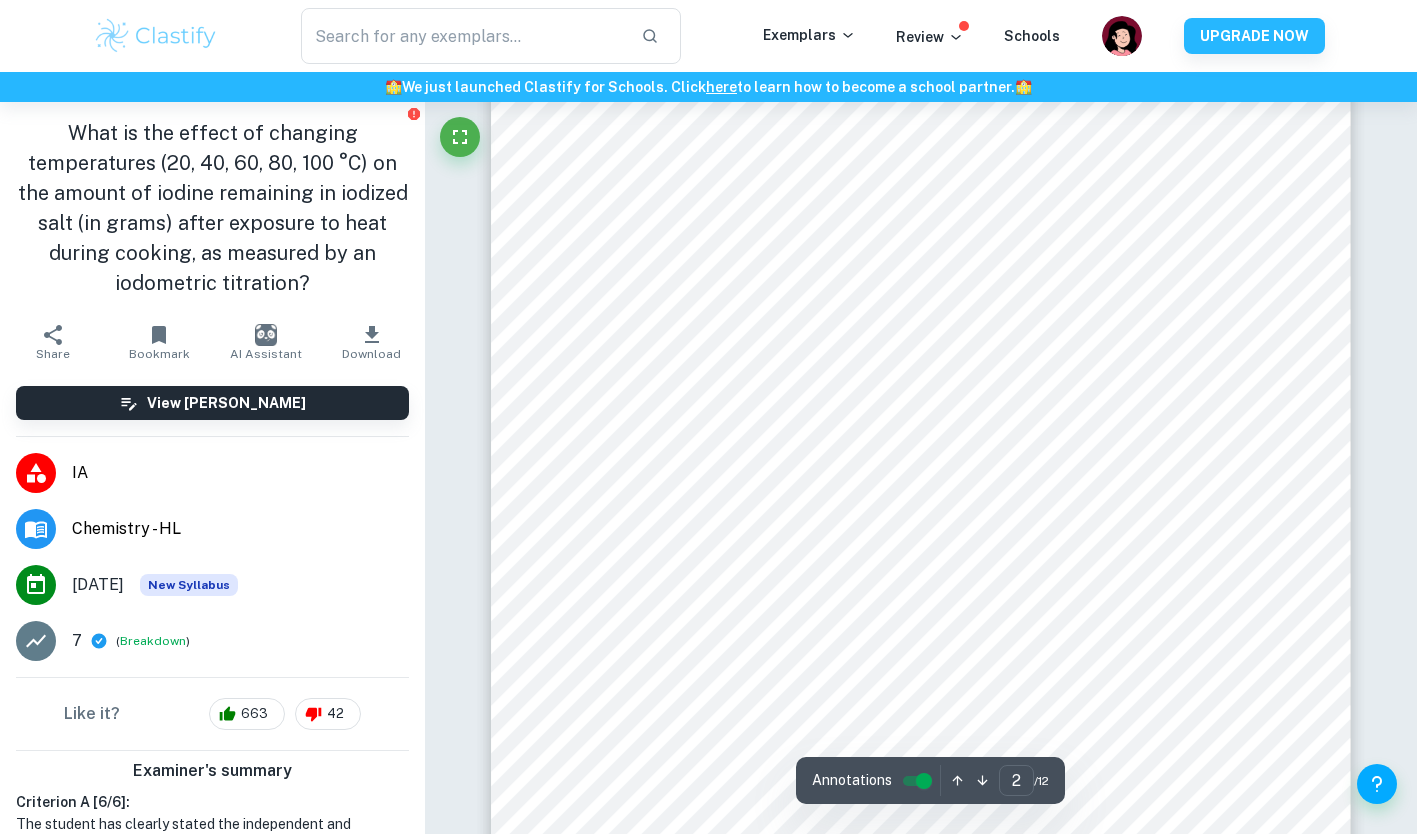 scroll, scrollTop: 1525, scrollLeft: 0, axis: vertical 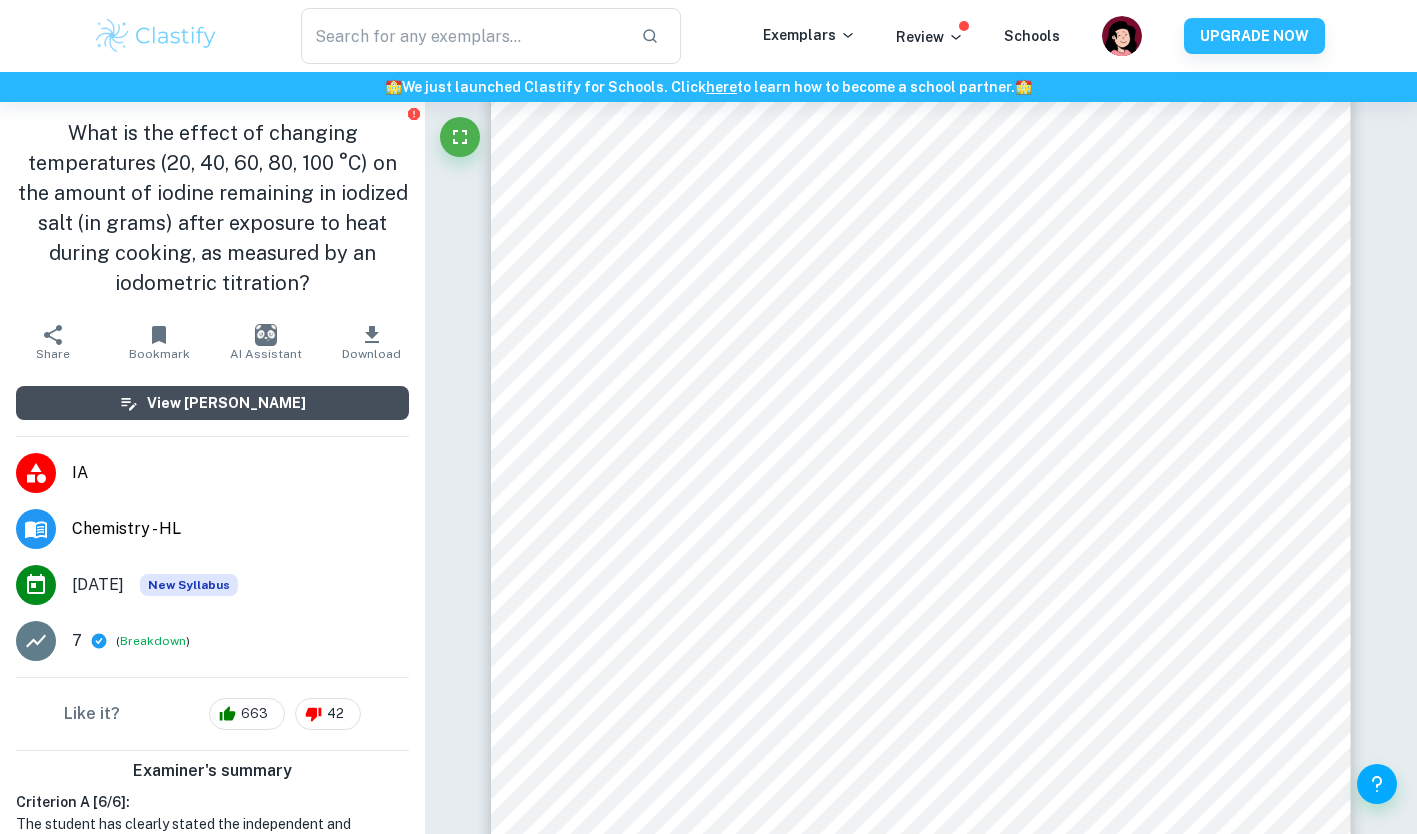 click on "View [PERSON_NAME]" at bounding box center [226, 403] 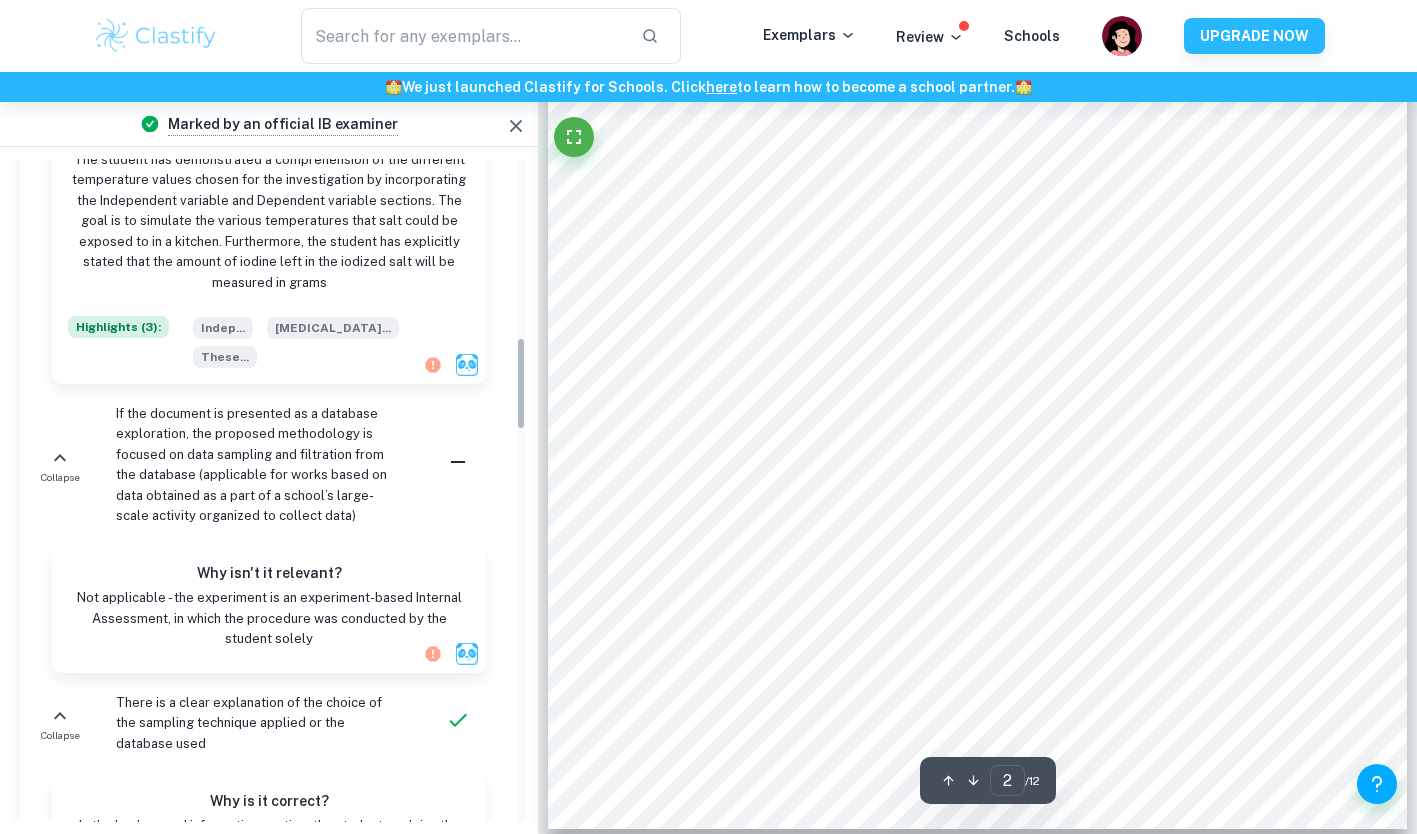 scroll, scrollTop: 1351, scrollLeft: 0, axis: vertical 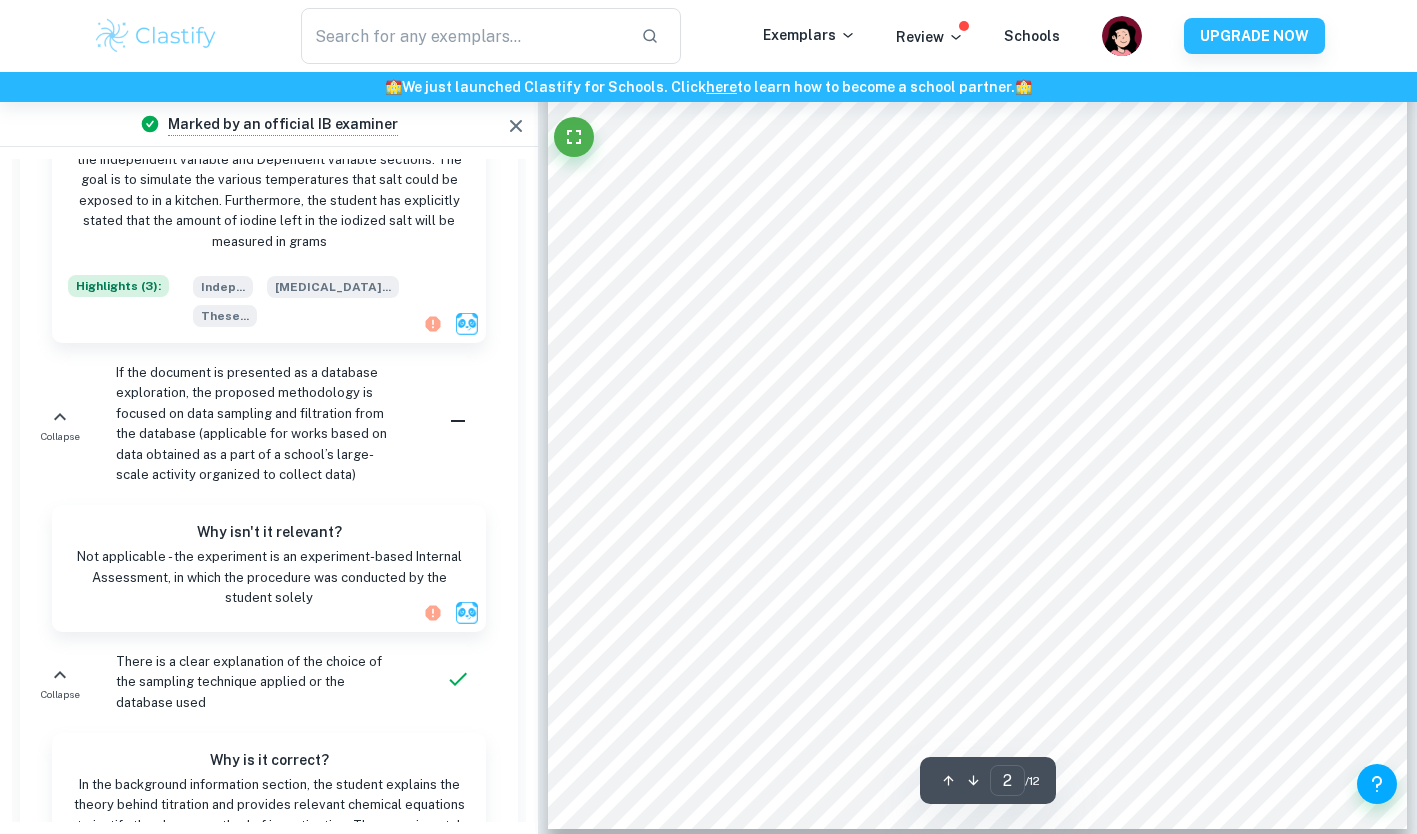 click on "Why isn't it relevant?   Not applicable - the experiment is an experiment-based Internal Assessment, in which the procedure was conducted by the student solely" at bounding box center (269, 568) 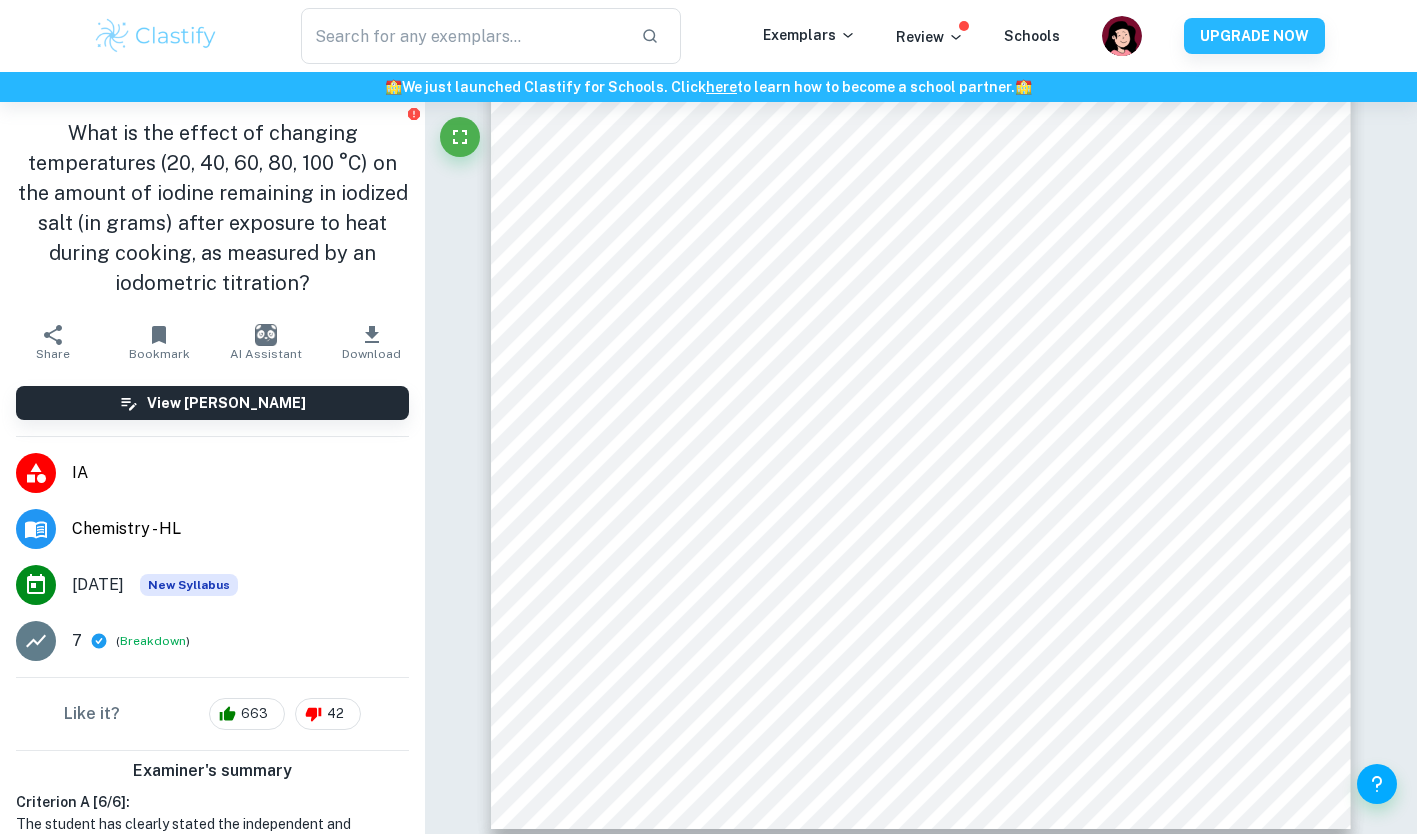 click 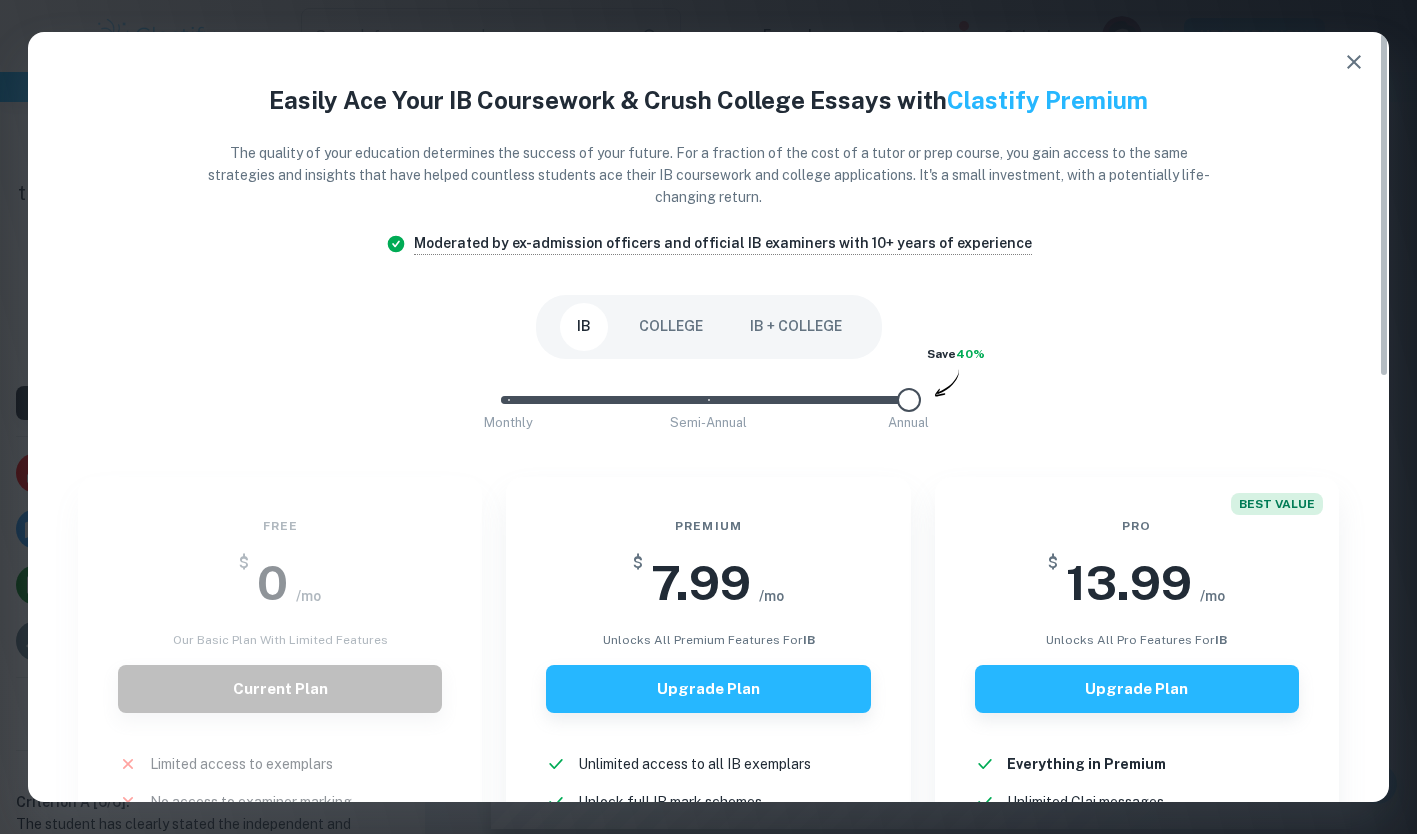 click at bounding box center [1354, 62] 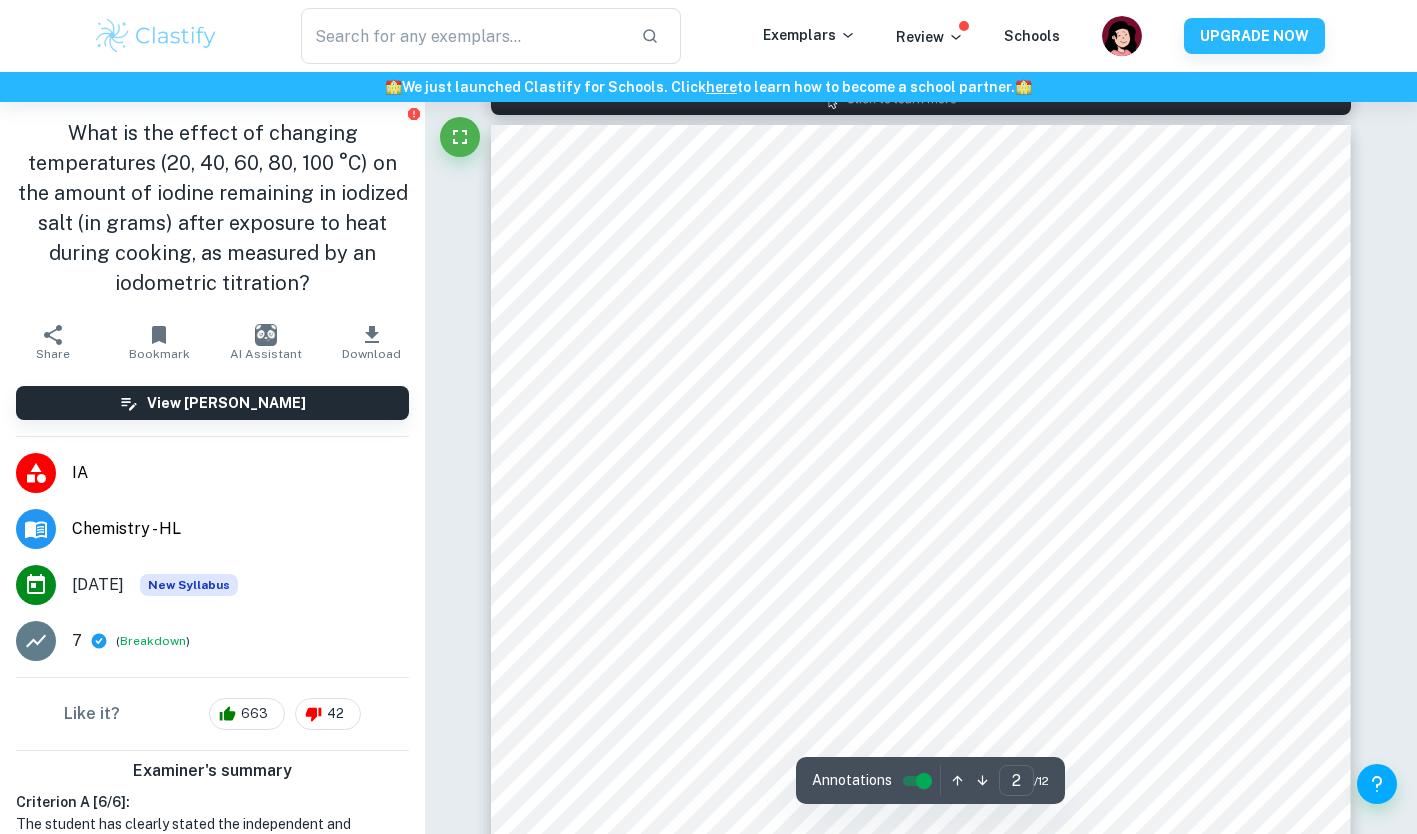 scroll, scrollTop: 1255, scrollLeft: 0, axis: vertical 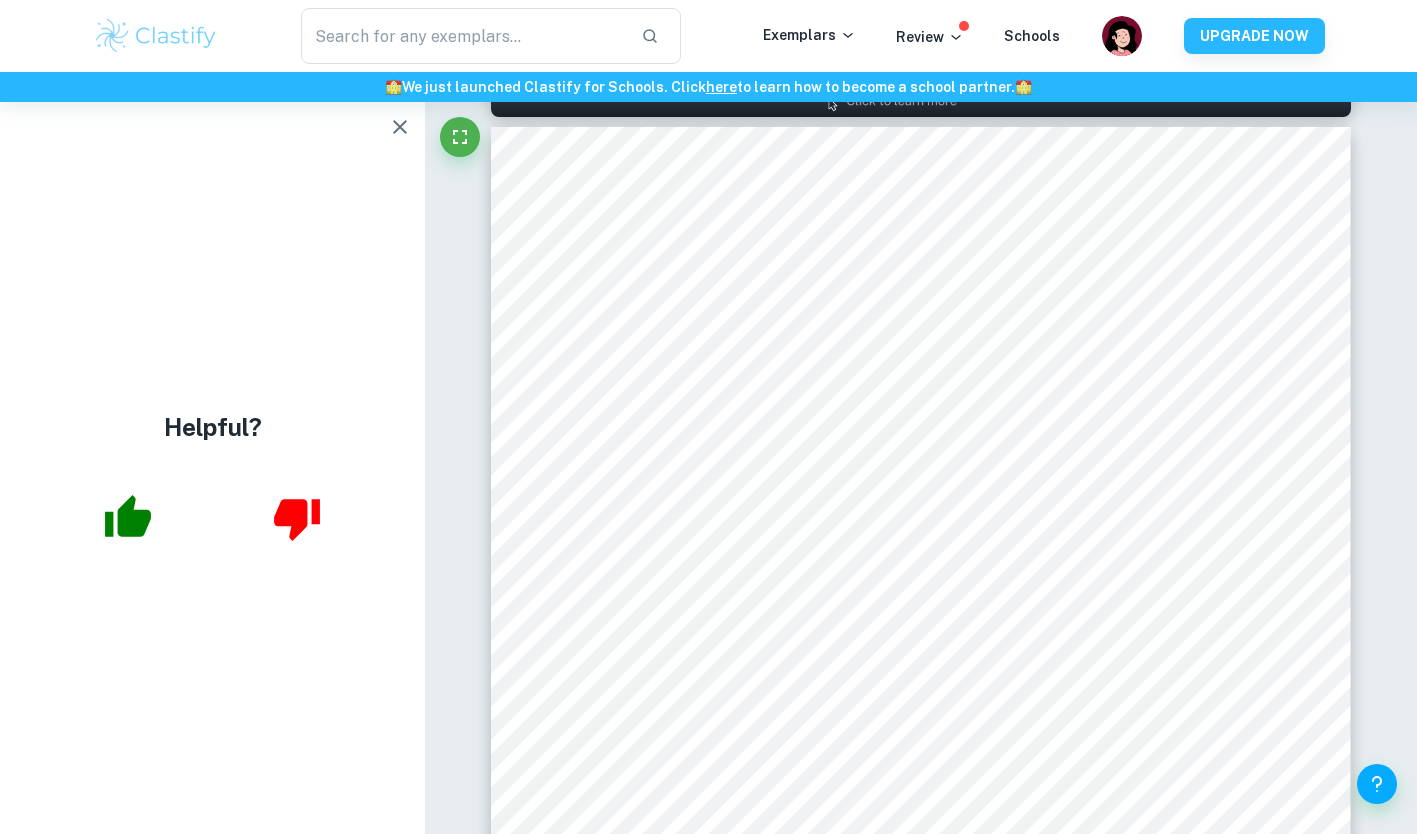click at bounding box center (400, 127) 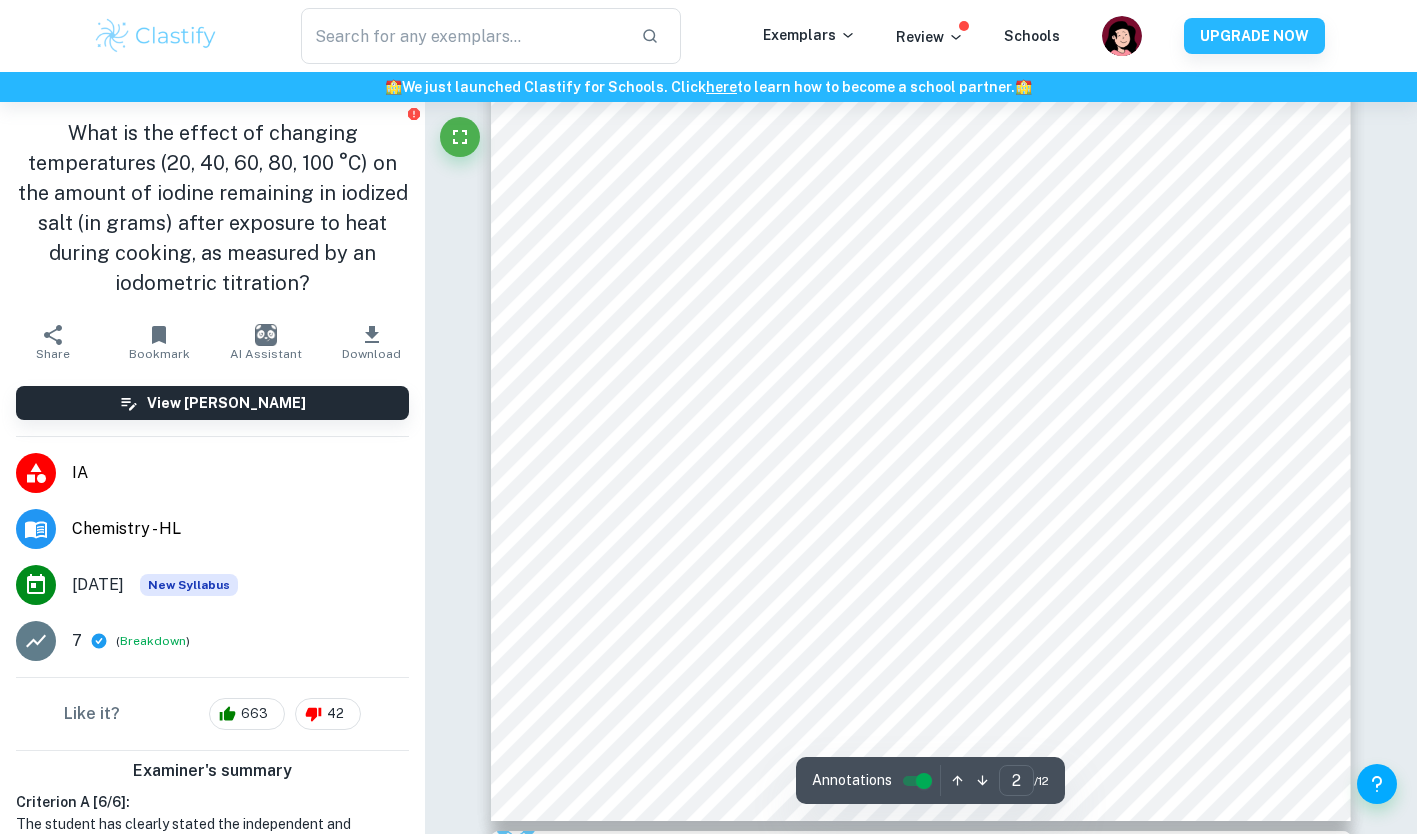 scroll, scrollTop: 1673, scrollLeft: 0, axis: vertical 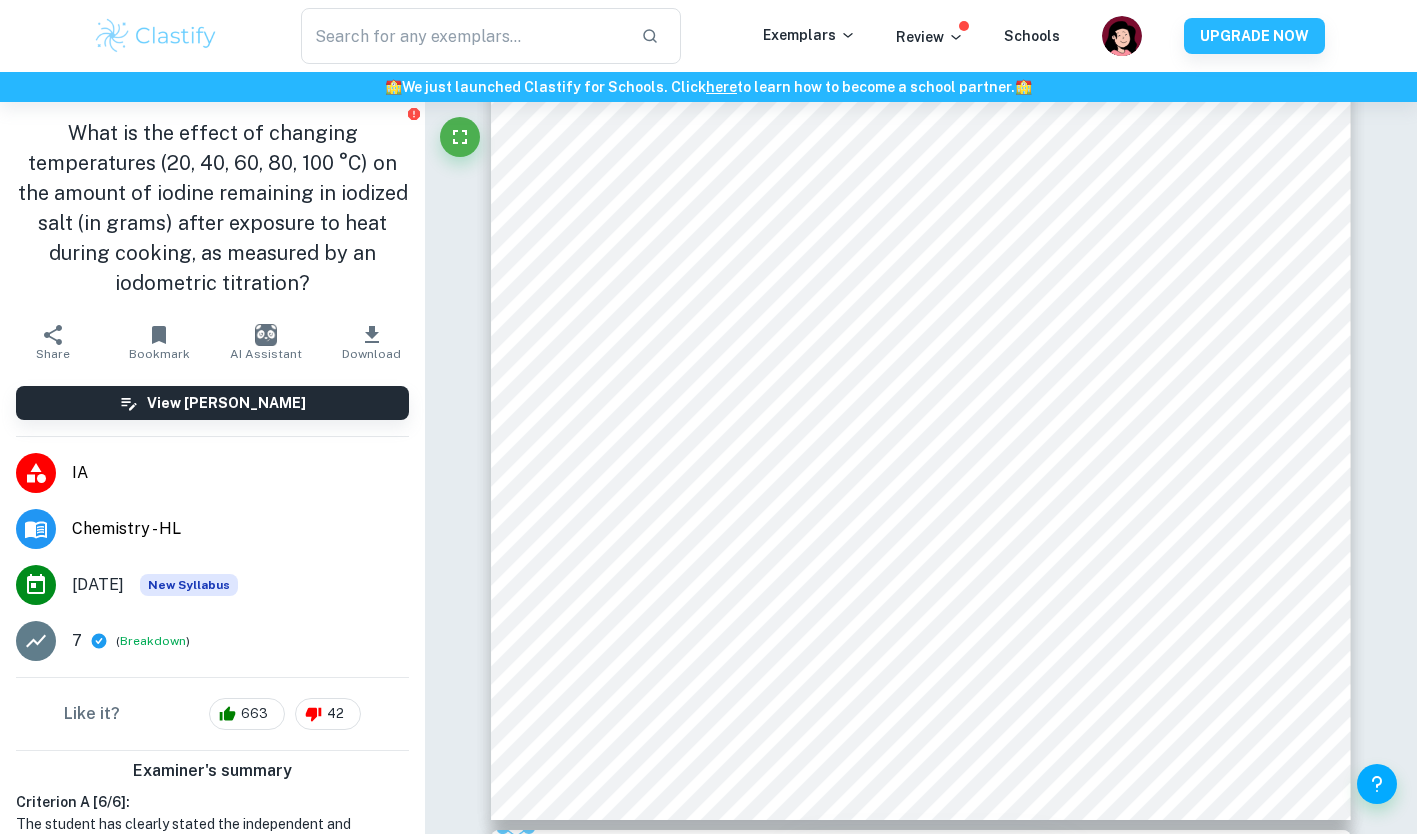 type on "chemistry" 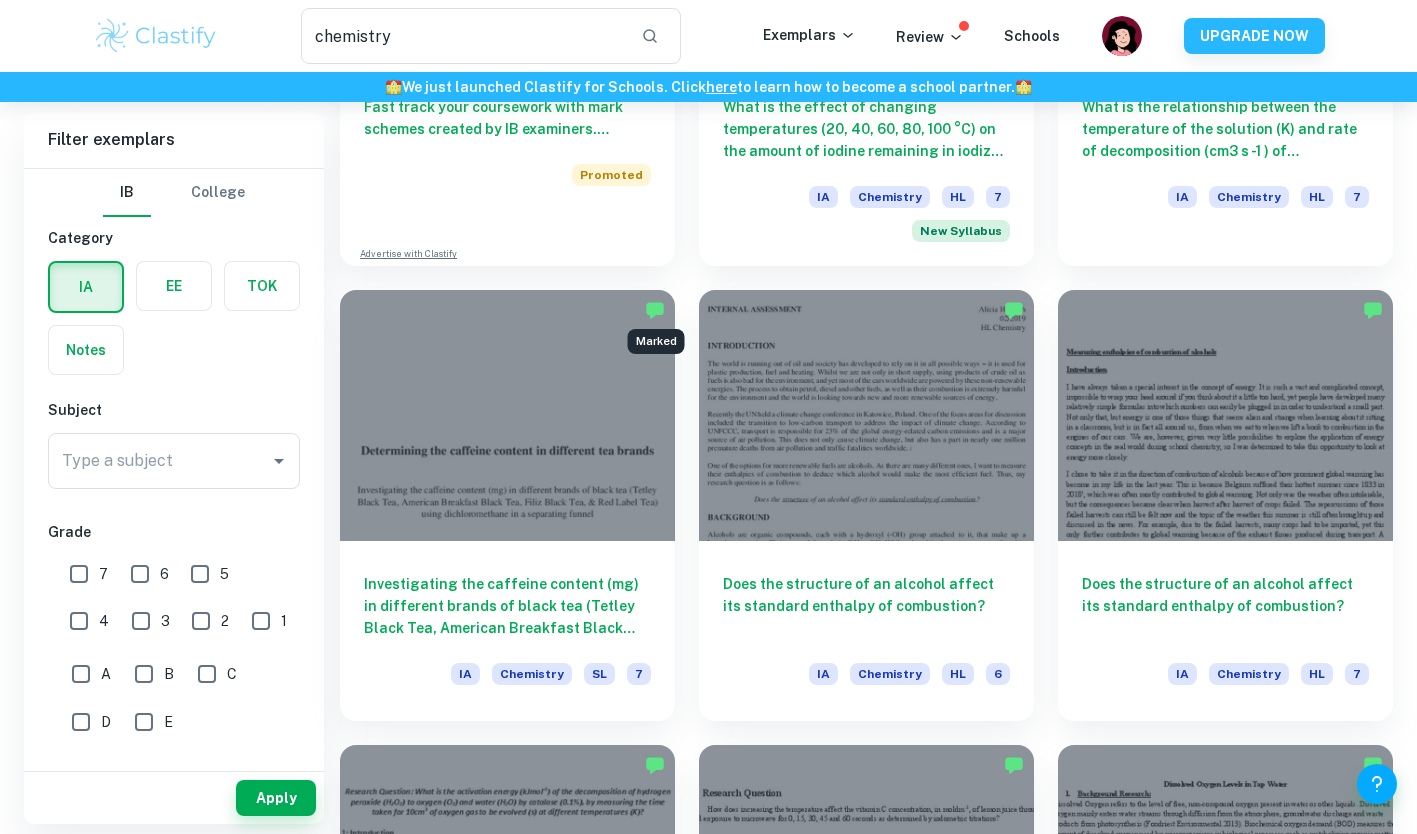 scroll, scrollTop: 1361, scrollLeft: 0, axis: vertical 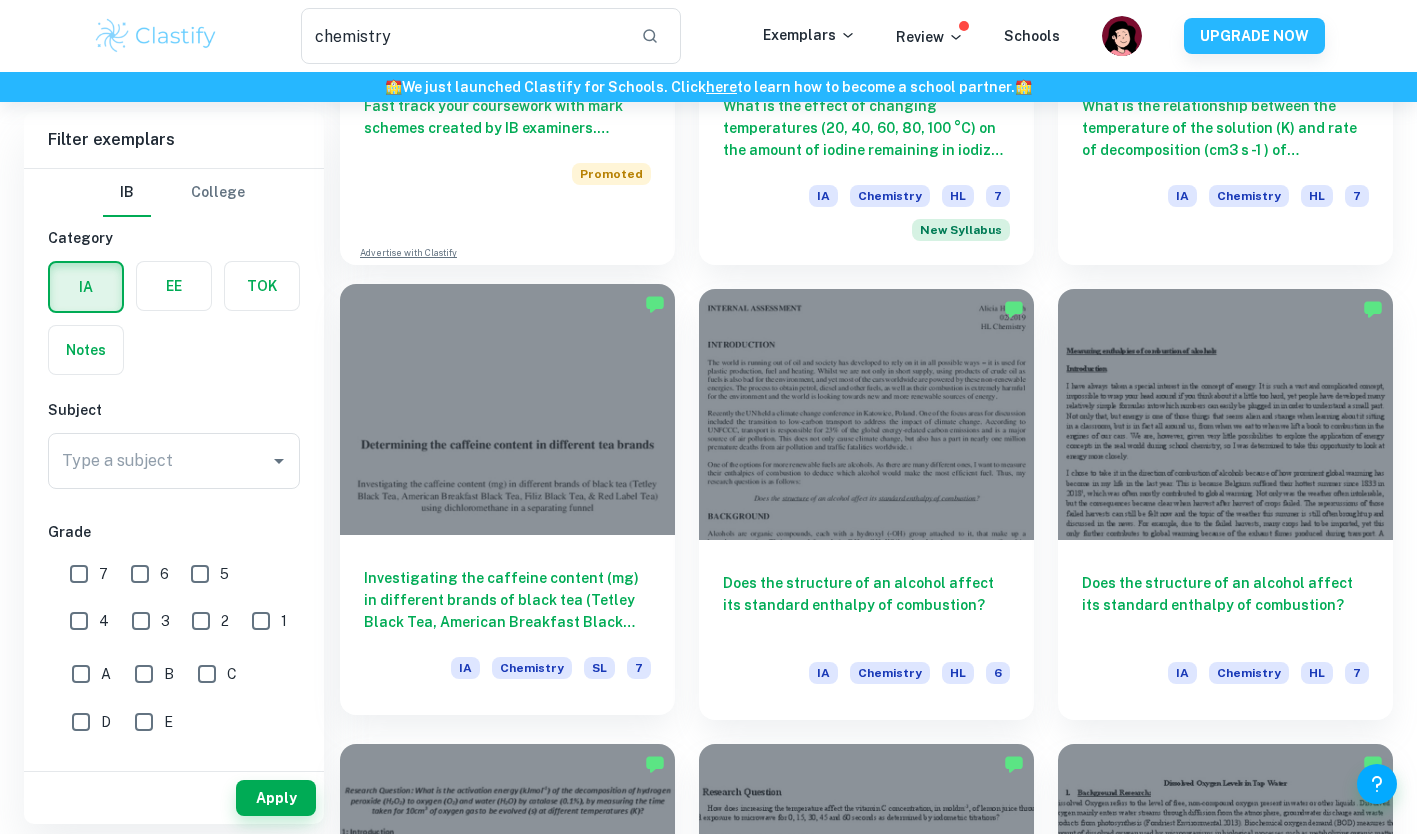 click at bounding box center [507, 409] 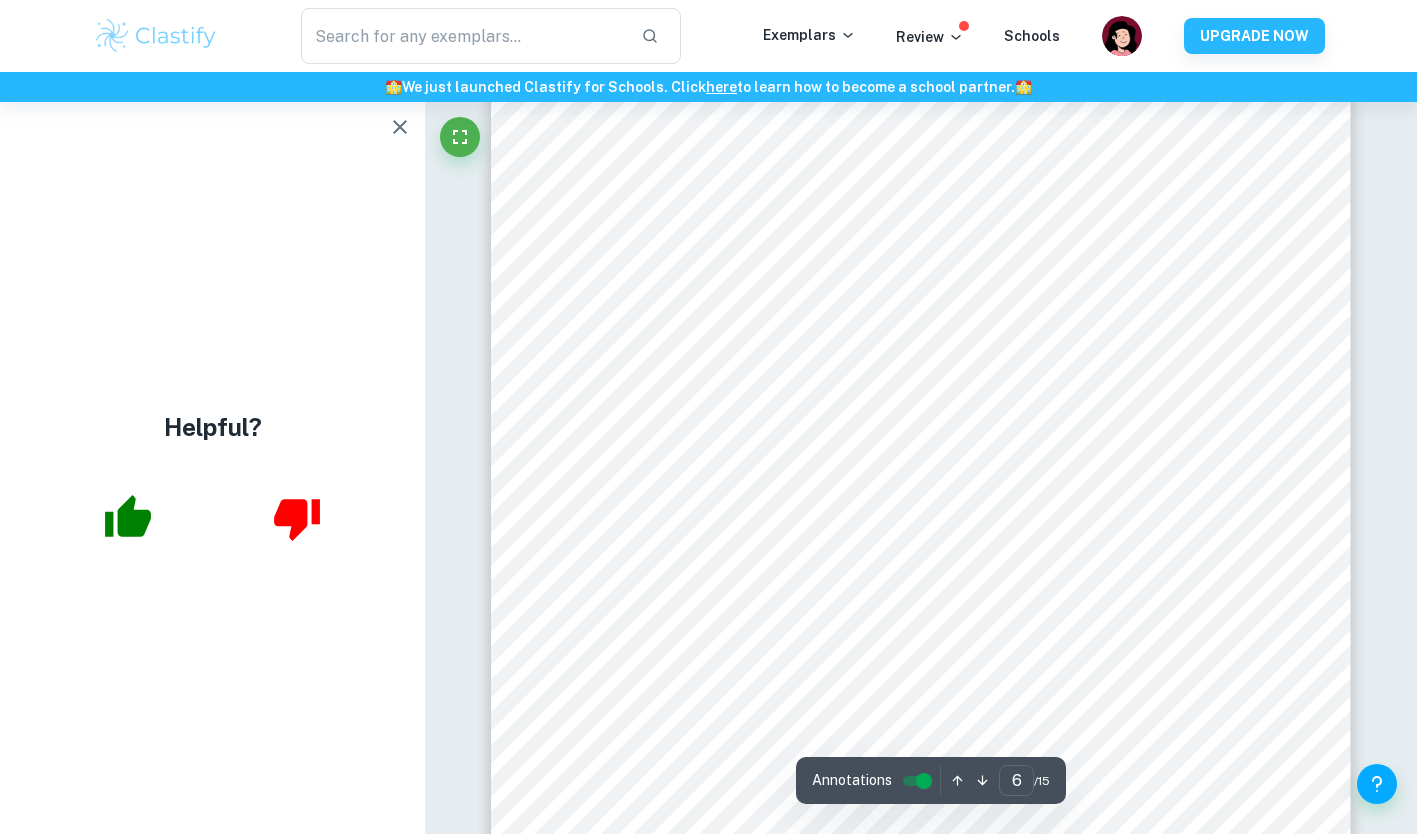 scroll, scrollTop: 5921, scrollLeft: 0, axis: vertical 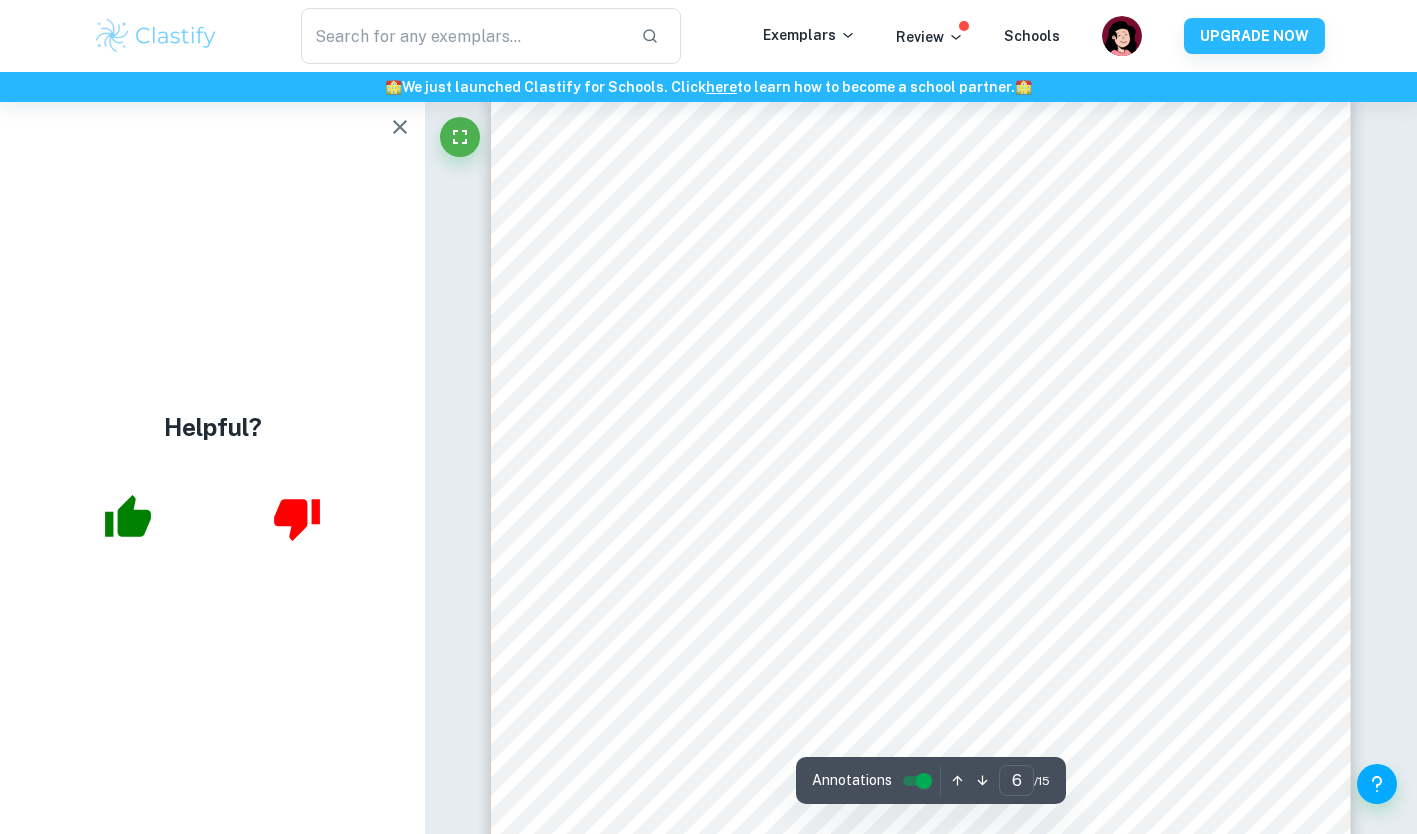 click 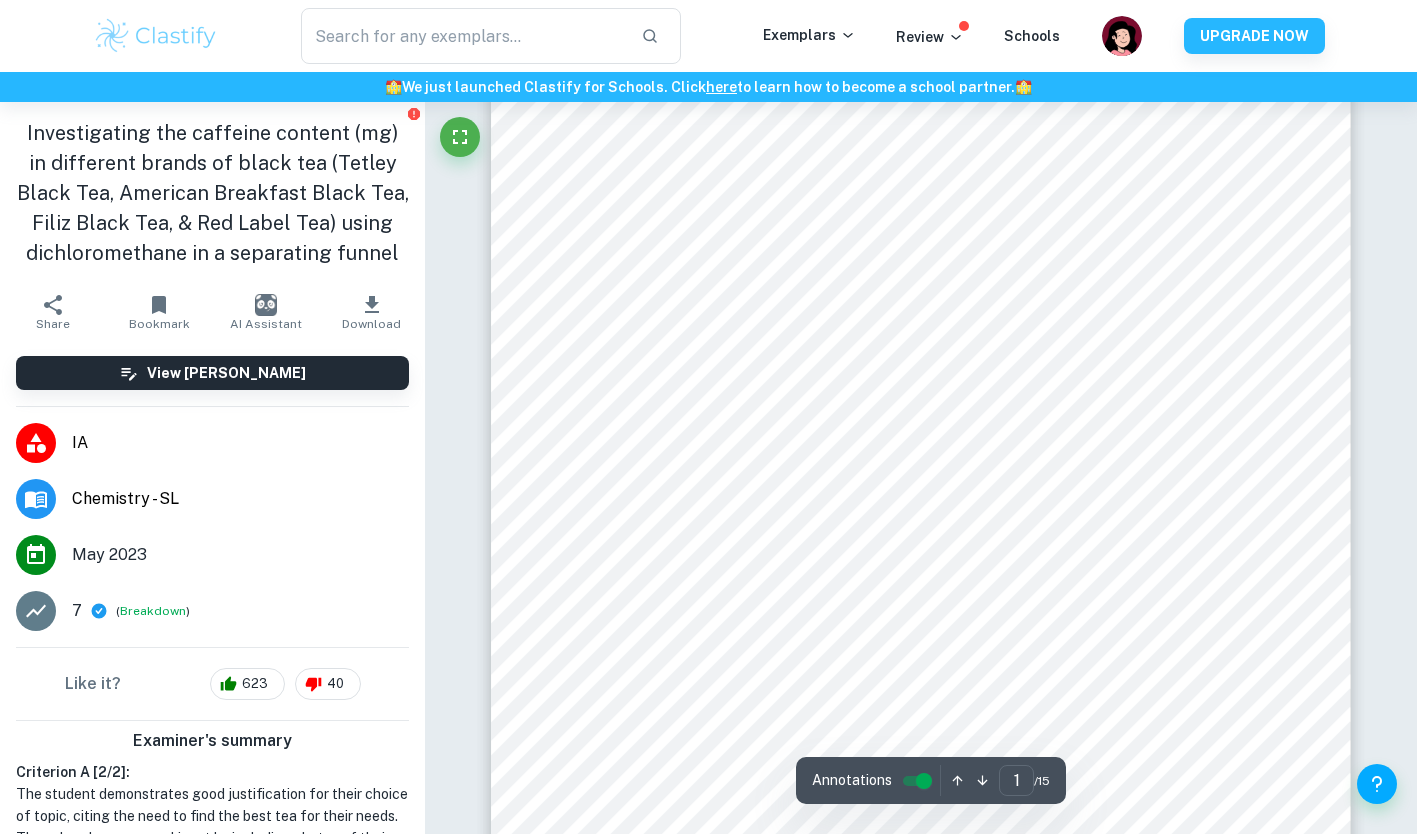 scroll, scrollTop: 295, scrollLeft: 0, axis: vertical 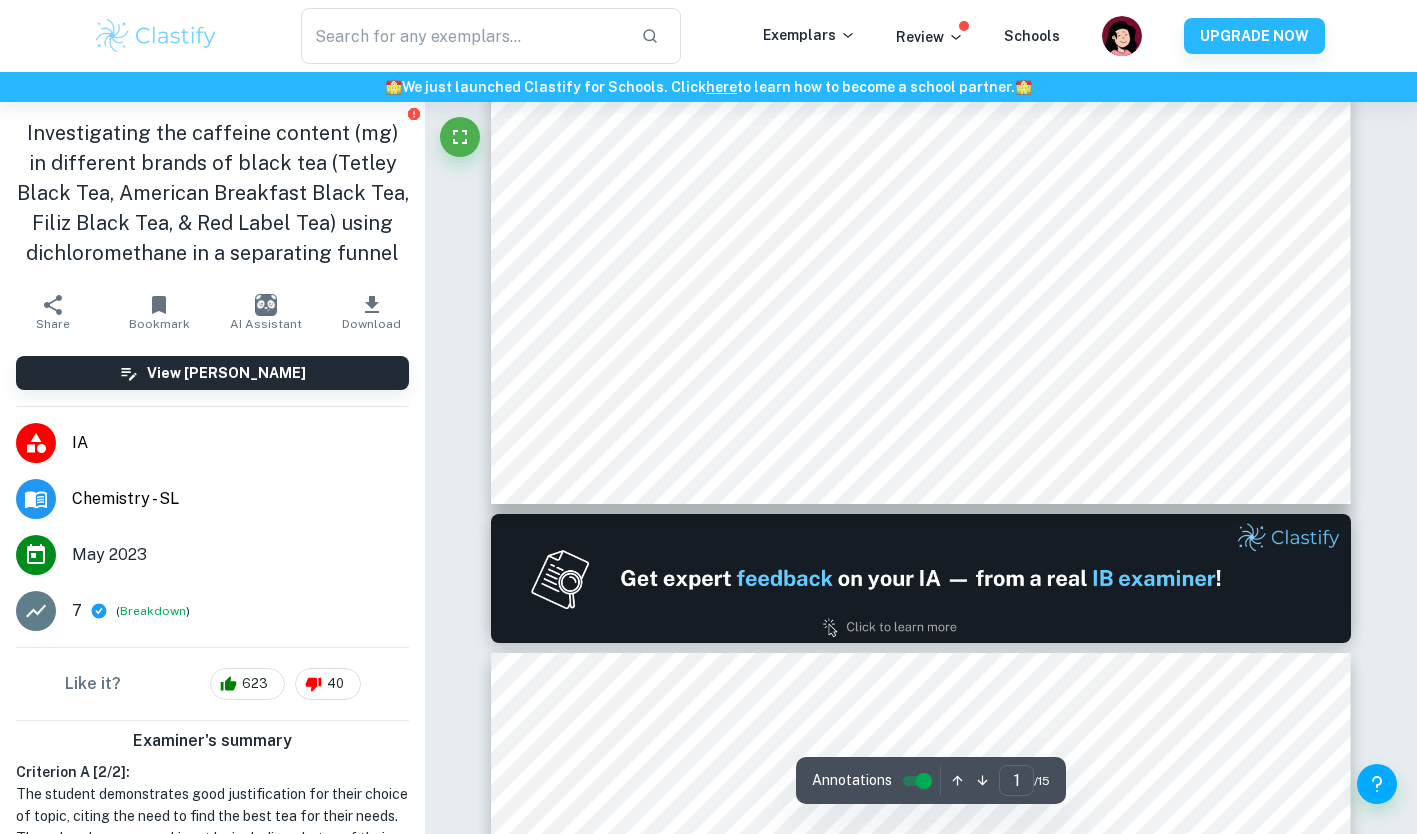 type on "2" 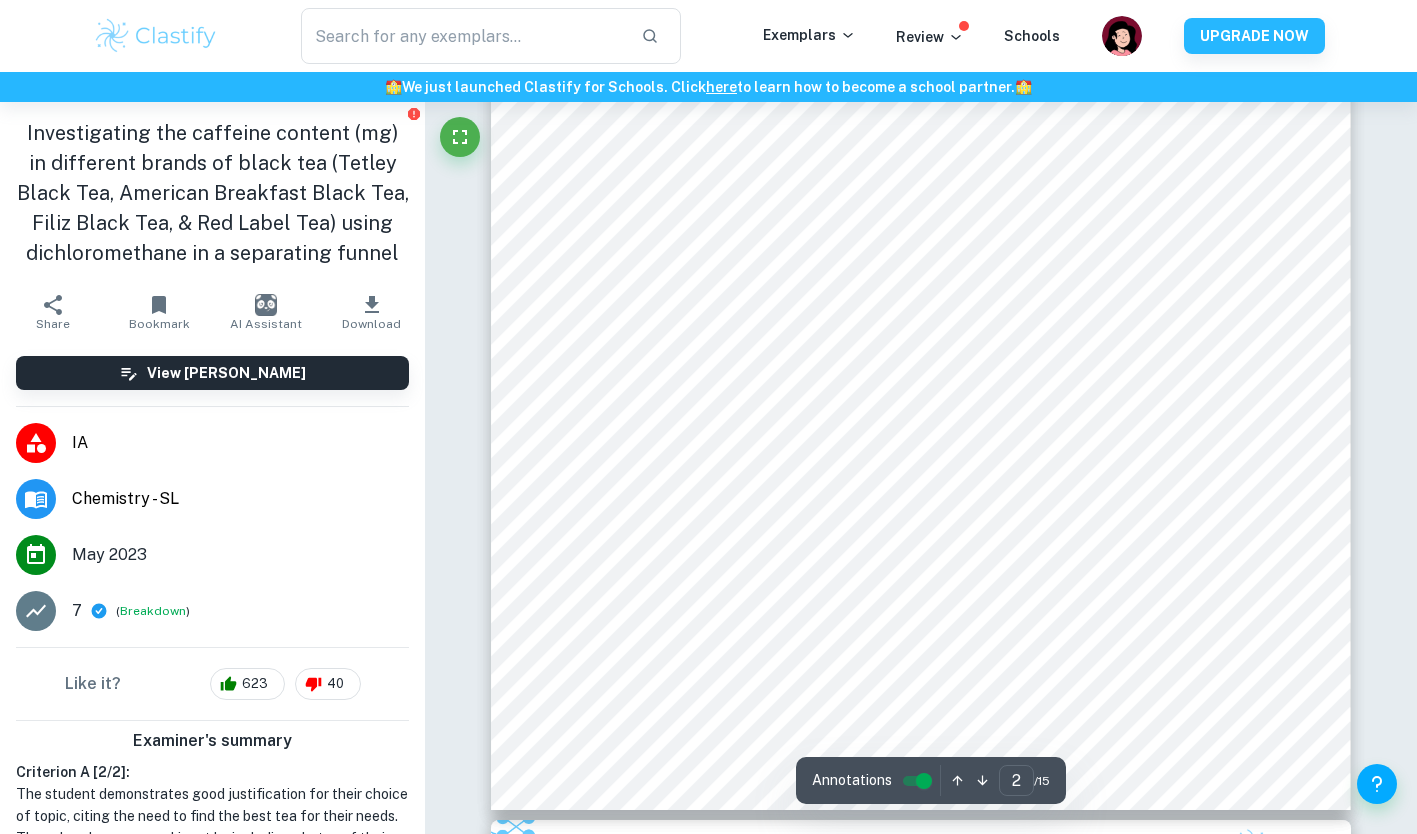 scroll, scrollTop: 1685, scrollLeft: 0, axis: vertical 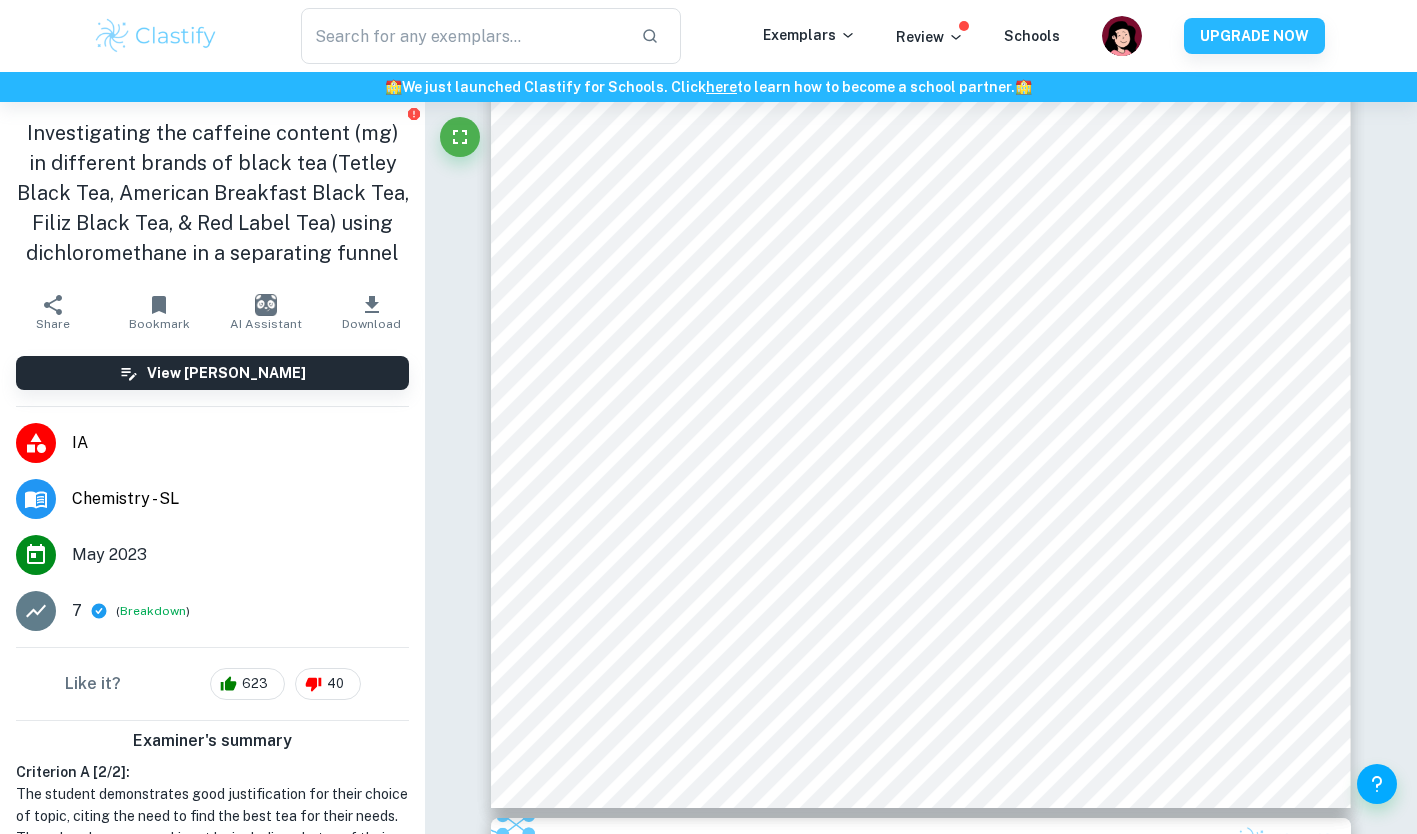type on "chemistry" 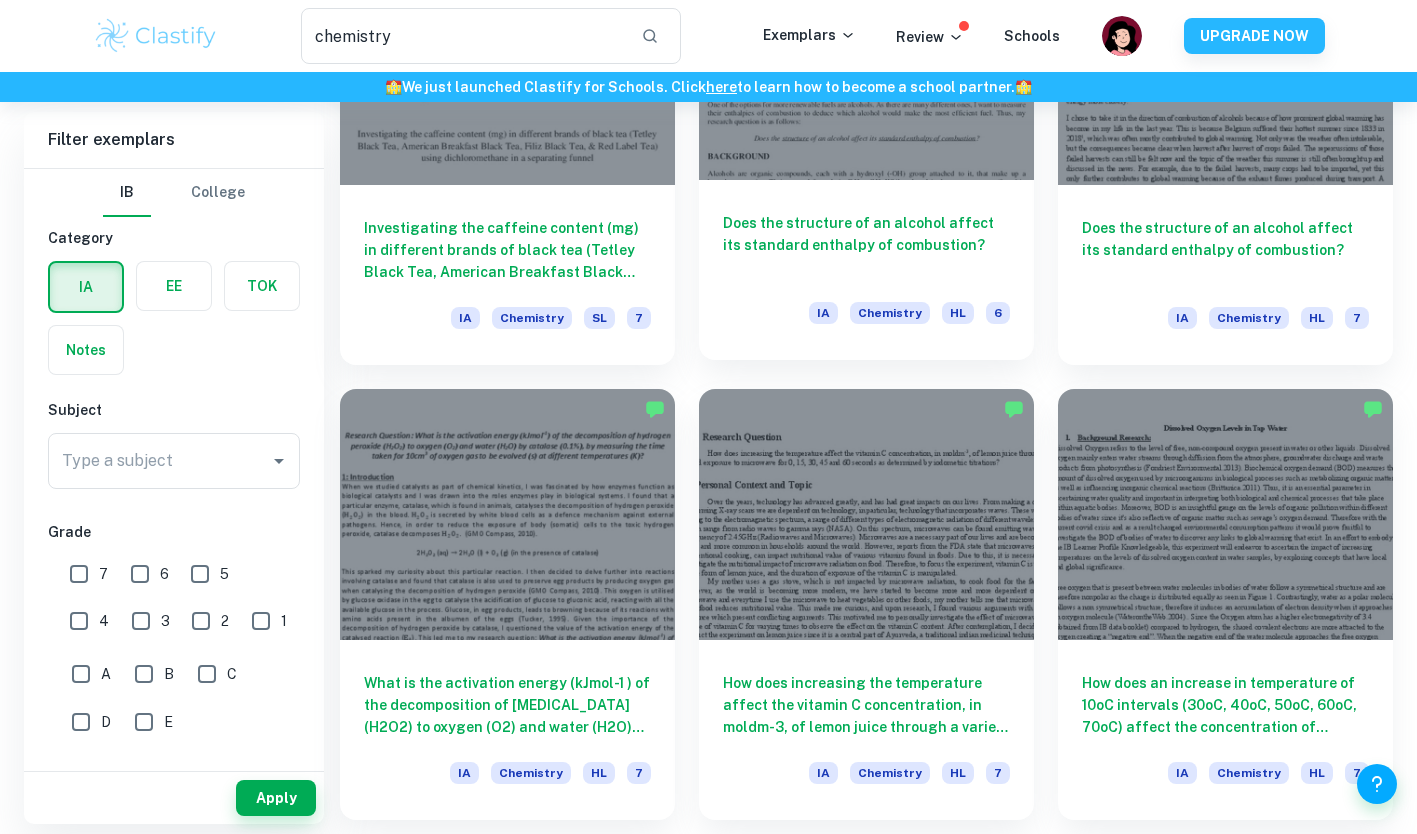 scroll, scrollTop: 1717, scrollLeft: 0, axis: vertical 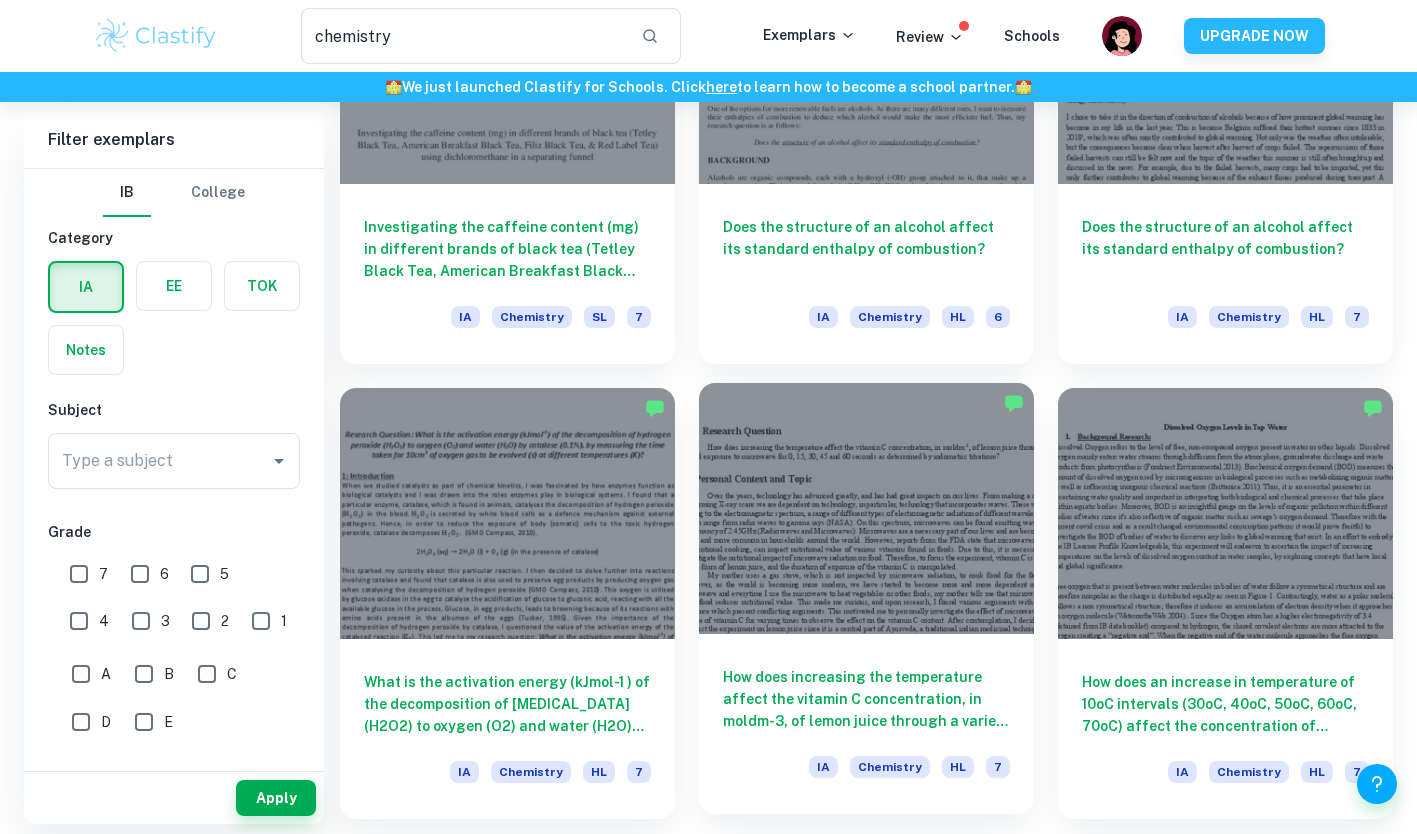 click at bounding box center [866, 508] 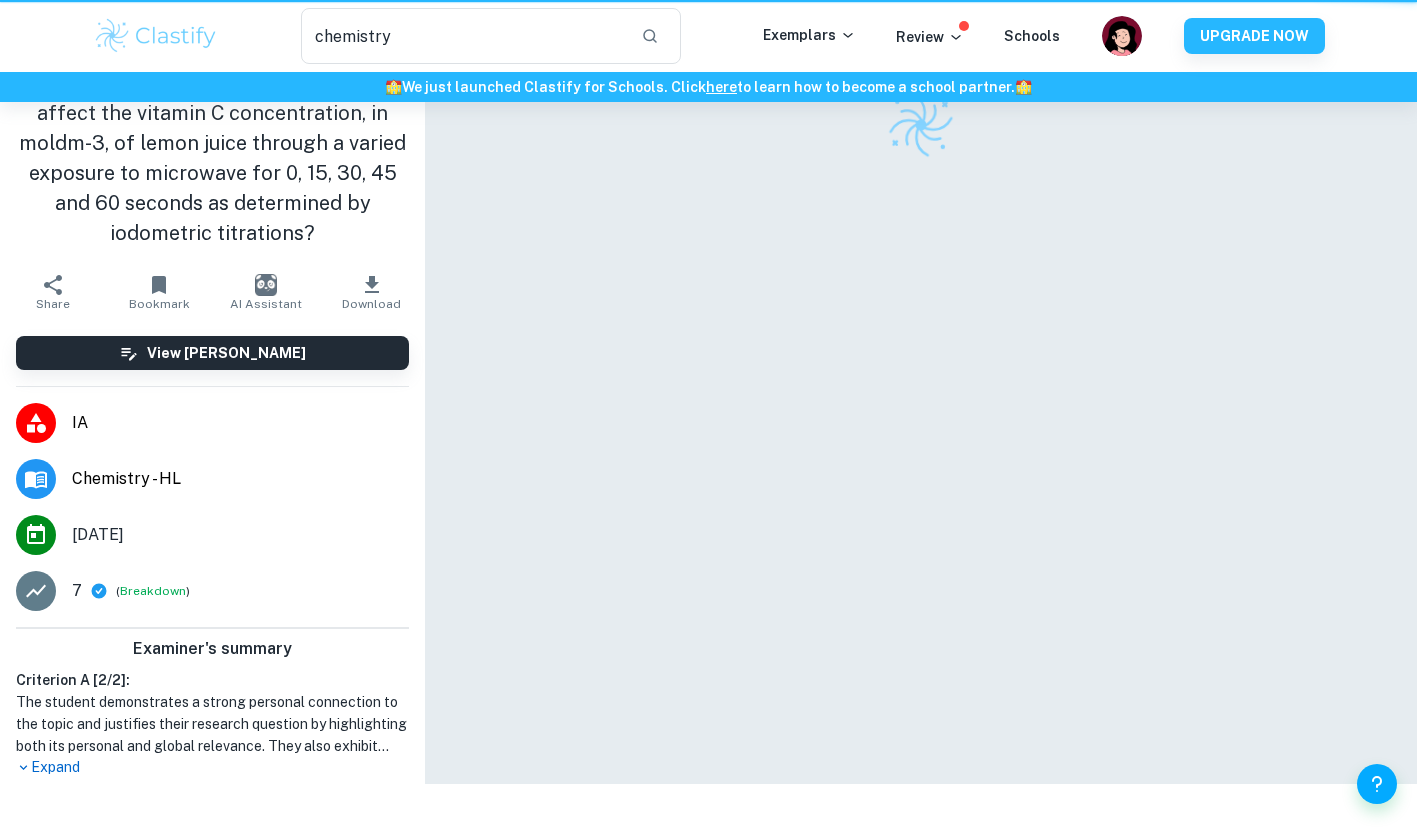 type 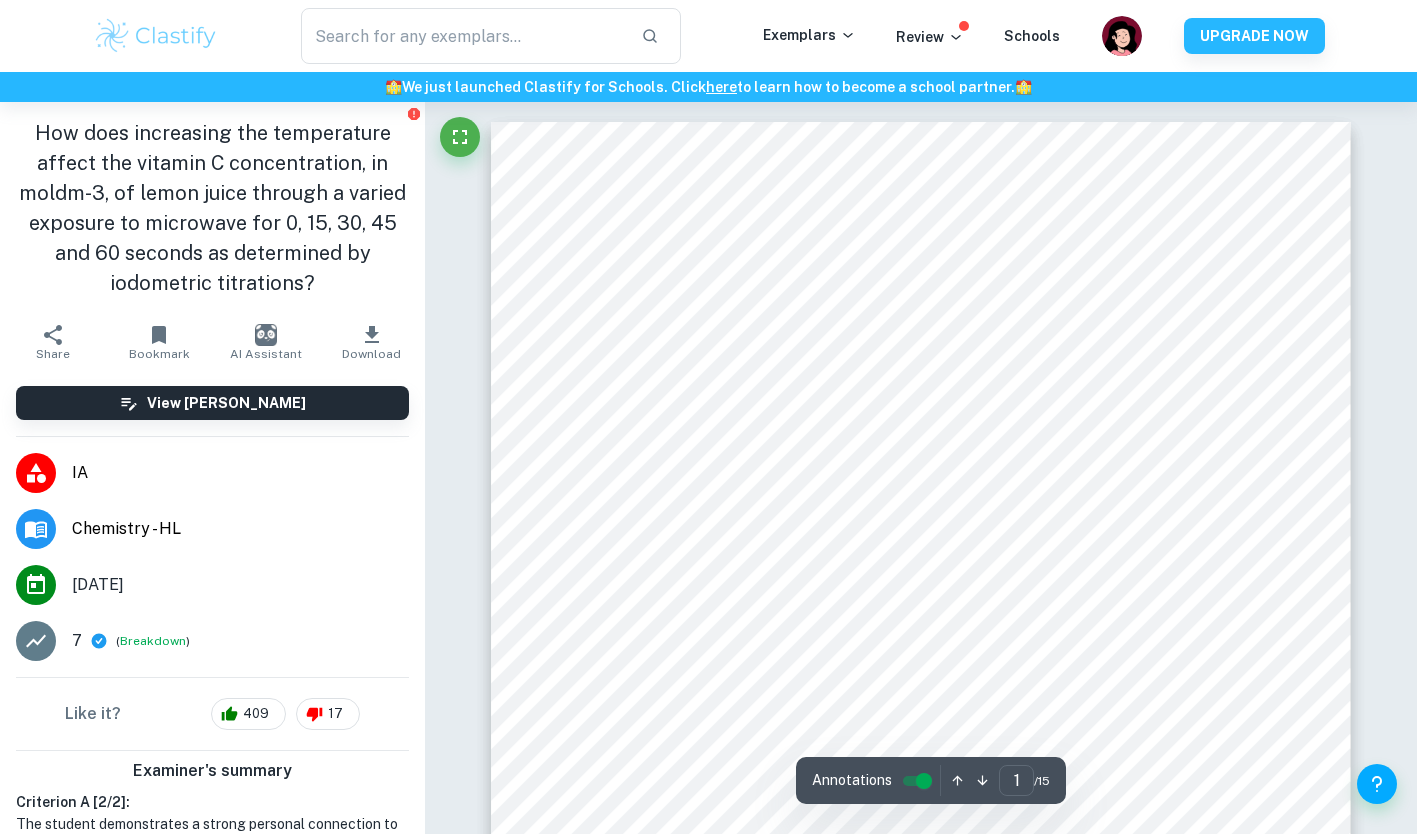 scroll, scrollTop: 378, scrollLeft: 0, axis: vertical 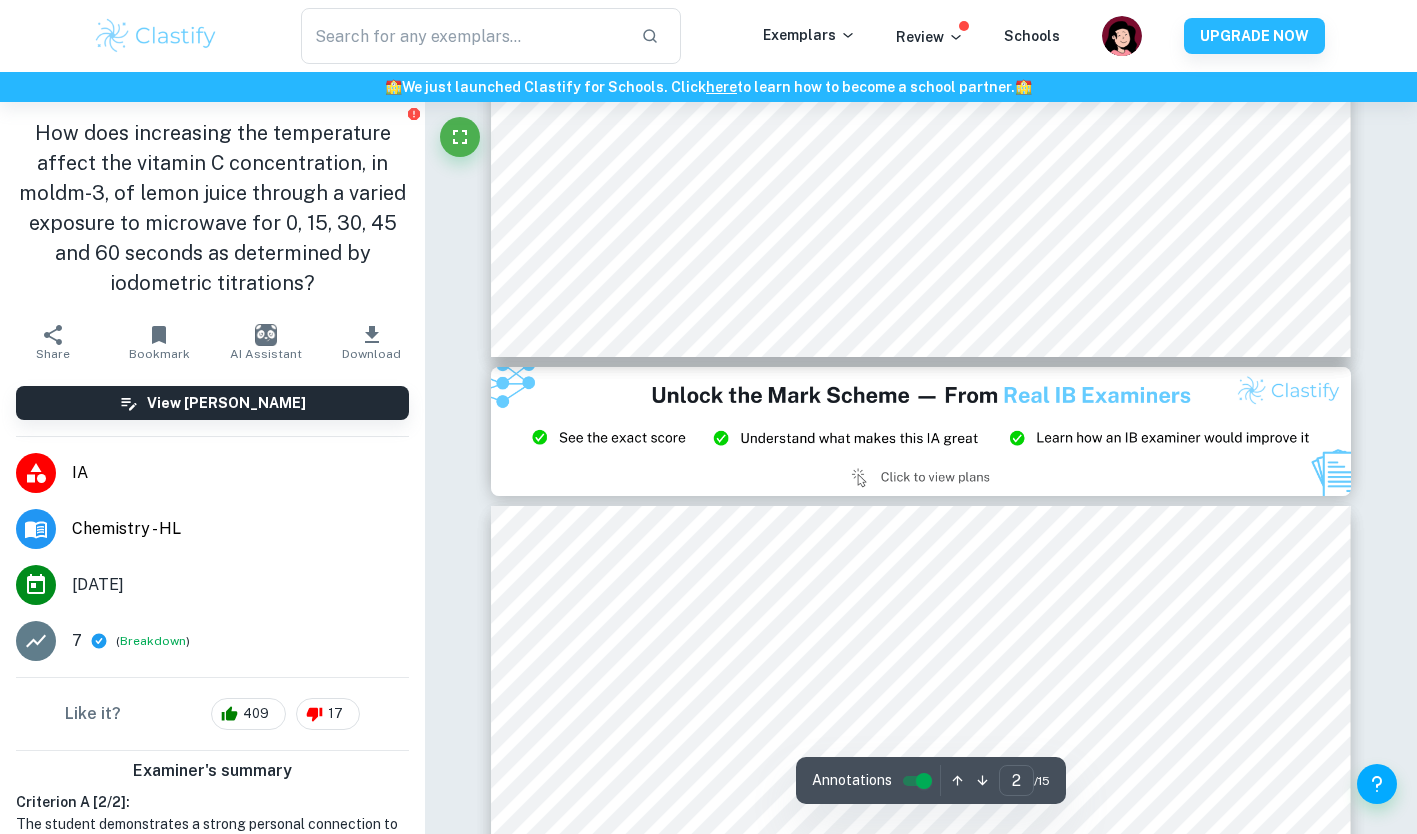 type on "3" 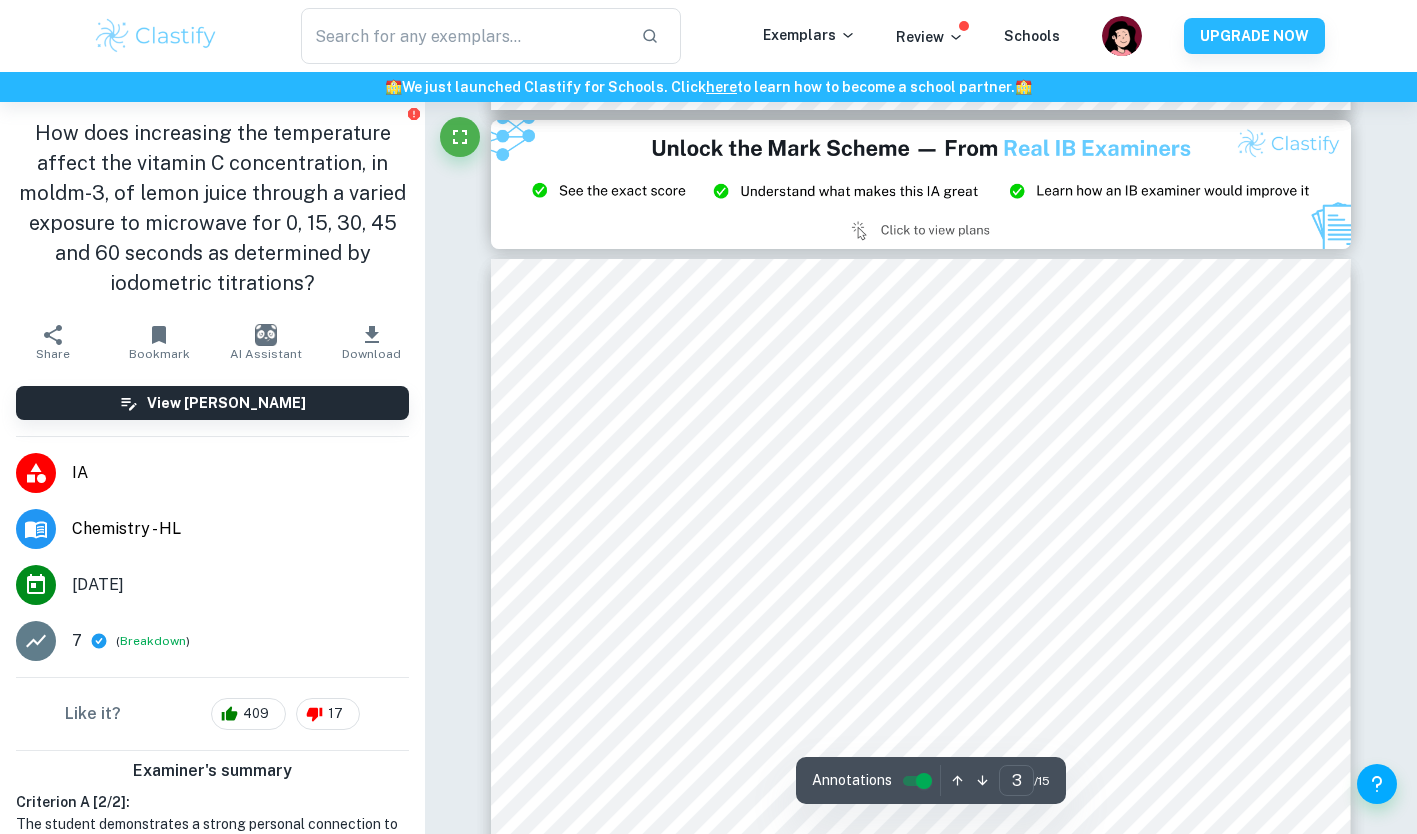 scroll, scrollTop: 2597, scrollLeft: 0, axis: vertical 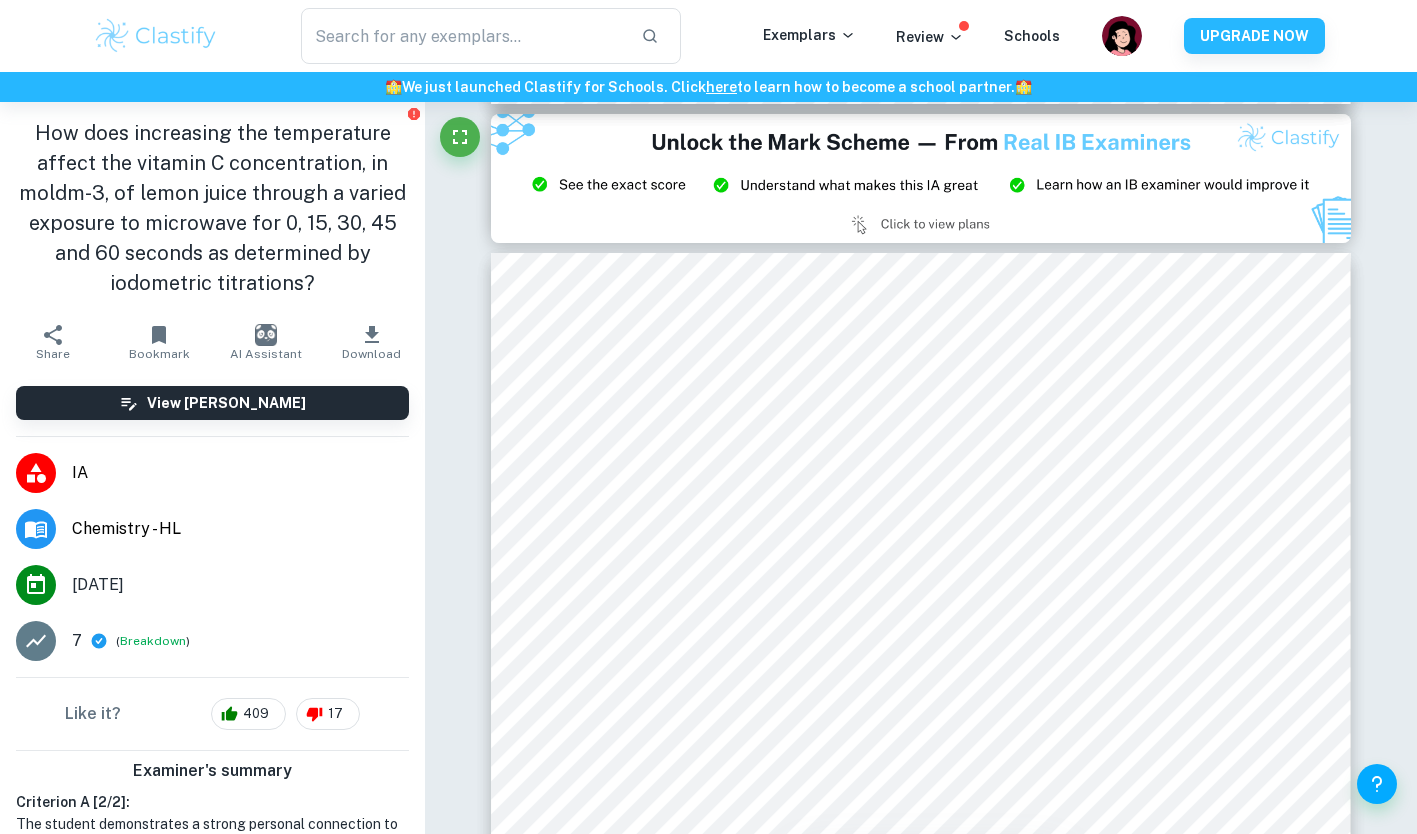 type on "chemistry" 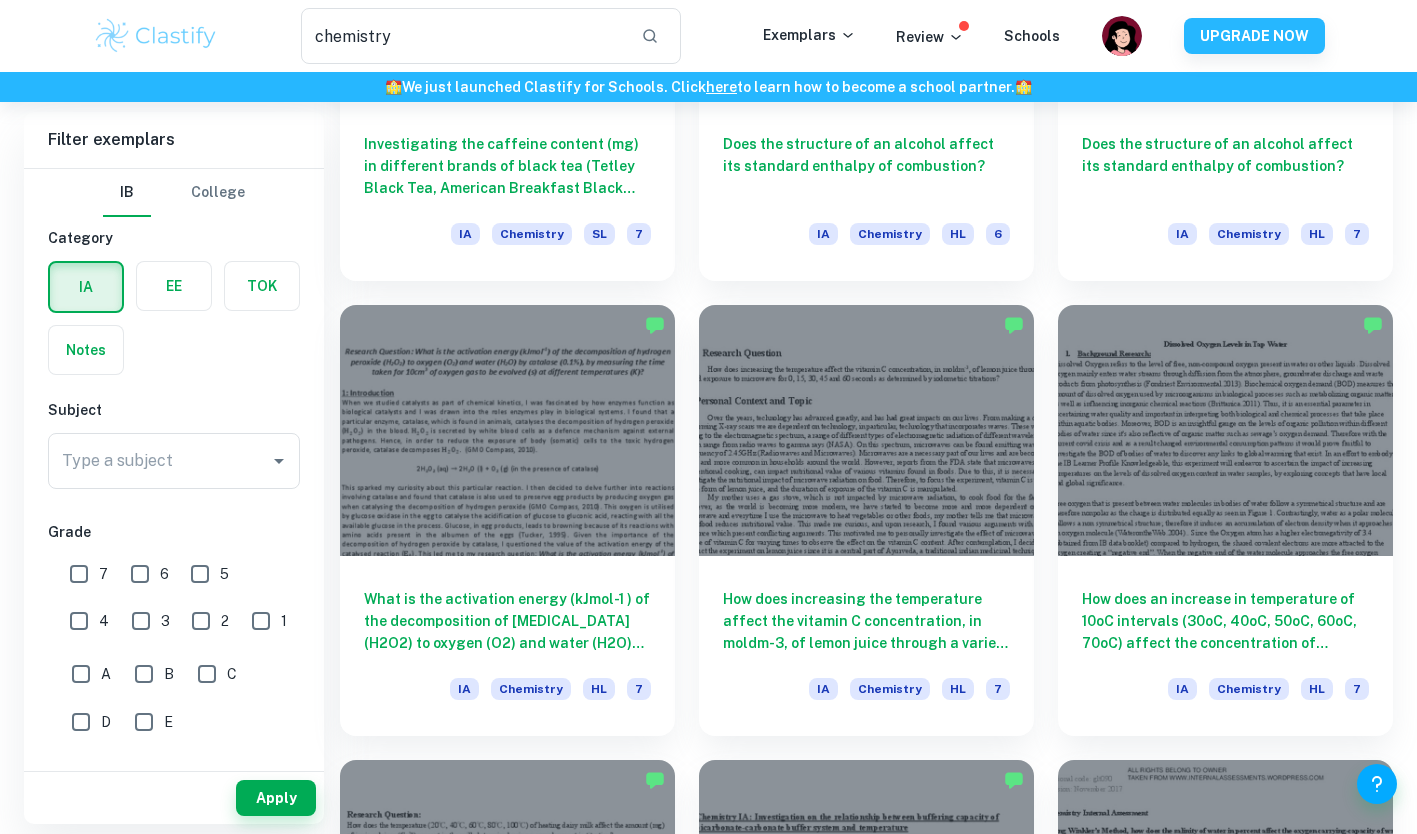 scroll, scrollTop: 1805, scrollLeft: 0, axis: vertical 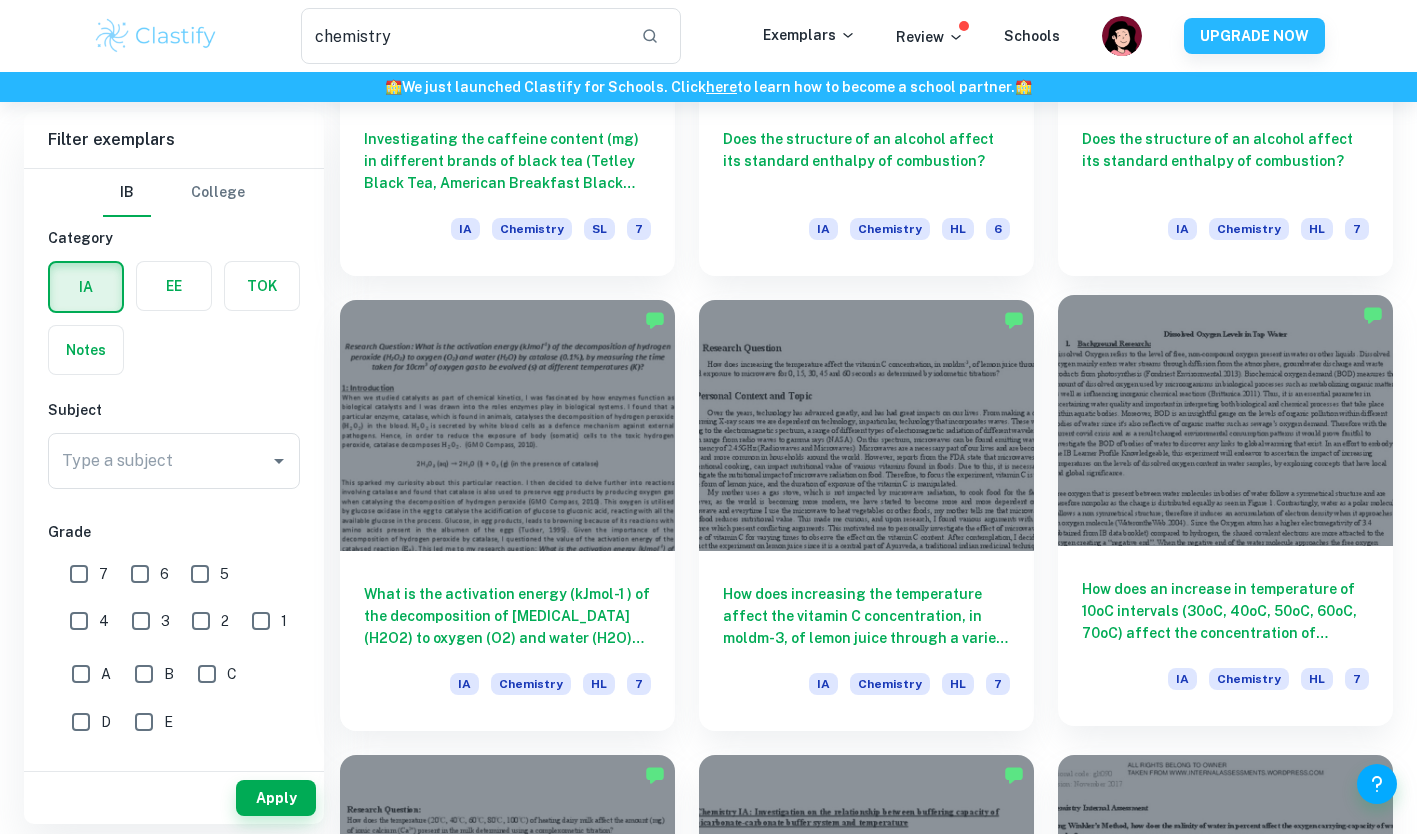 click at bounding box center [1225, 420] 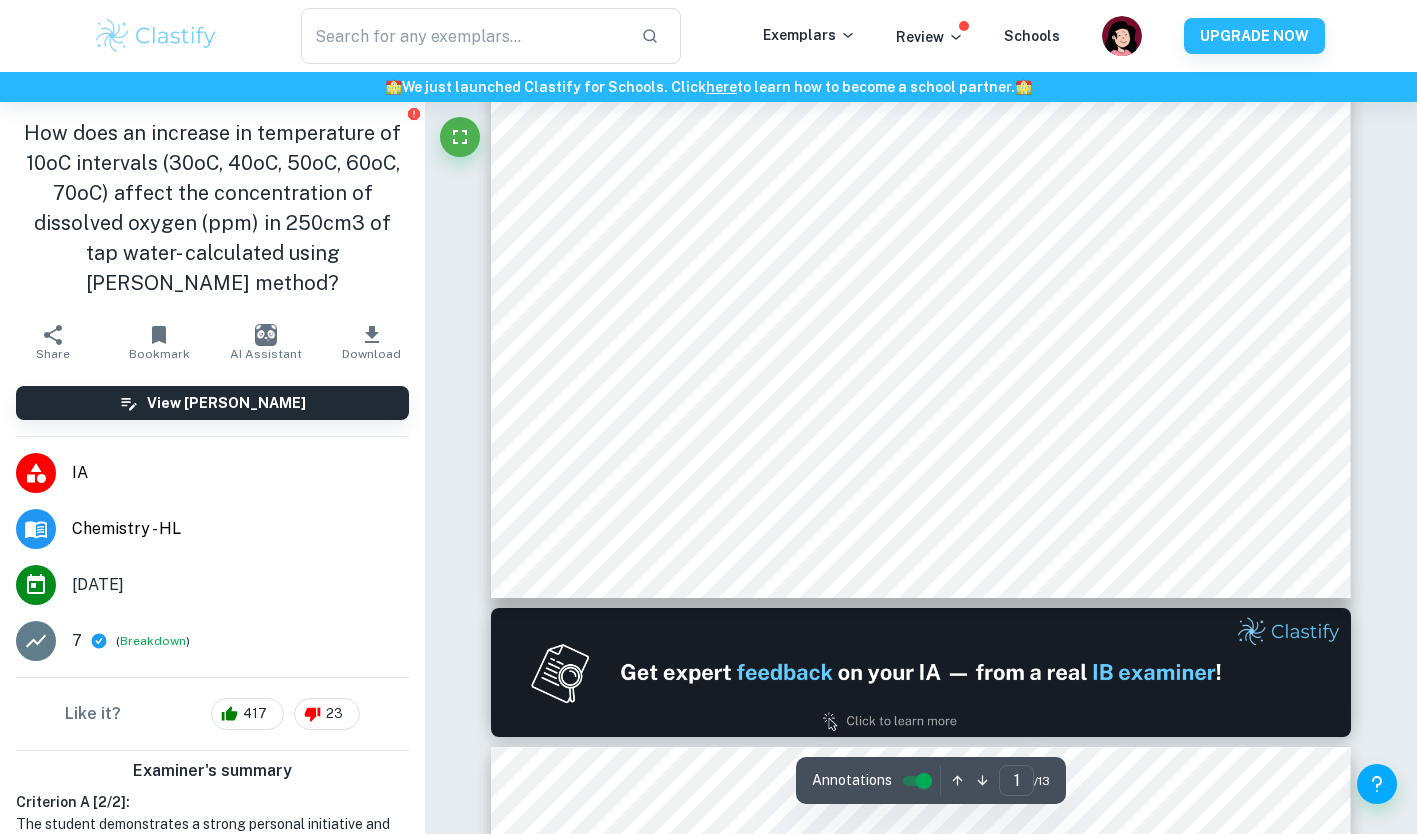 scroll, scrollTop: 637, scrollLeft: 0, axis: vertical 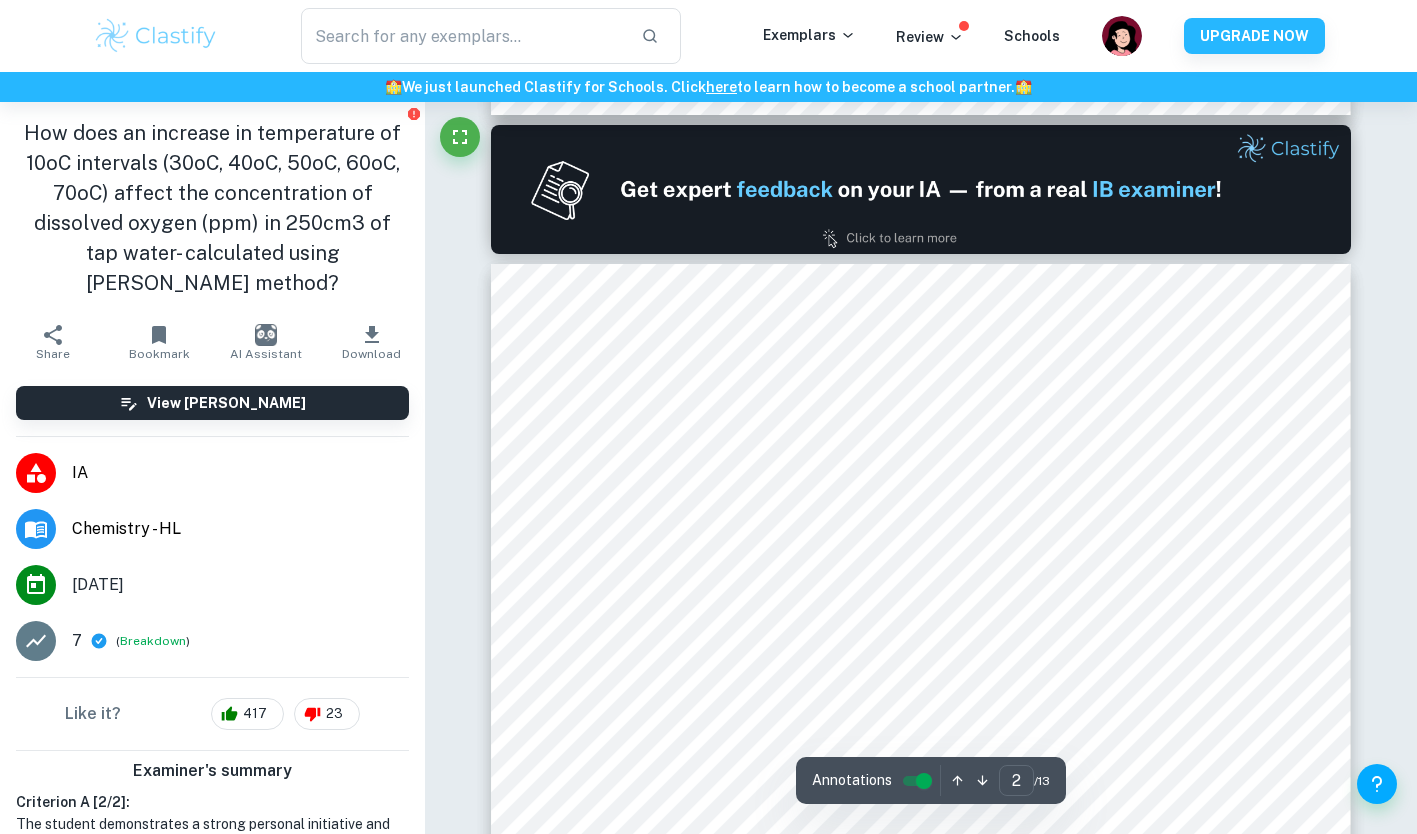 type on "1" 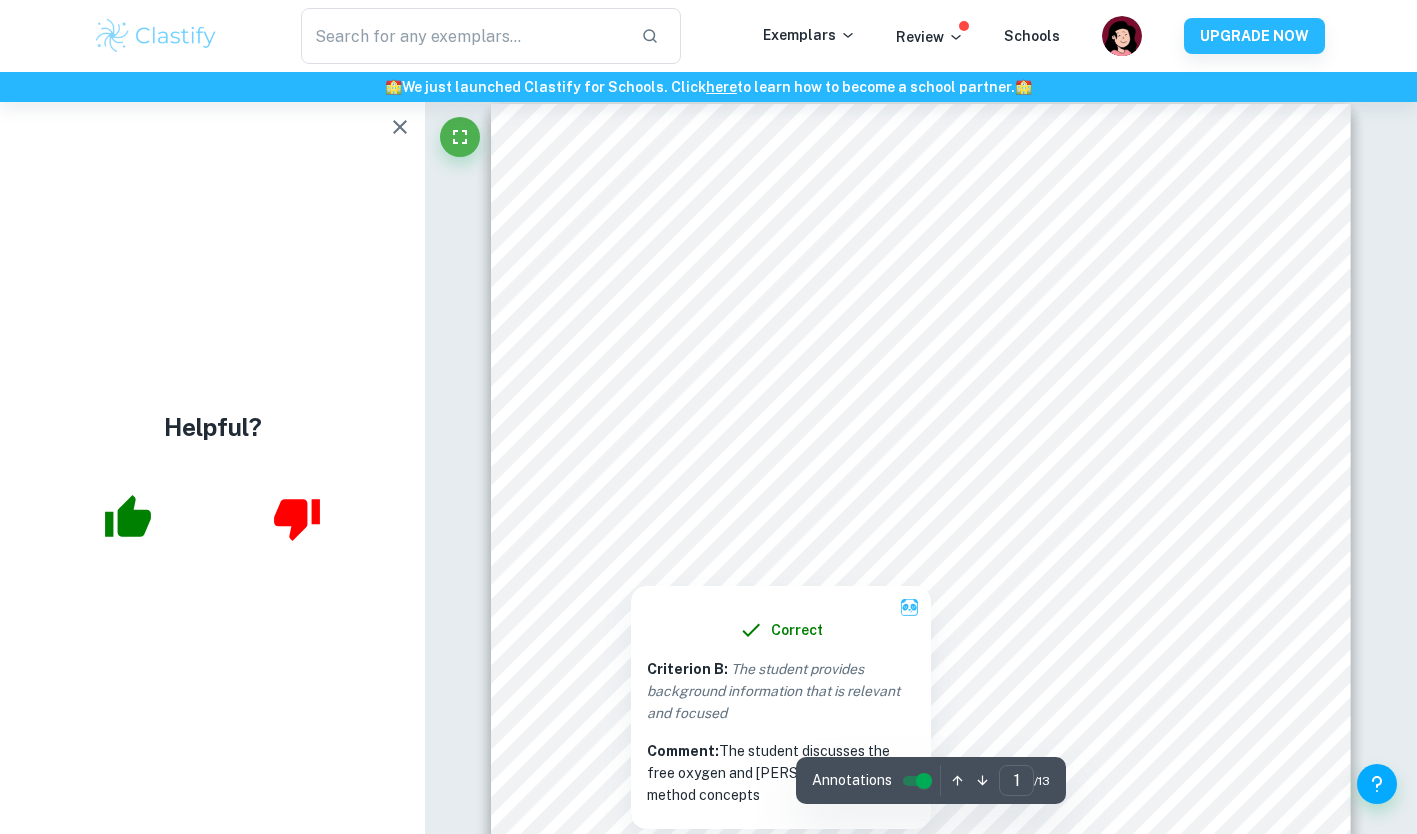 scroll, scrollTop: 0, scrollLeft: 0, axis: both 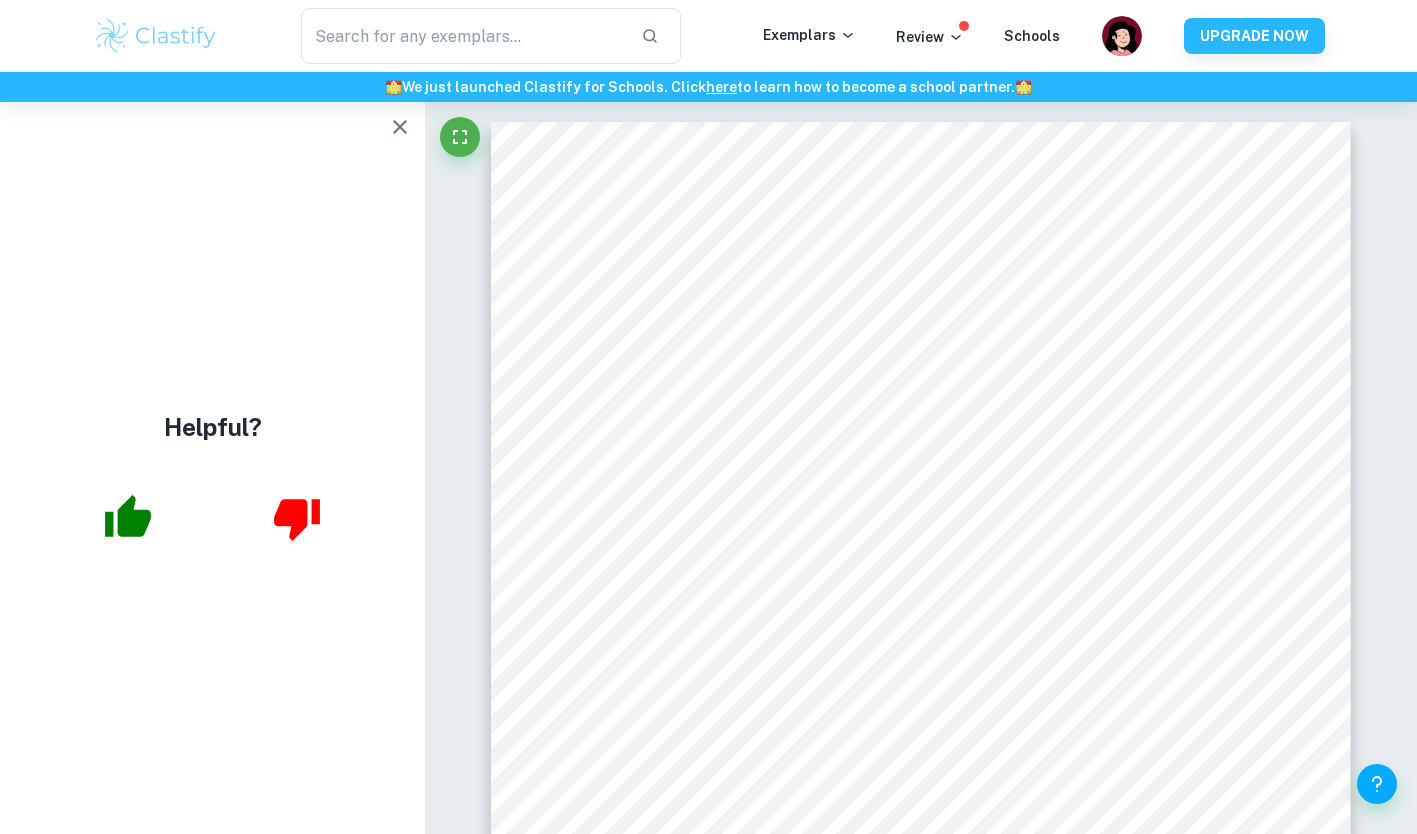 click 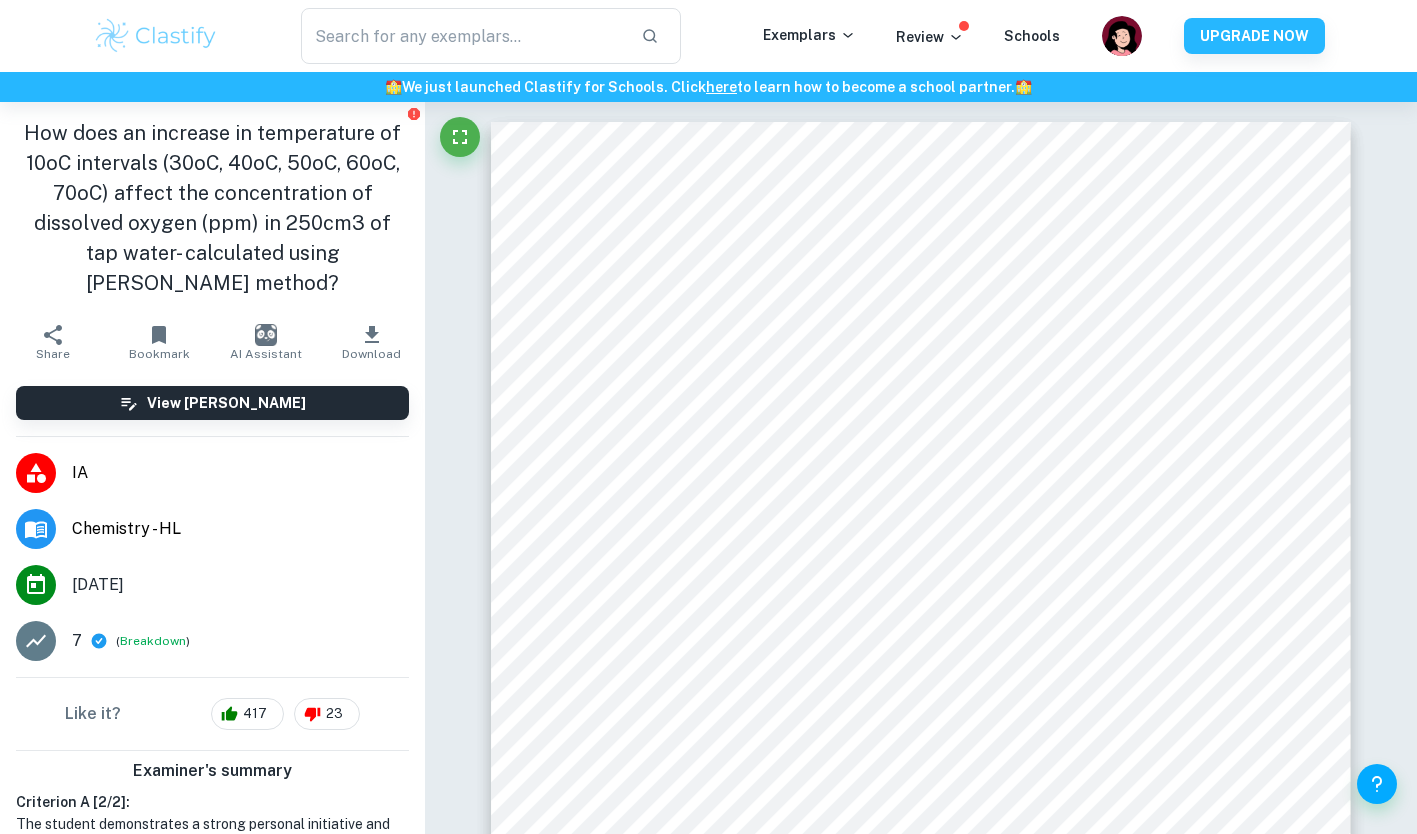 type on "chemistry" 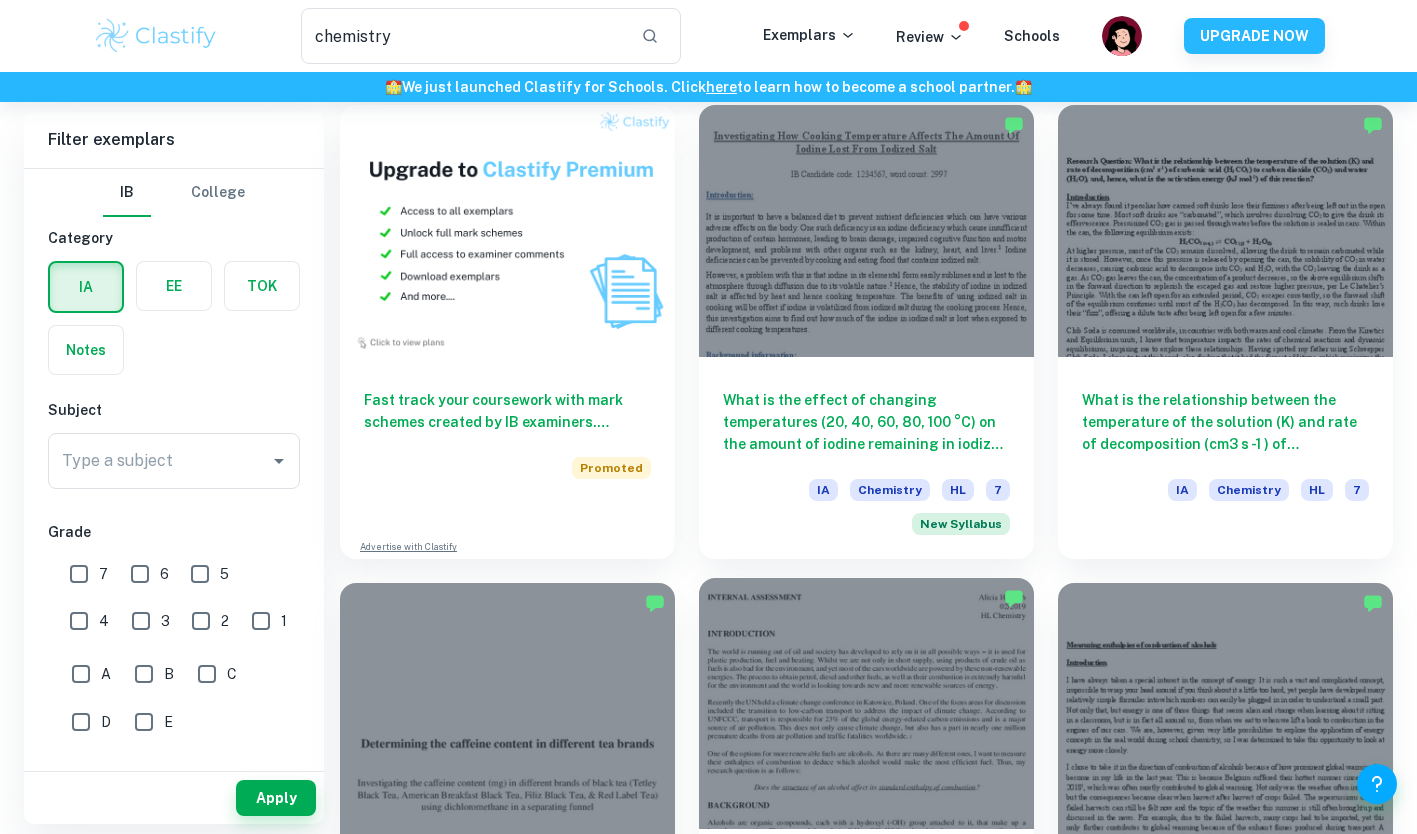 scroll, scrollTop: 1068, scrollLeft: 0, axis: vertical 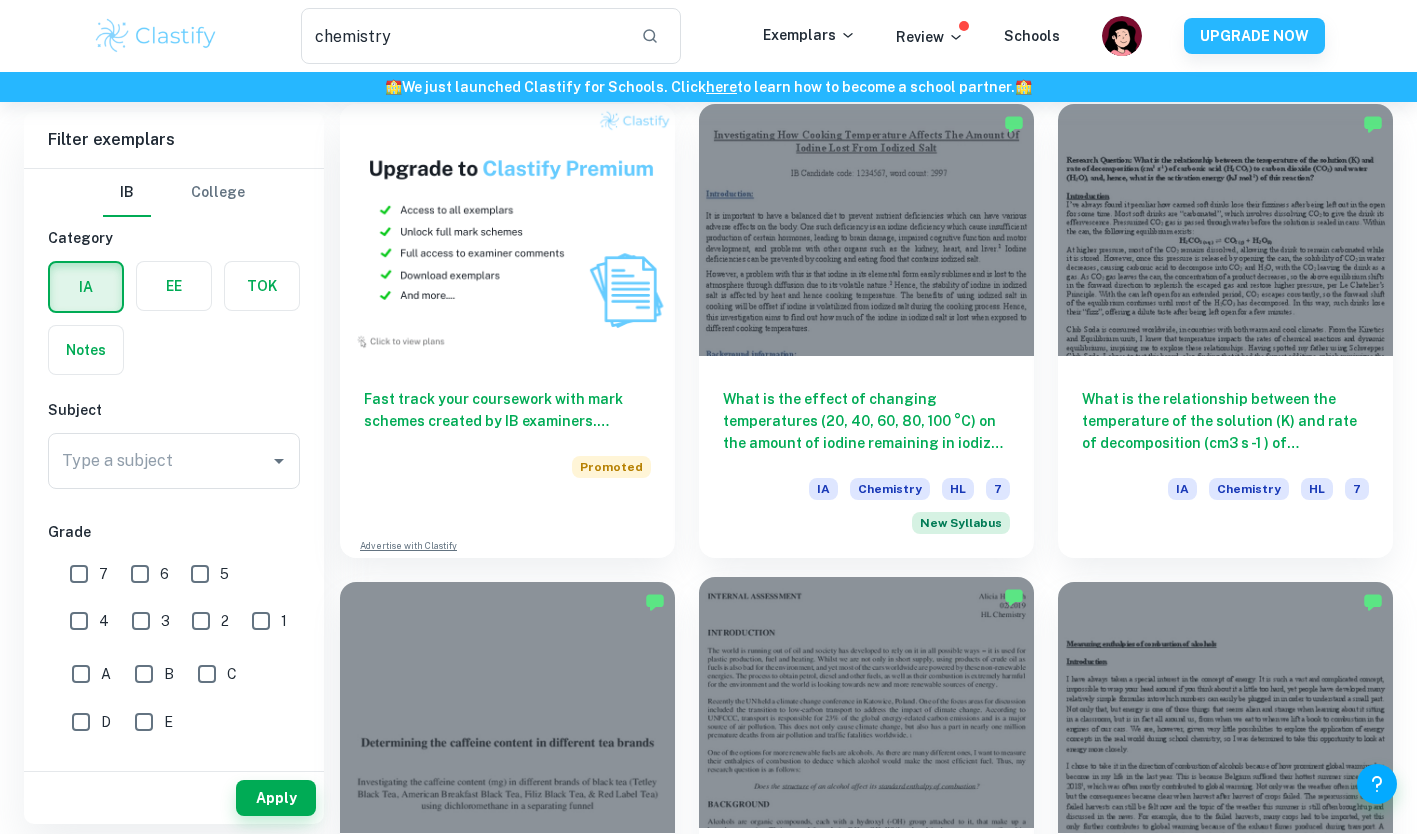 click at bounding box center (866, 229) 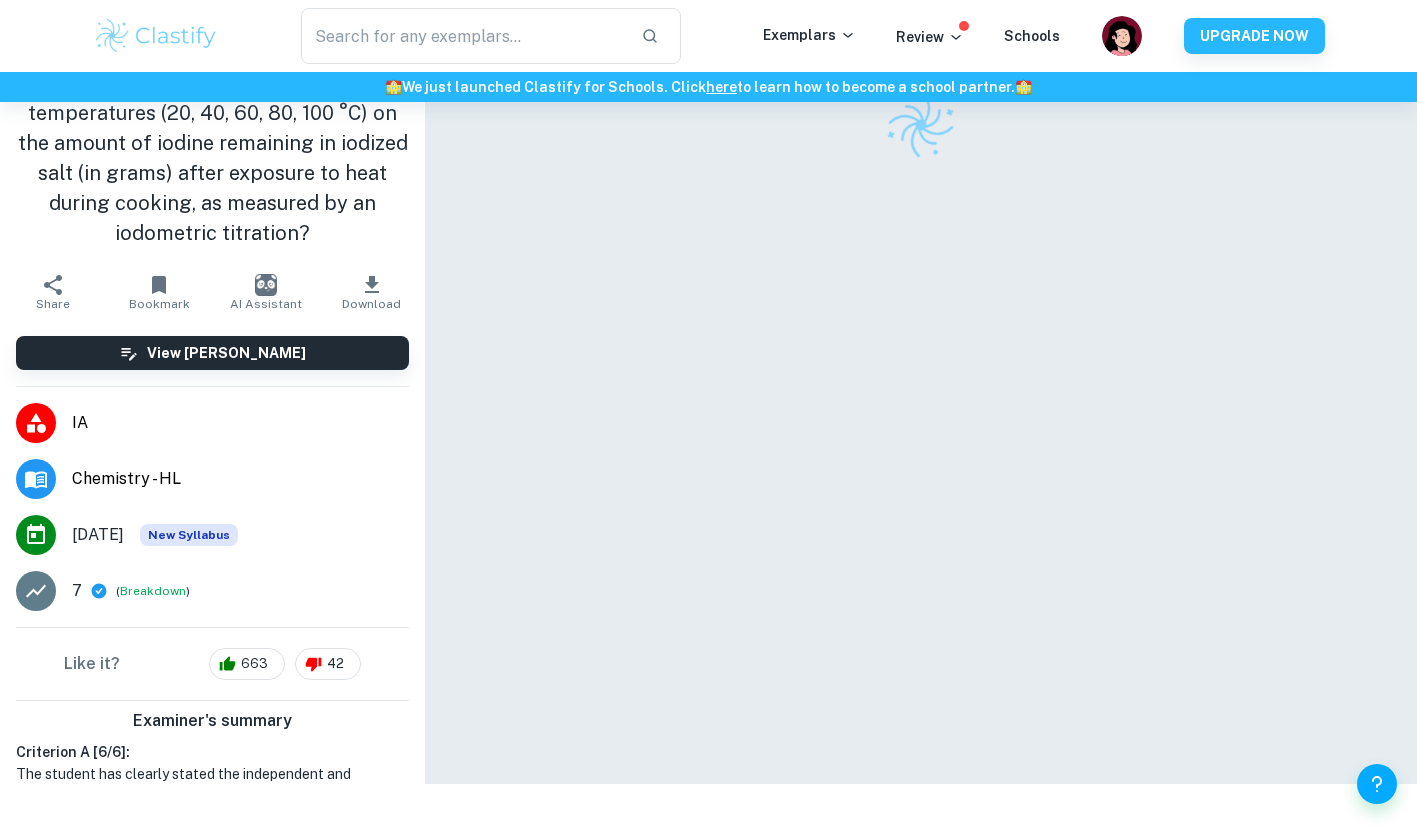 scroll, scrollTop: 0, scrollLeft: 0, axis: both 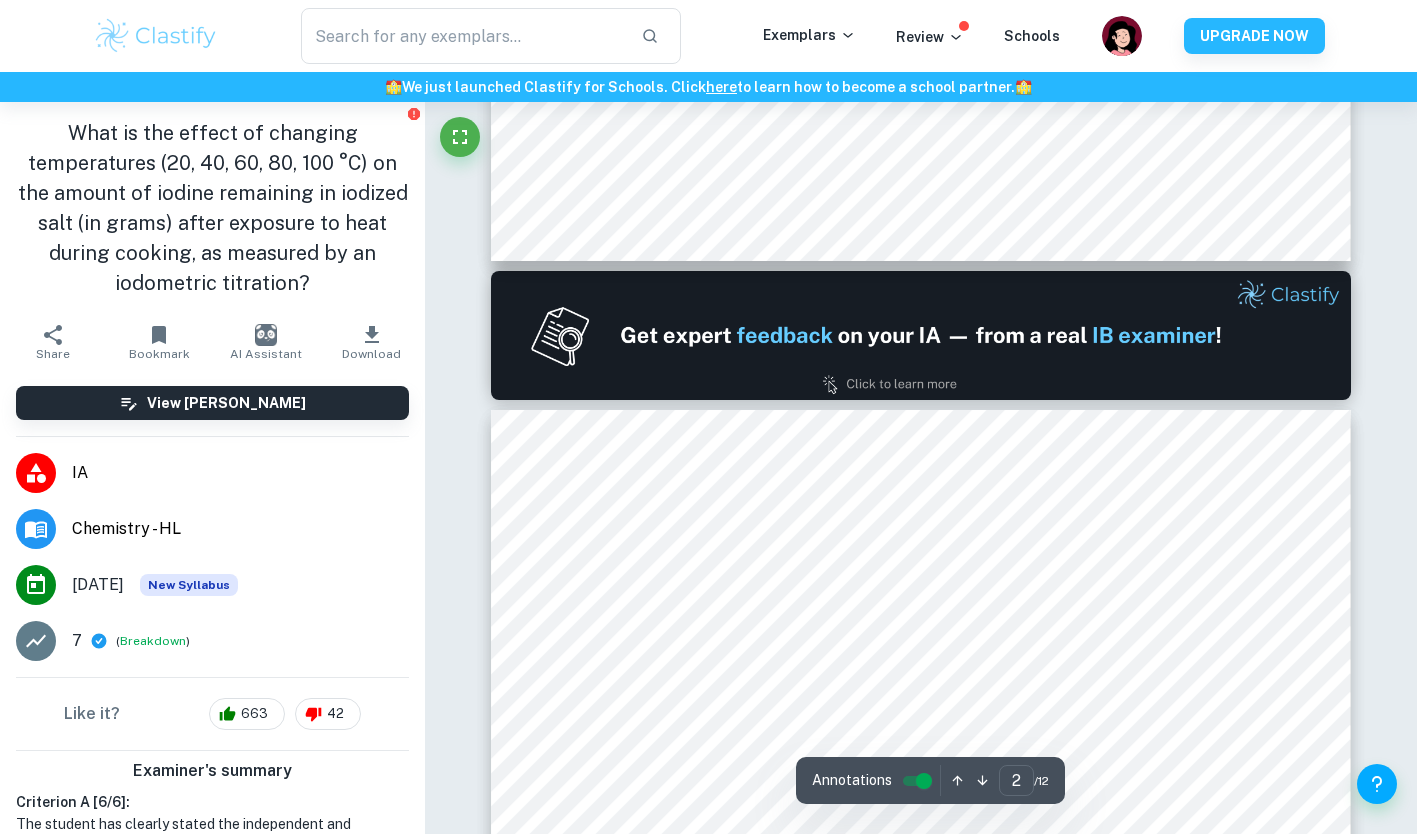 type on "1" 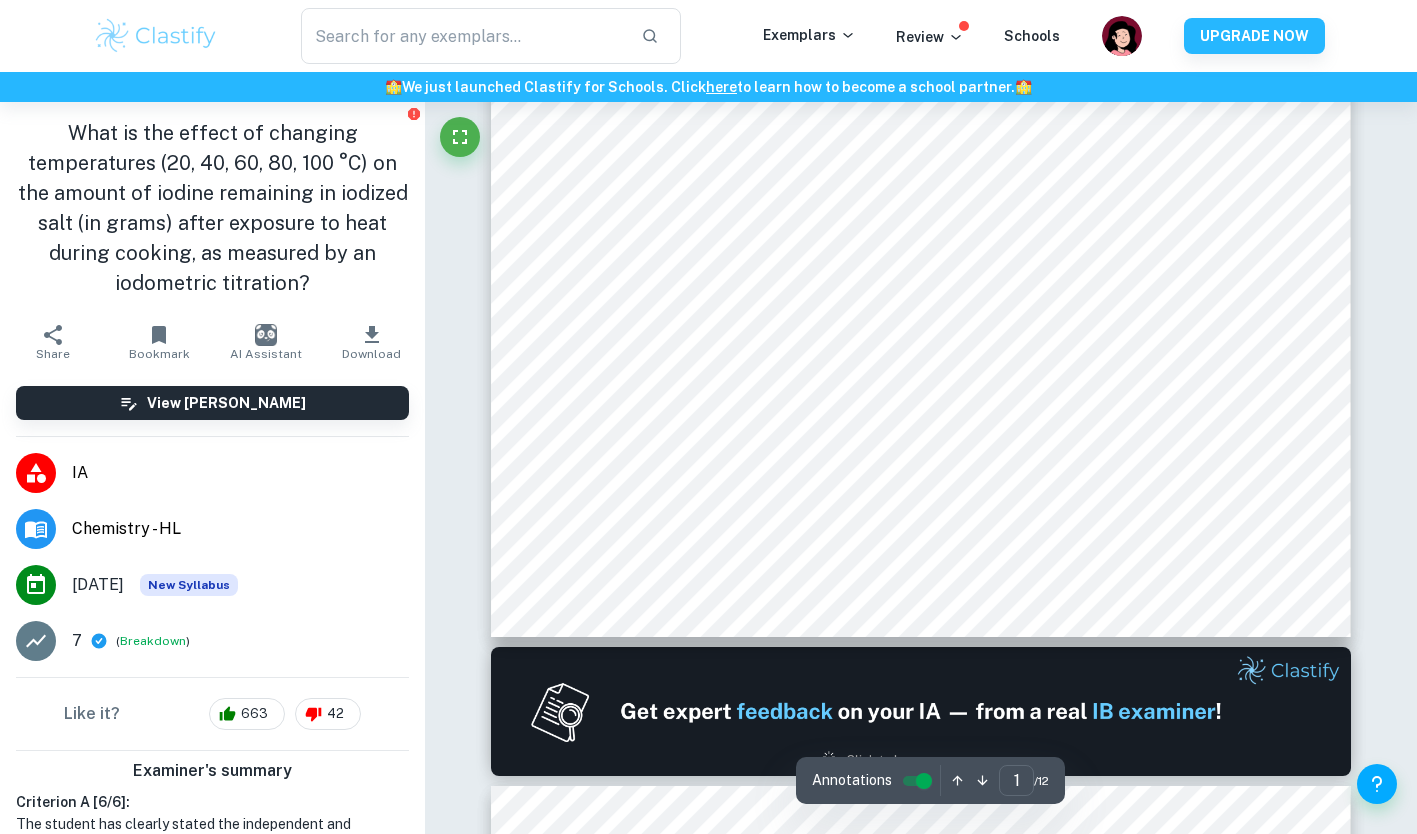 scroll, scrollTop: 595, scrollLeft: 0, axis: vertical 